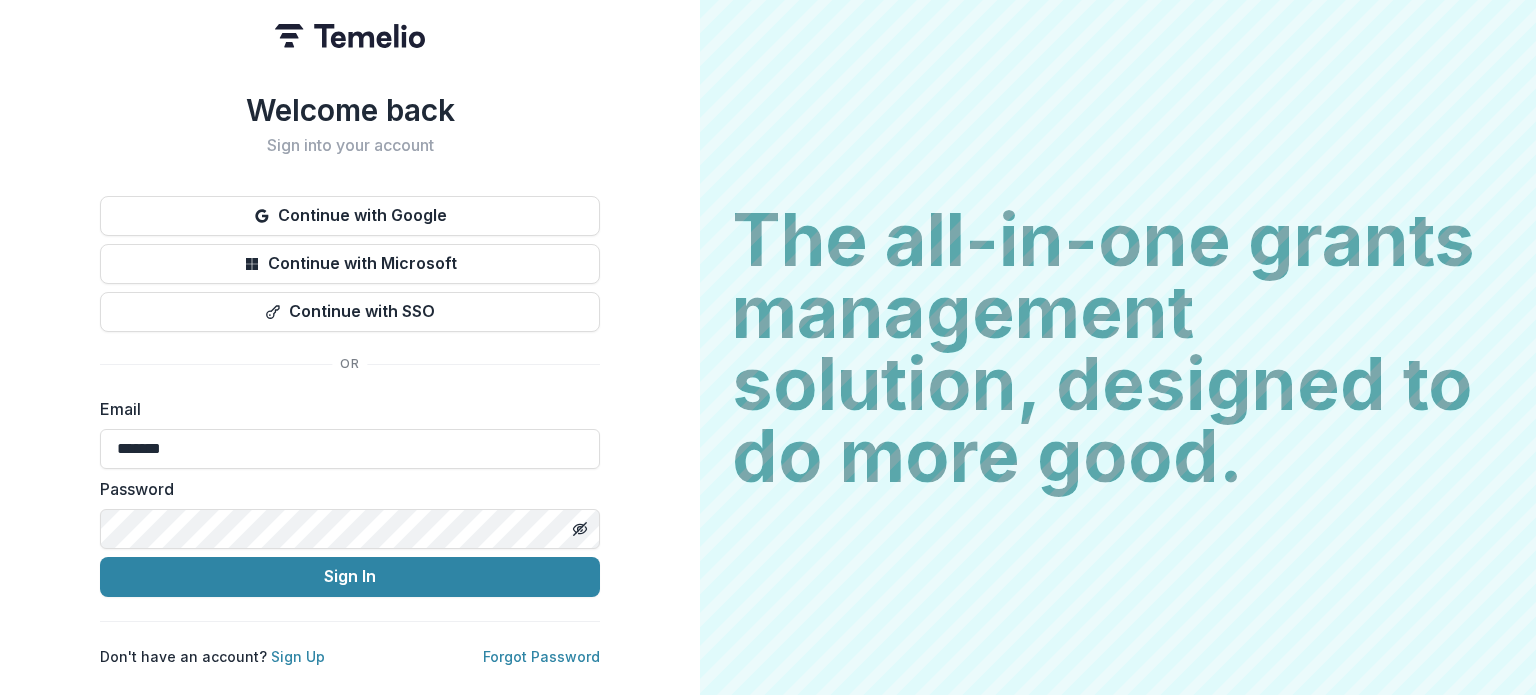 scroll, scrollTop: 0, scrollLeft: 0, axis: both 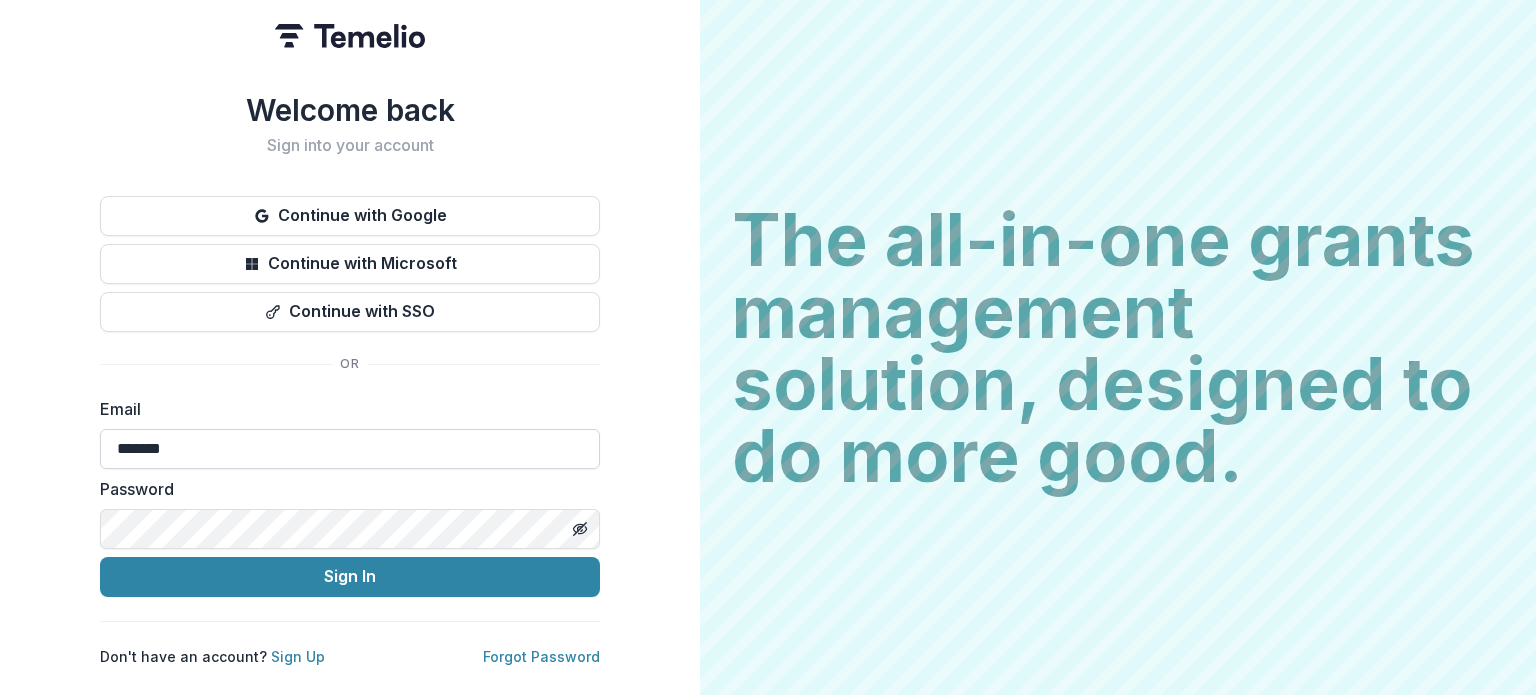 click on "*******" at bounding box center (350, 449) 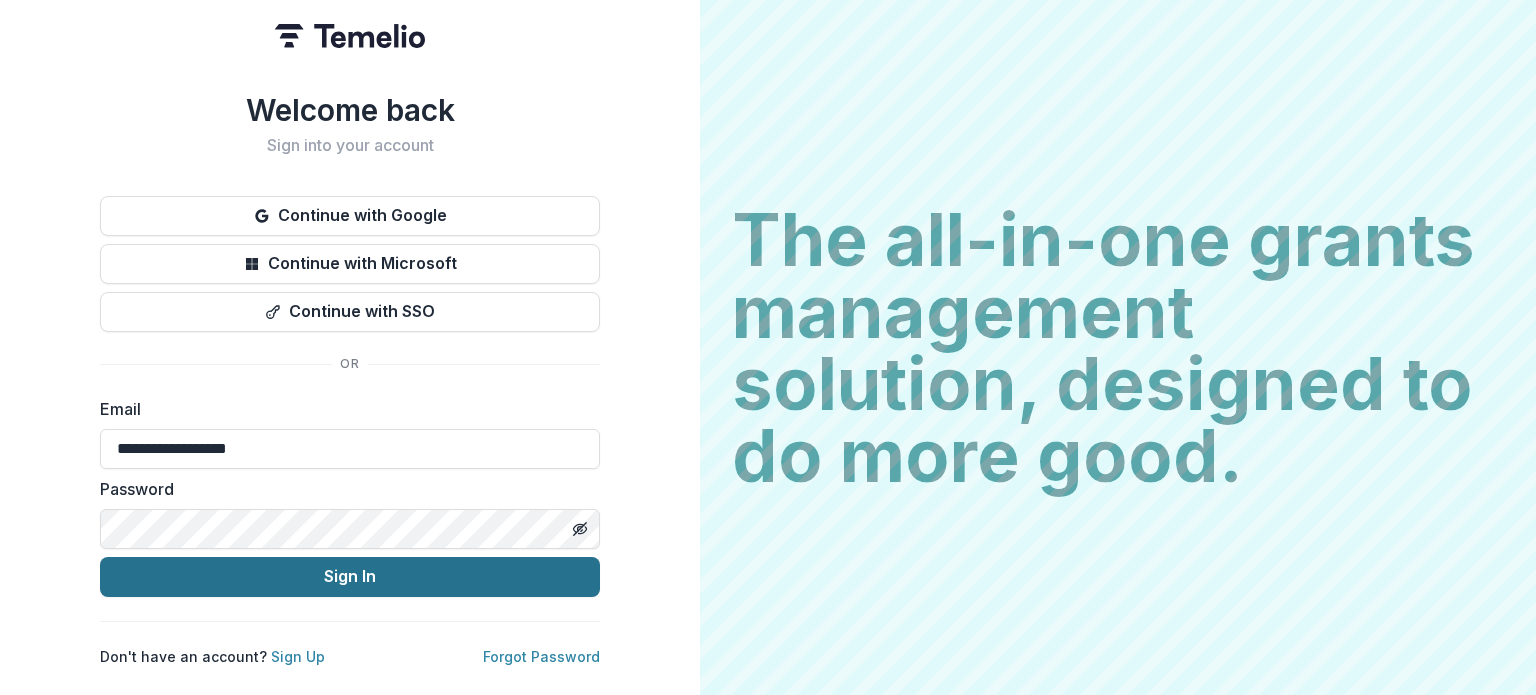 click on "Sign In" at bounding box center (350, 577) 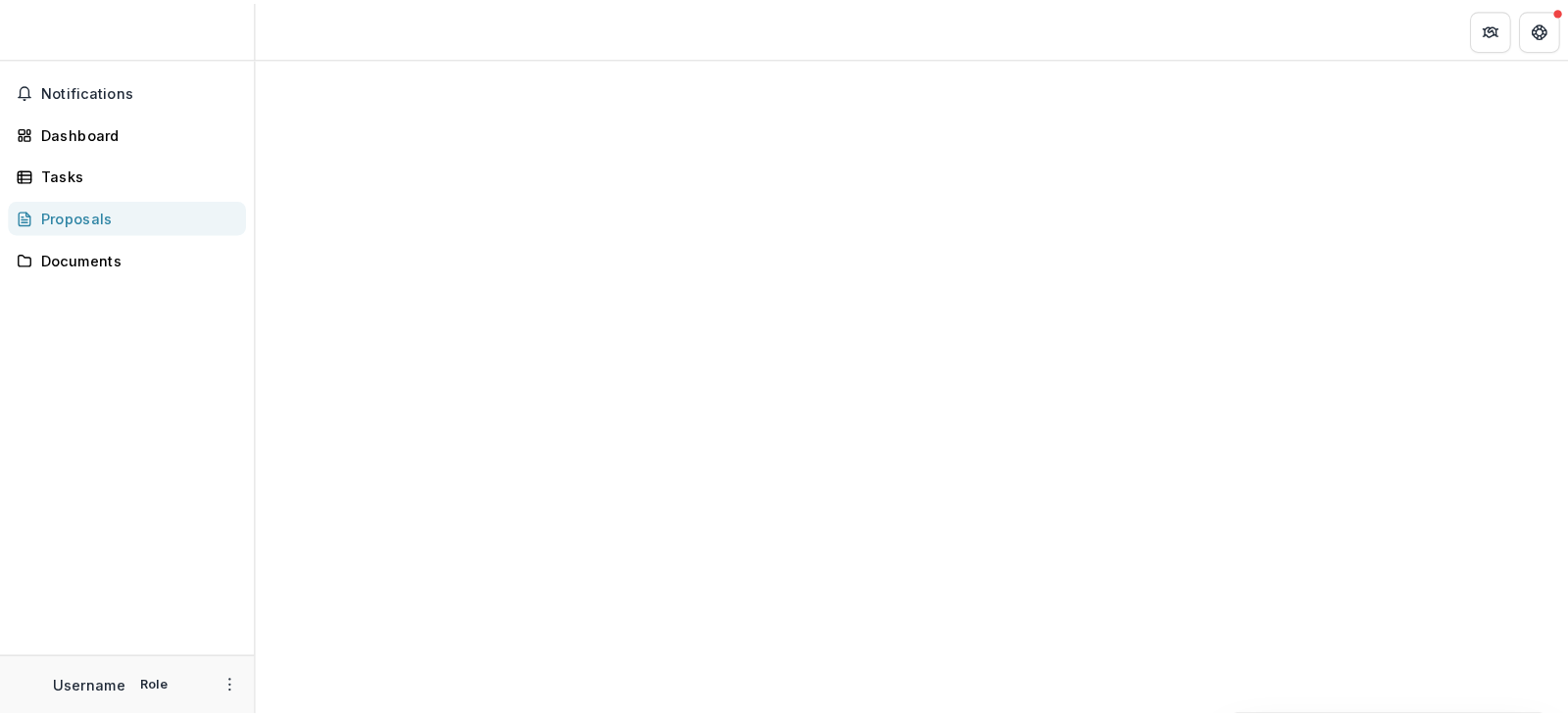 scroll, scrollTop: 0, scrollLeft: 0, axis: both 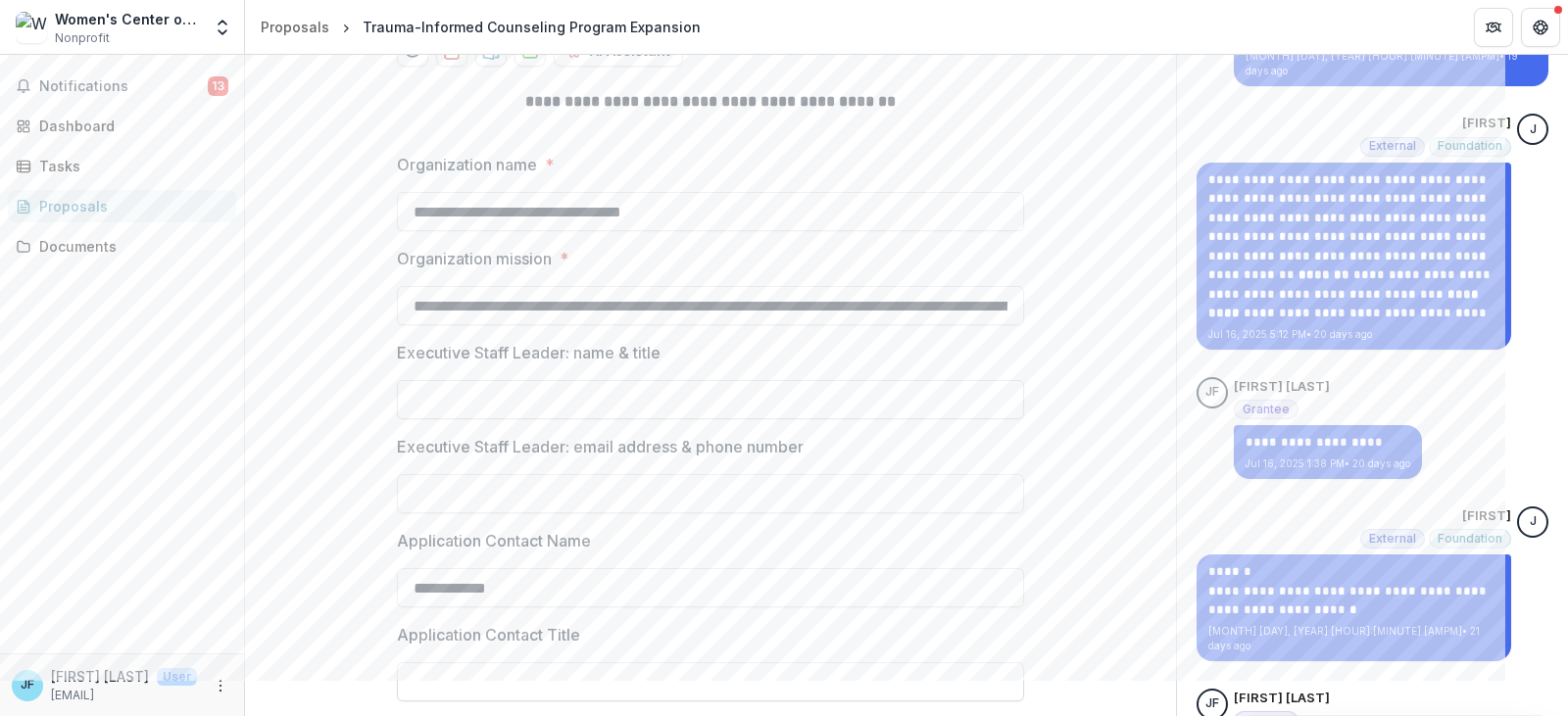 click on "Executive Staff Leader: name & title" at bounding box center (710, 400) 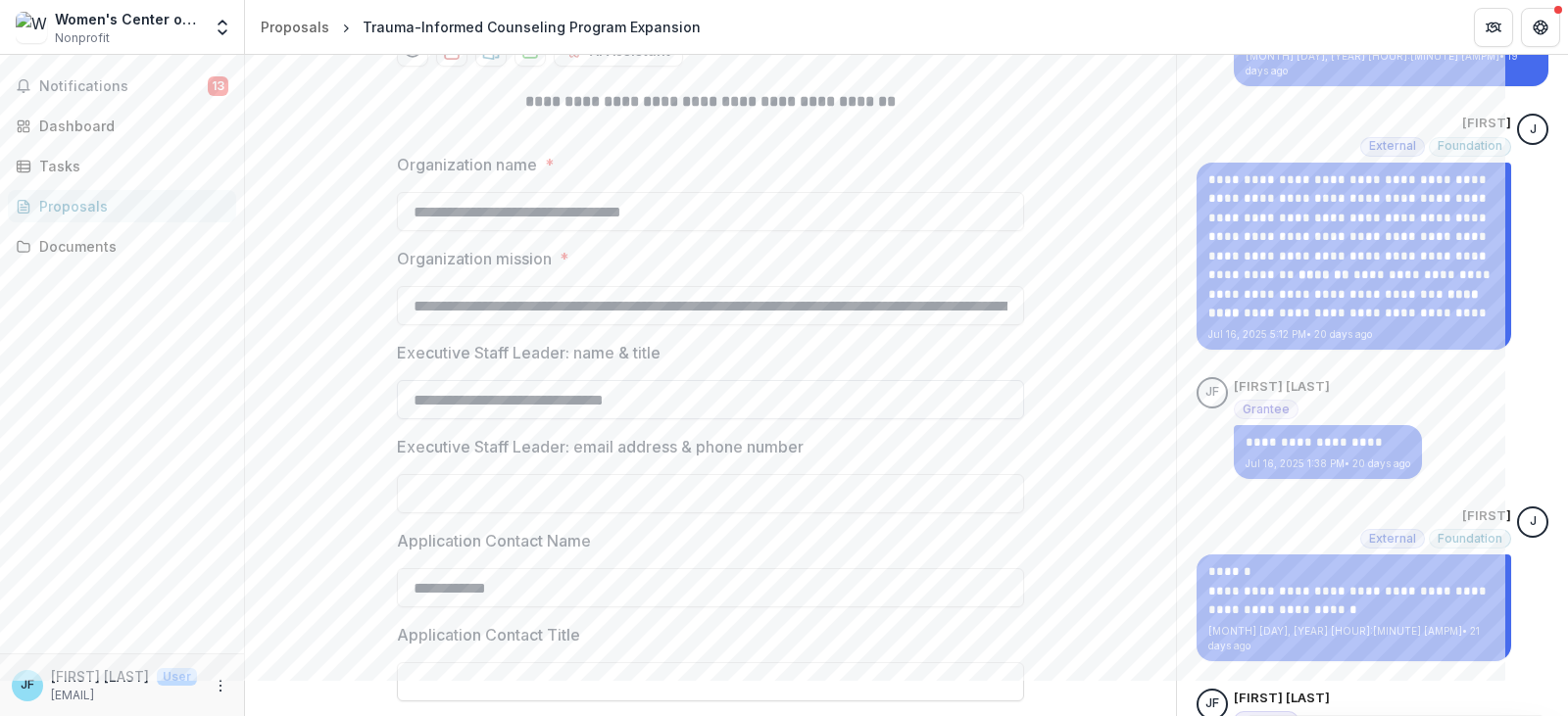 type on "**********" 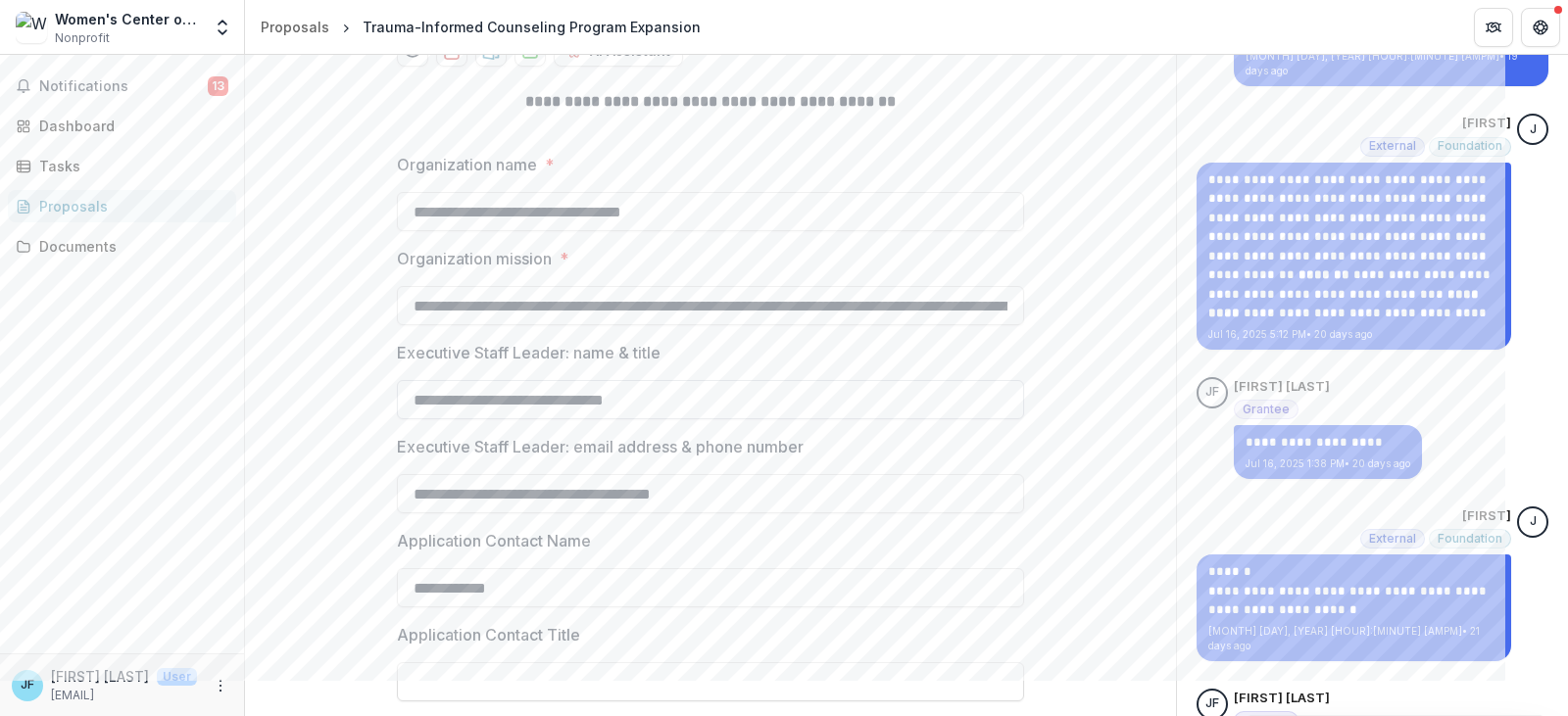 type on "**********" 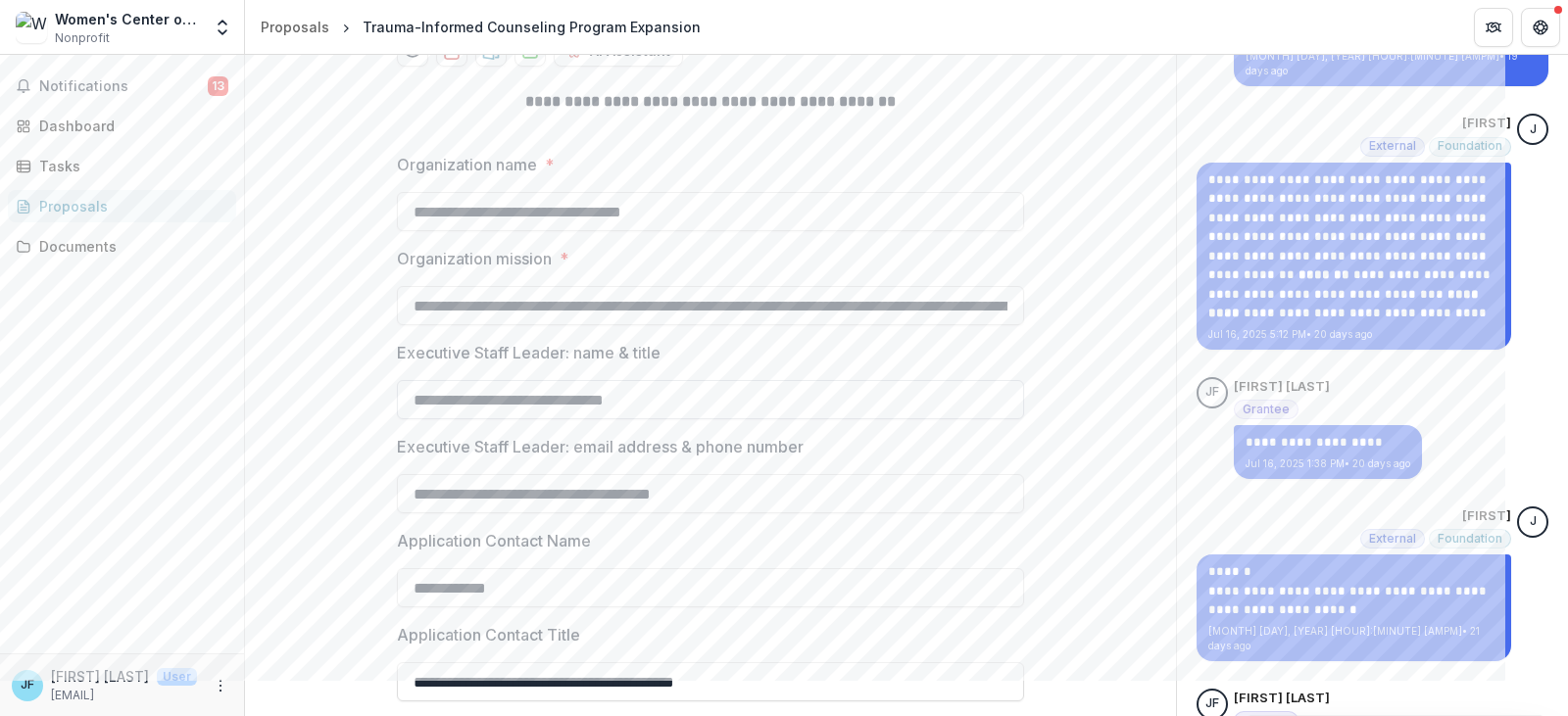 type on "**********" 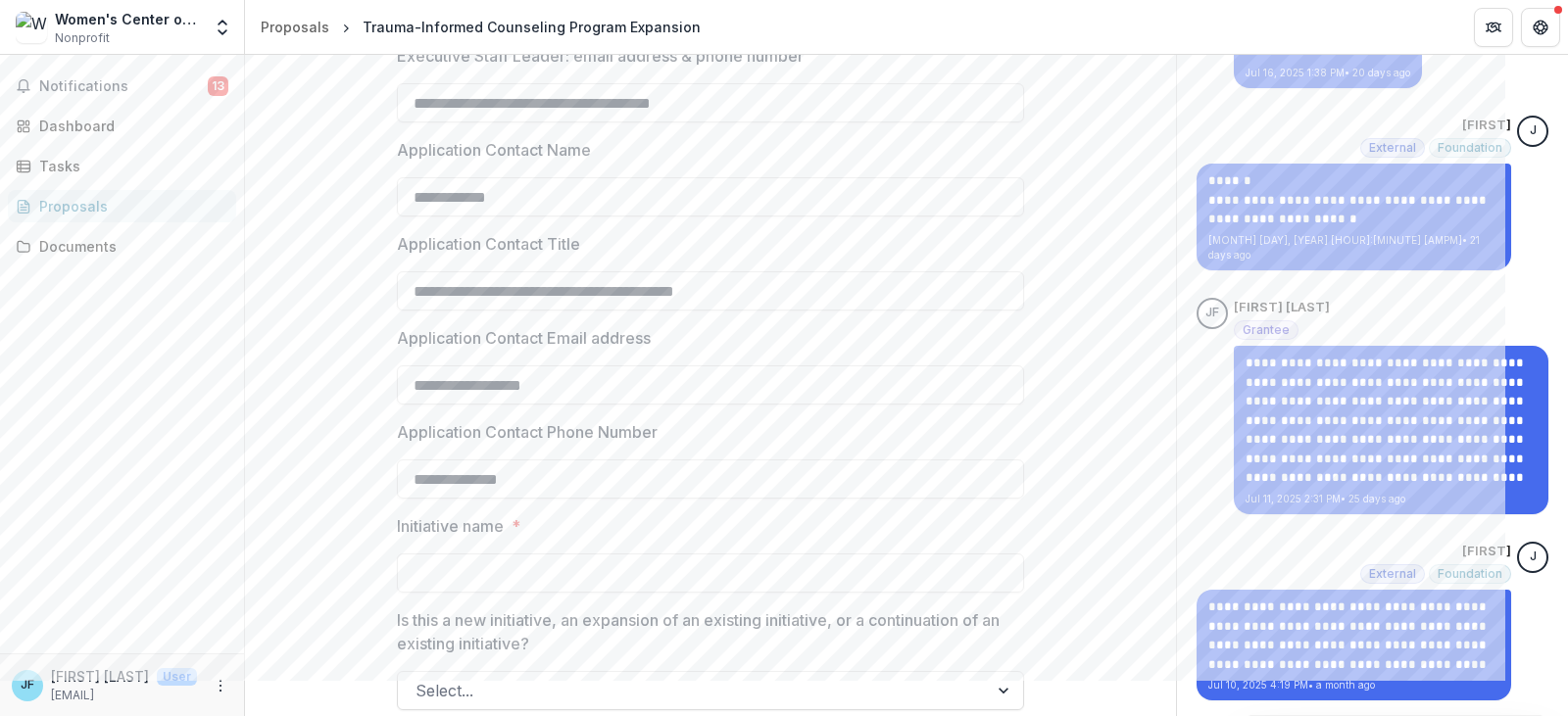 type on "**********" 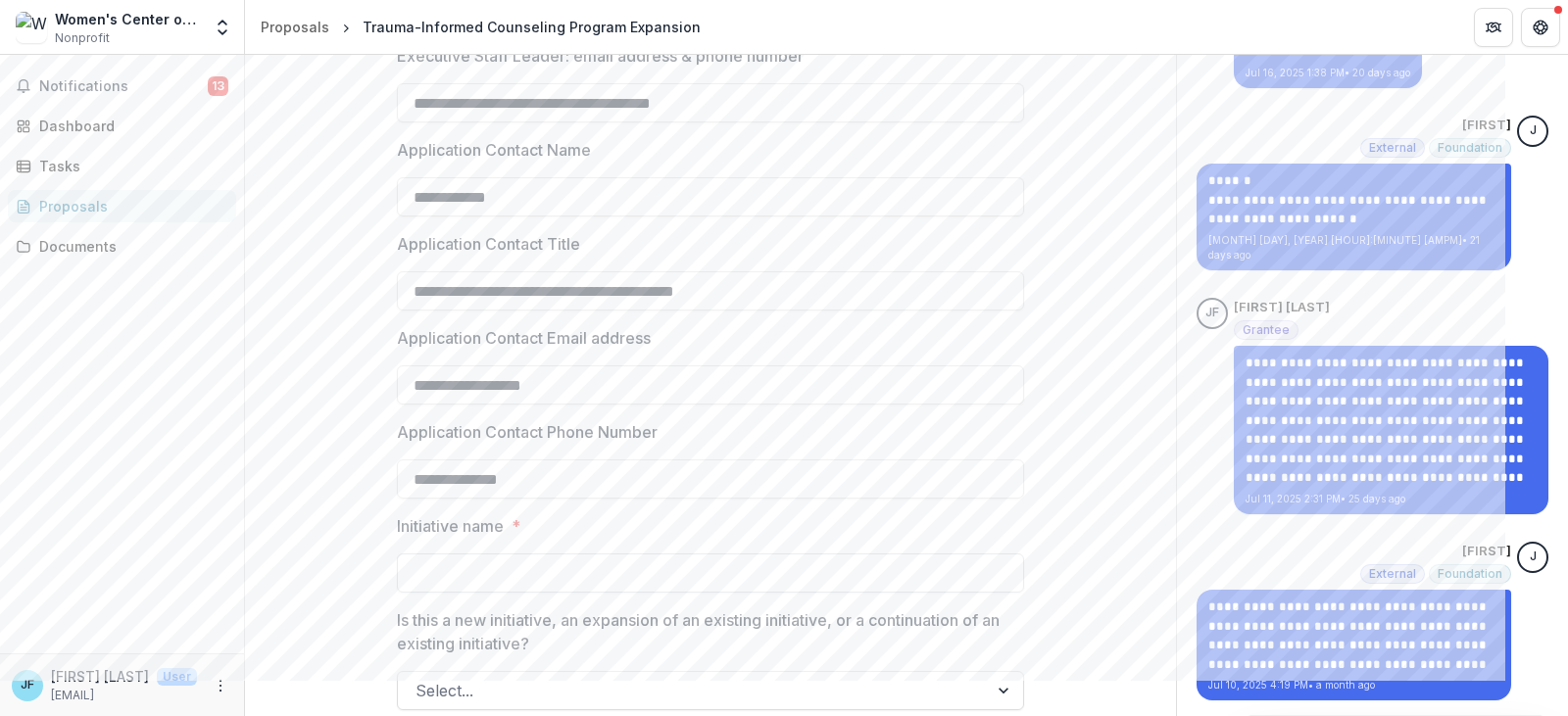 click on "Initiative name *" at bounding box center (710, 573) 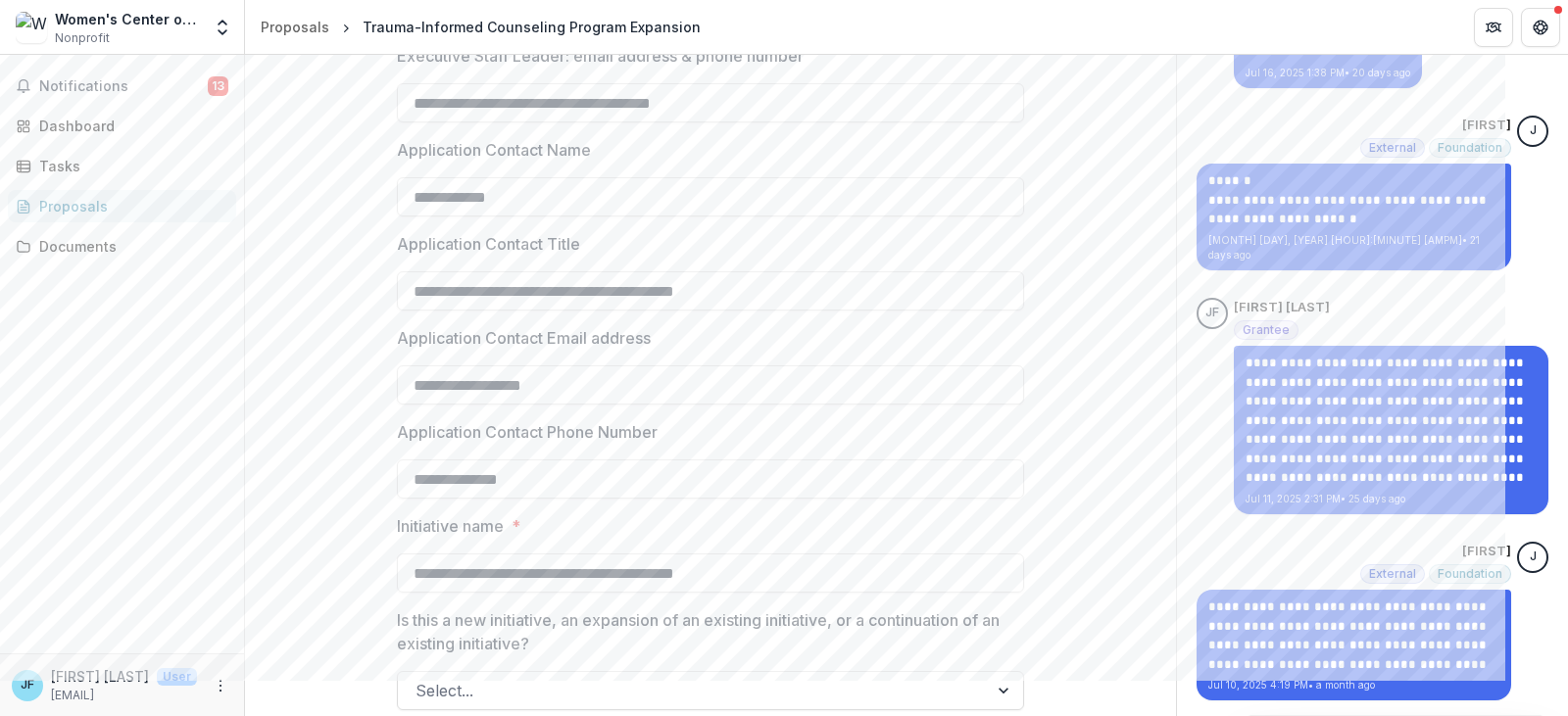 type on "**********" 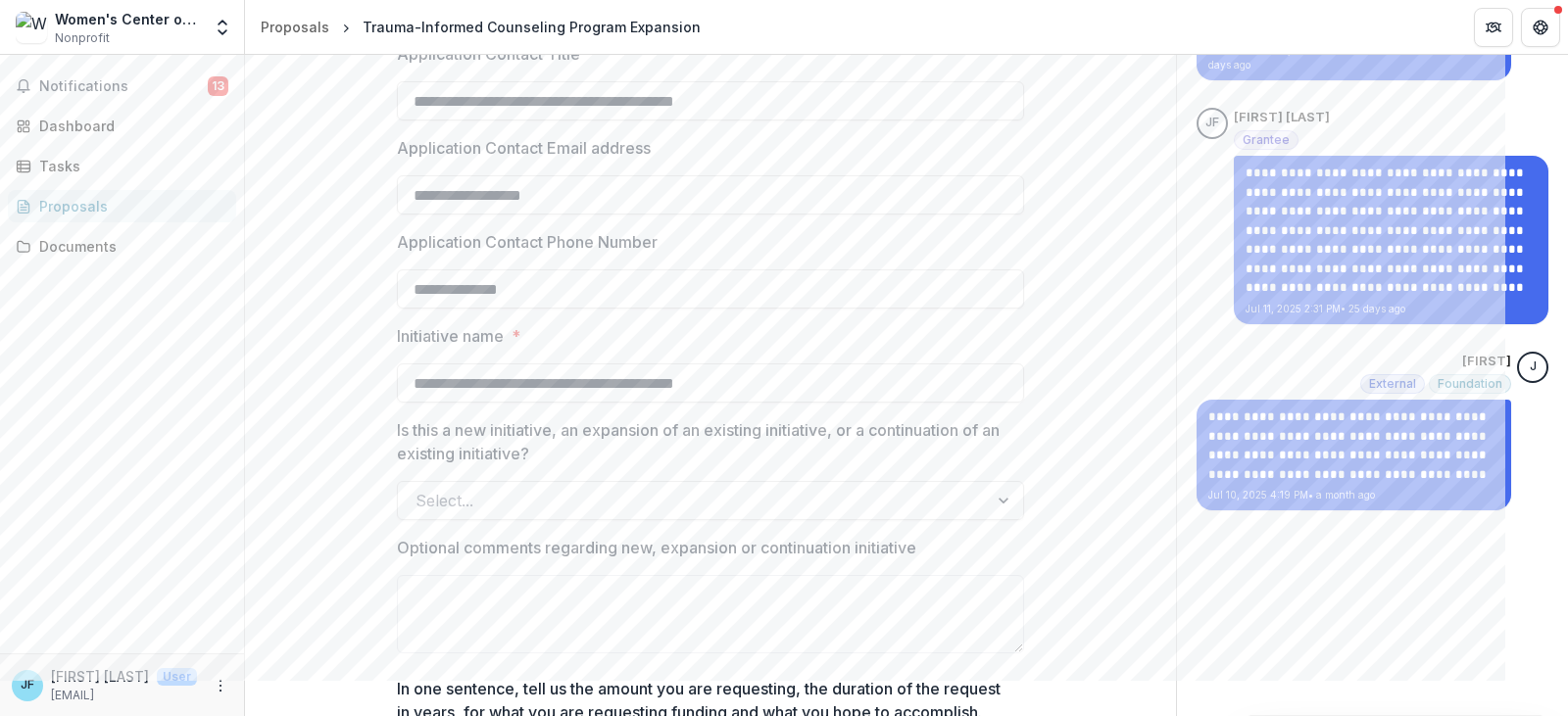scroll, scrollTop: 1174, scrollLeft: 0, axis: vertical 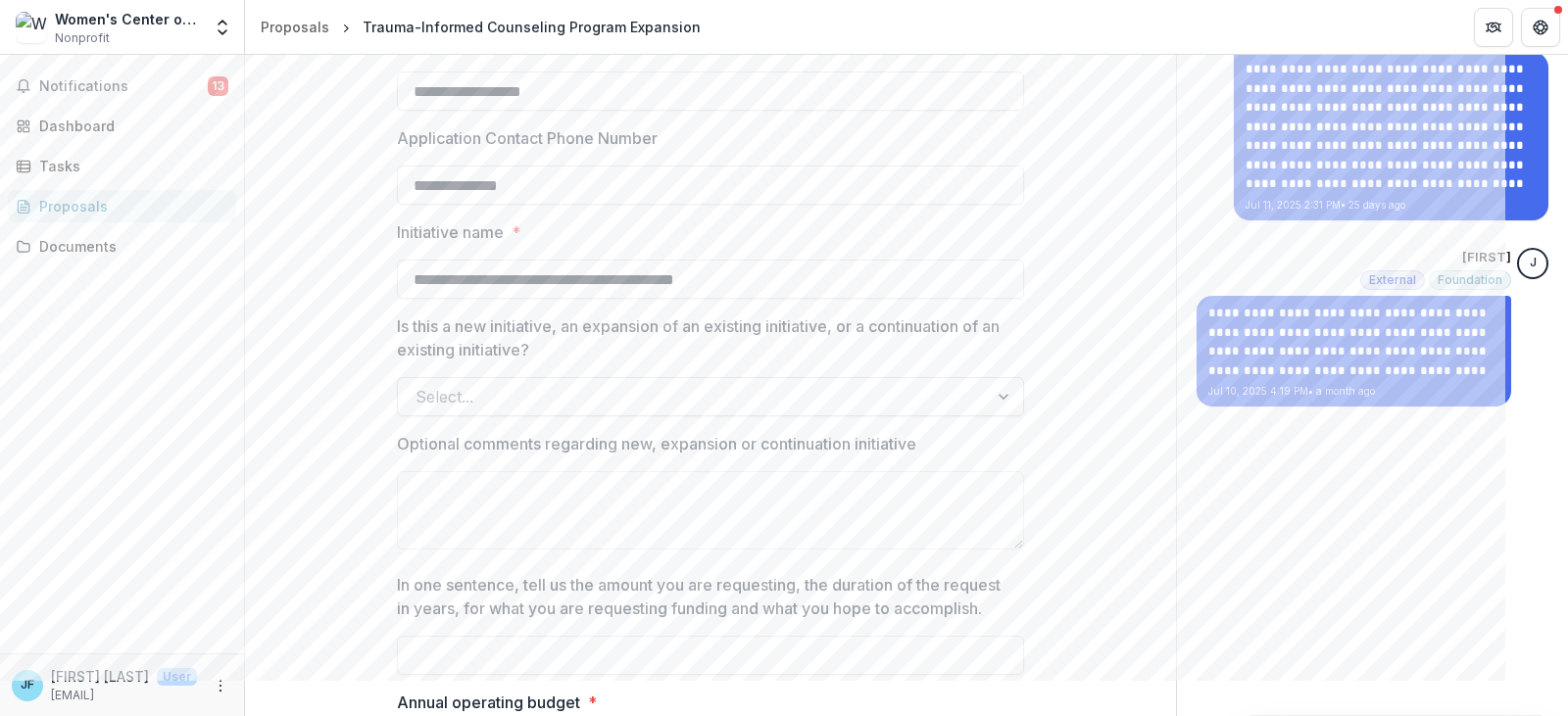click at bounding box center (693, 397) 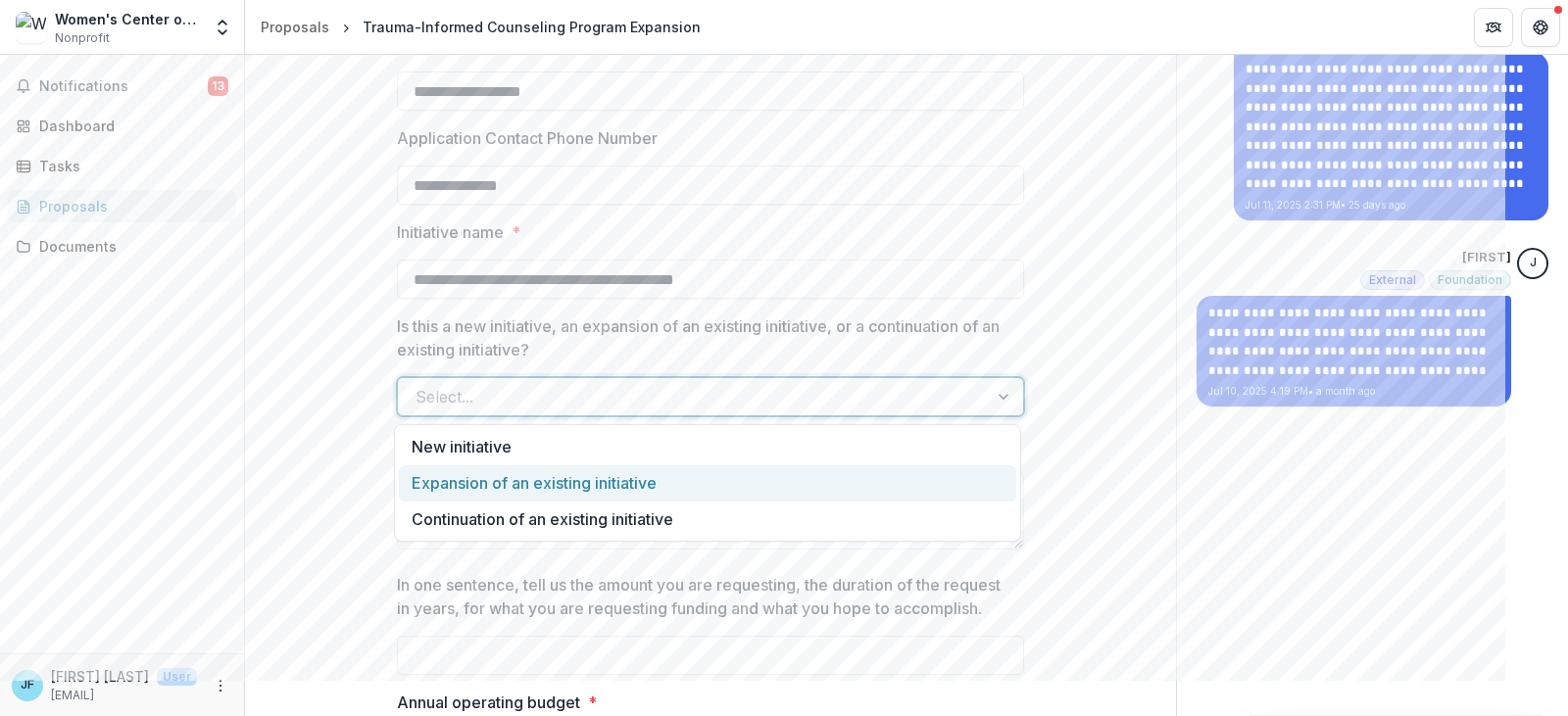 click on "Expansion of an existing initiative" at bounding box center (708, 483) 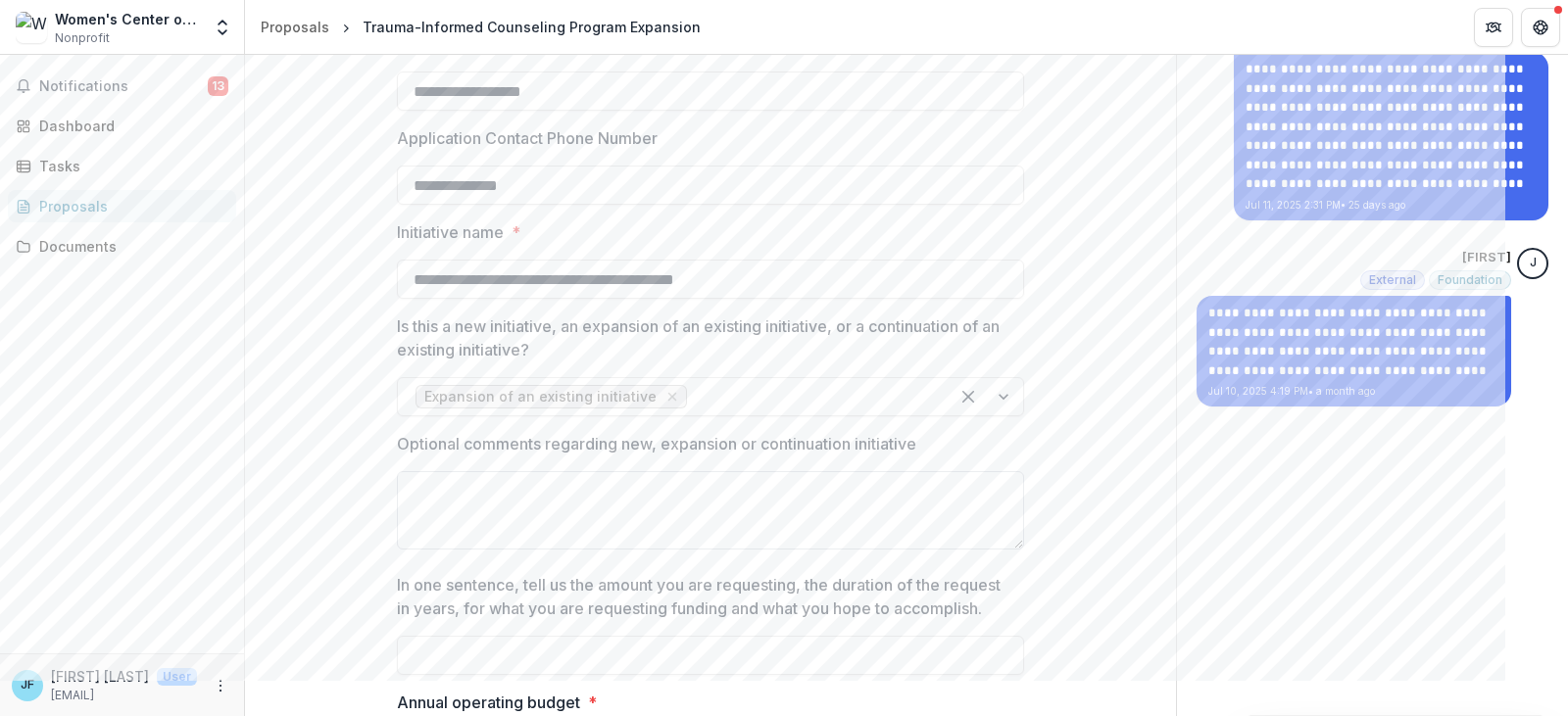 click on "Optional comments regarding new, expansion or continuation initiative" at bounding box center (710, 510) 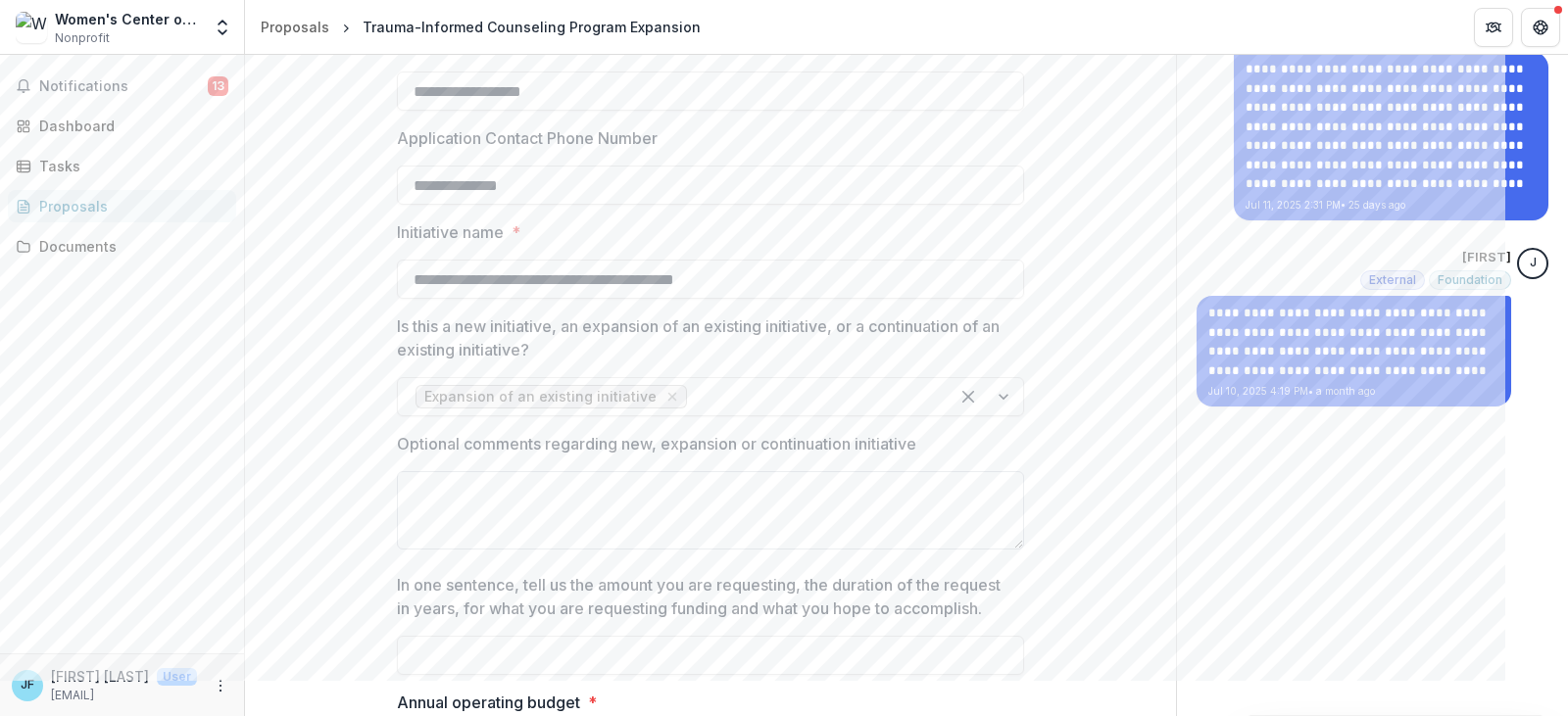 click on "Optional comments regarding new, expansion or continuation initiative" at bounding box center [710, 510] 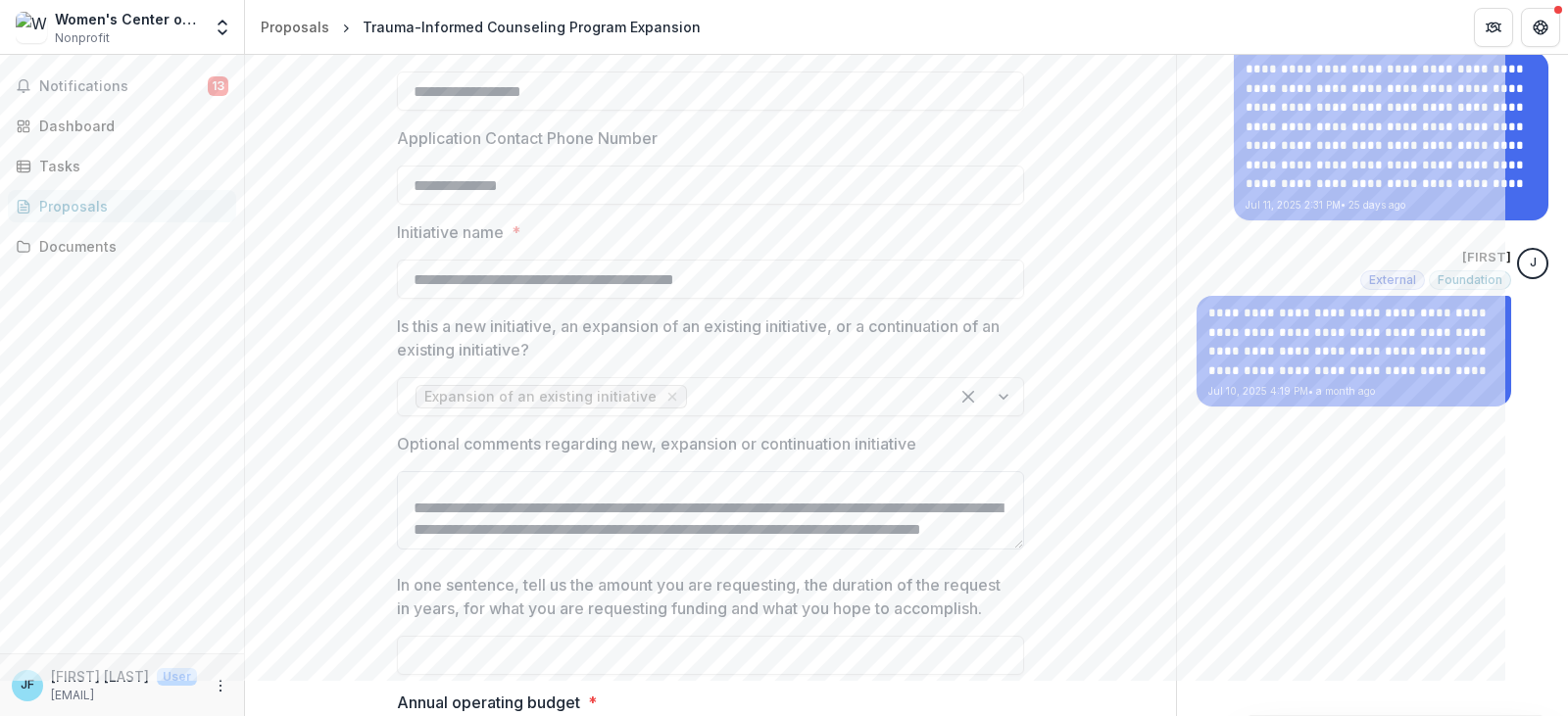 scroll, scrollTop: 112, scrollLeft: 0, axis: vertical 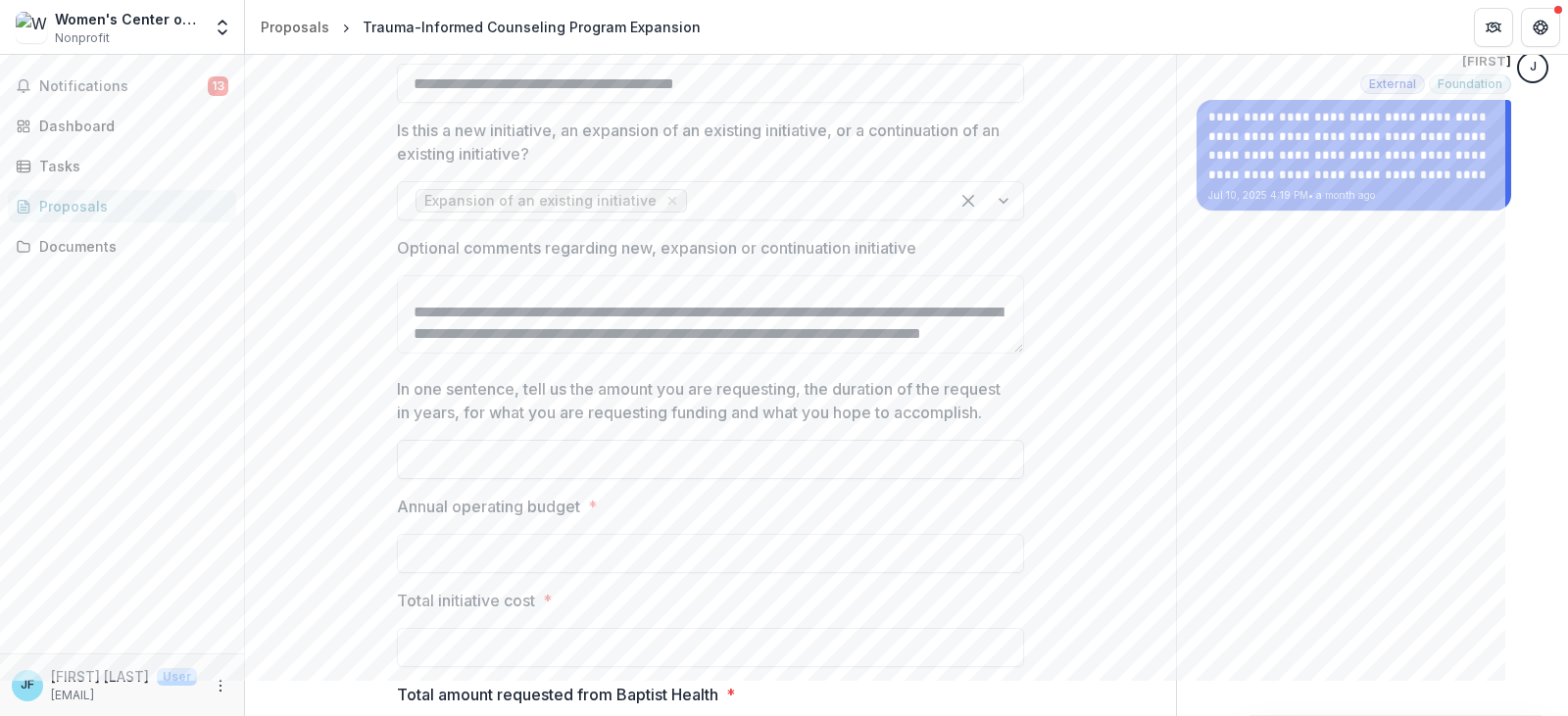 type on "**********" 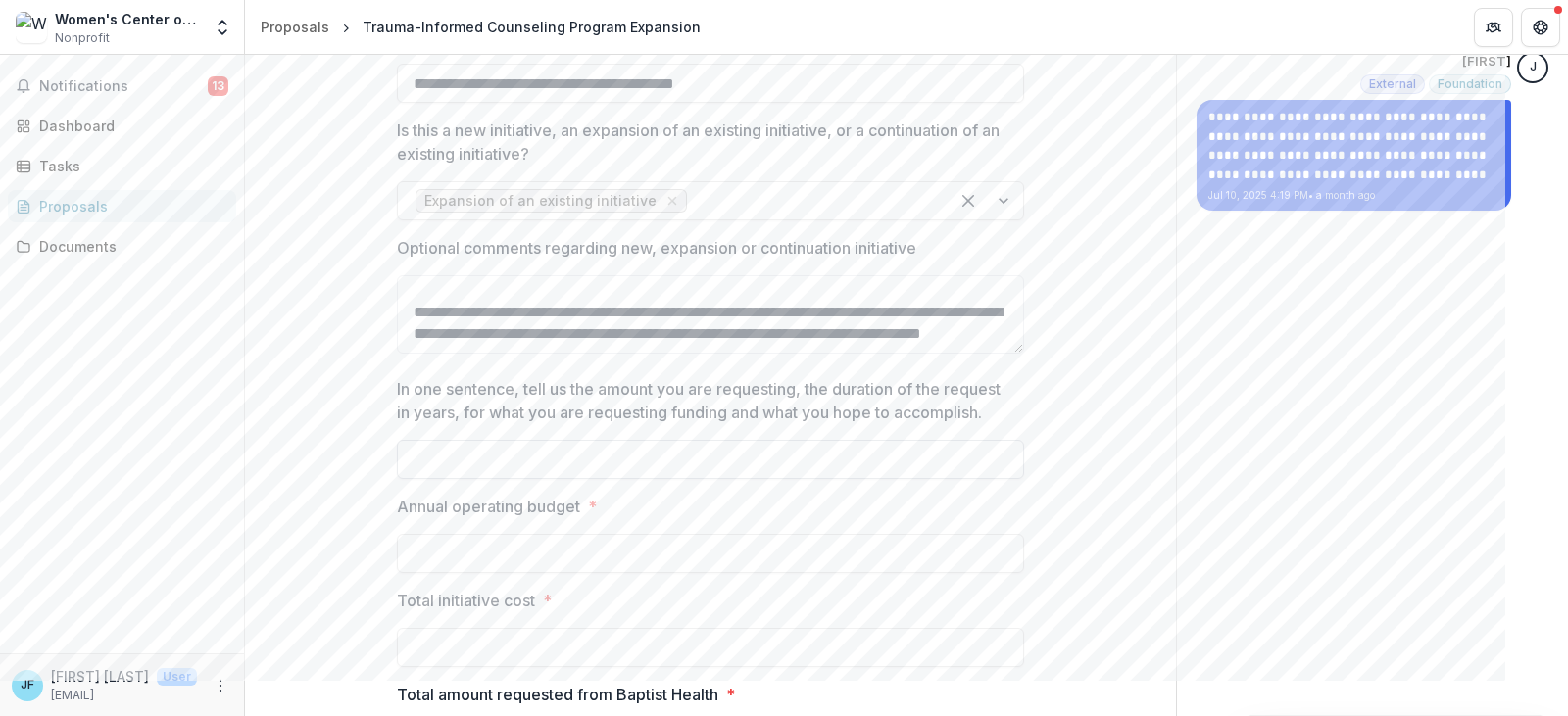 click on "In one sentence, tell us the amount you are requesting, the duration of the request in years, for what you are requesting funding and what you hope to accomplish." at bounding box center (710, 459) 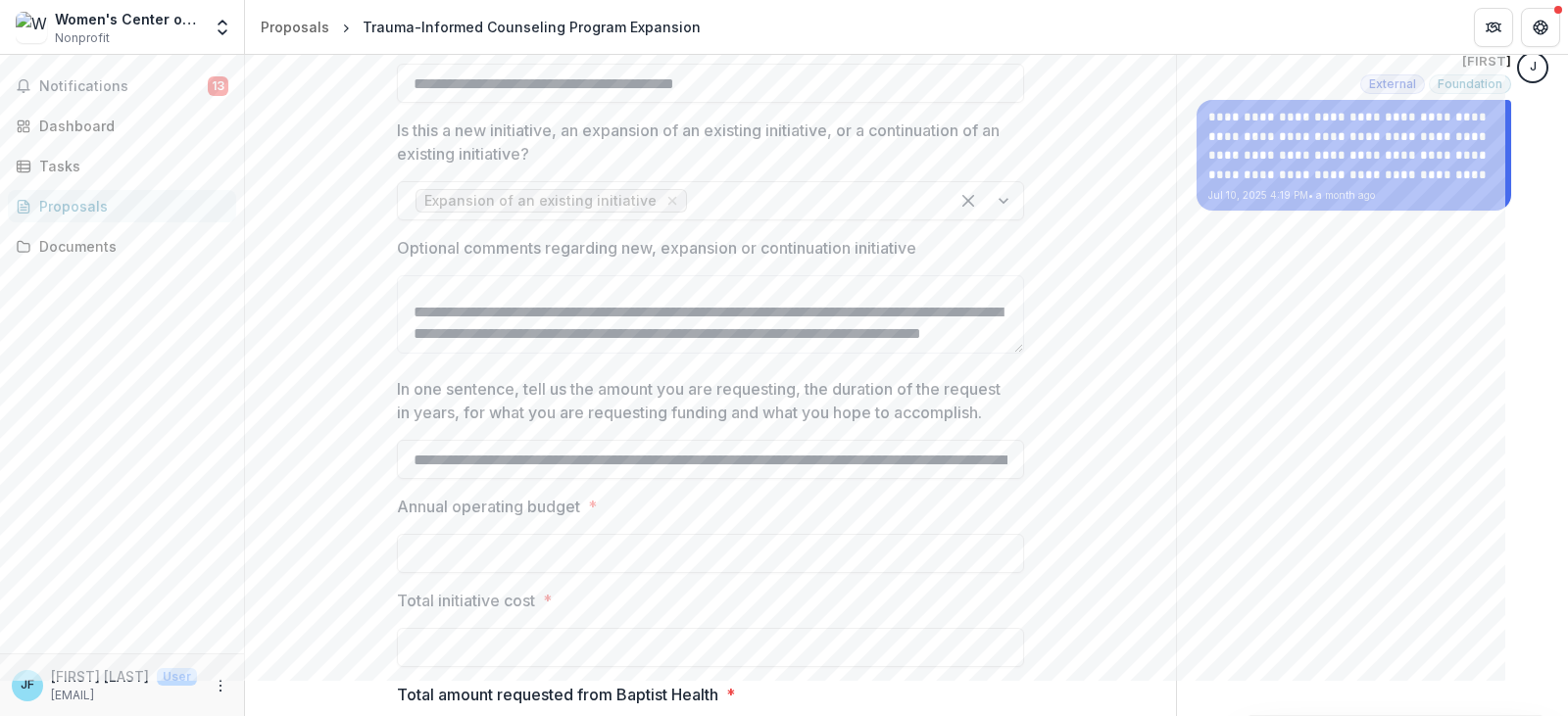 scroll, scrollTop: 0, scrollLeft: 3116, axis: horizontal 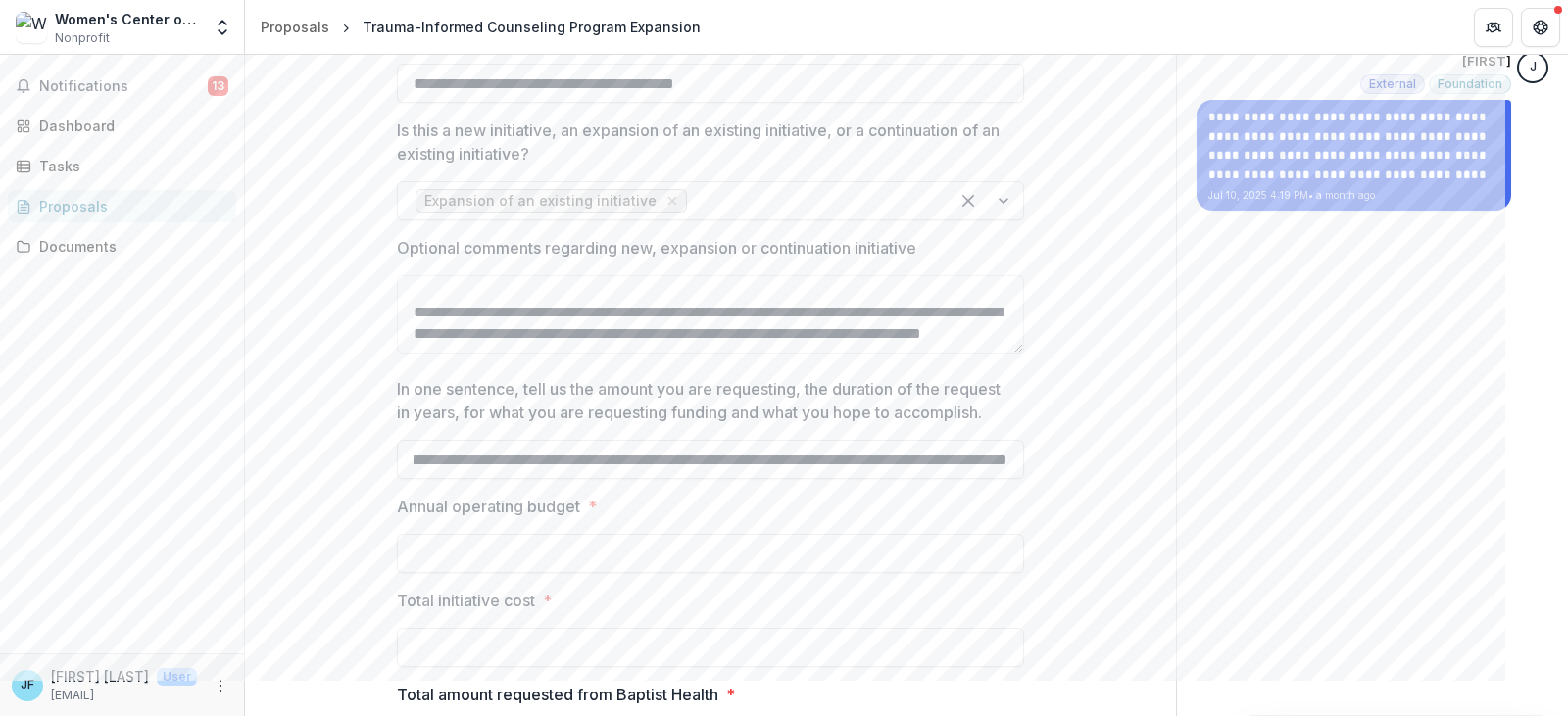 type on "**********" 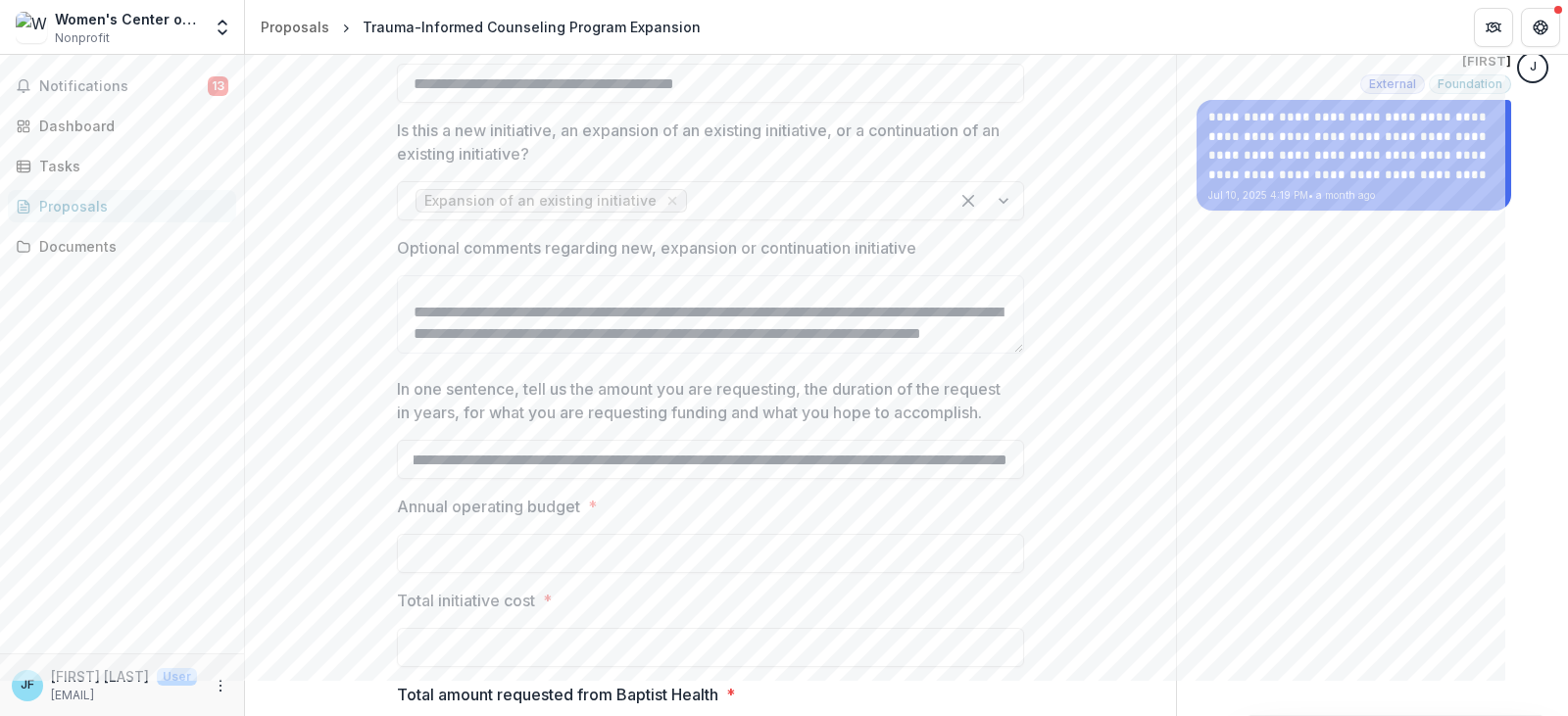 scroll, scrollTop: 0, scrollLeft: 0, axis: both 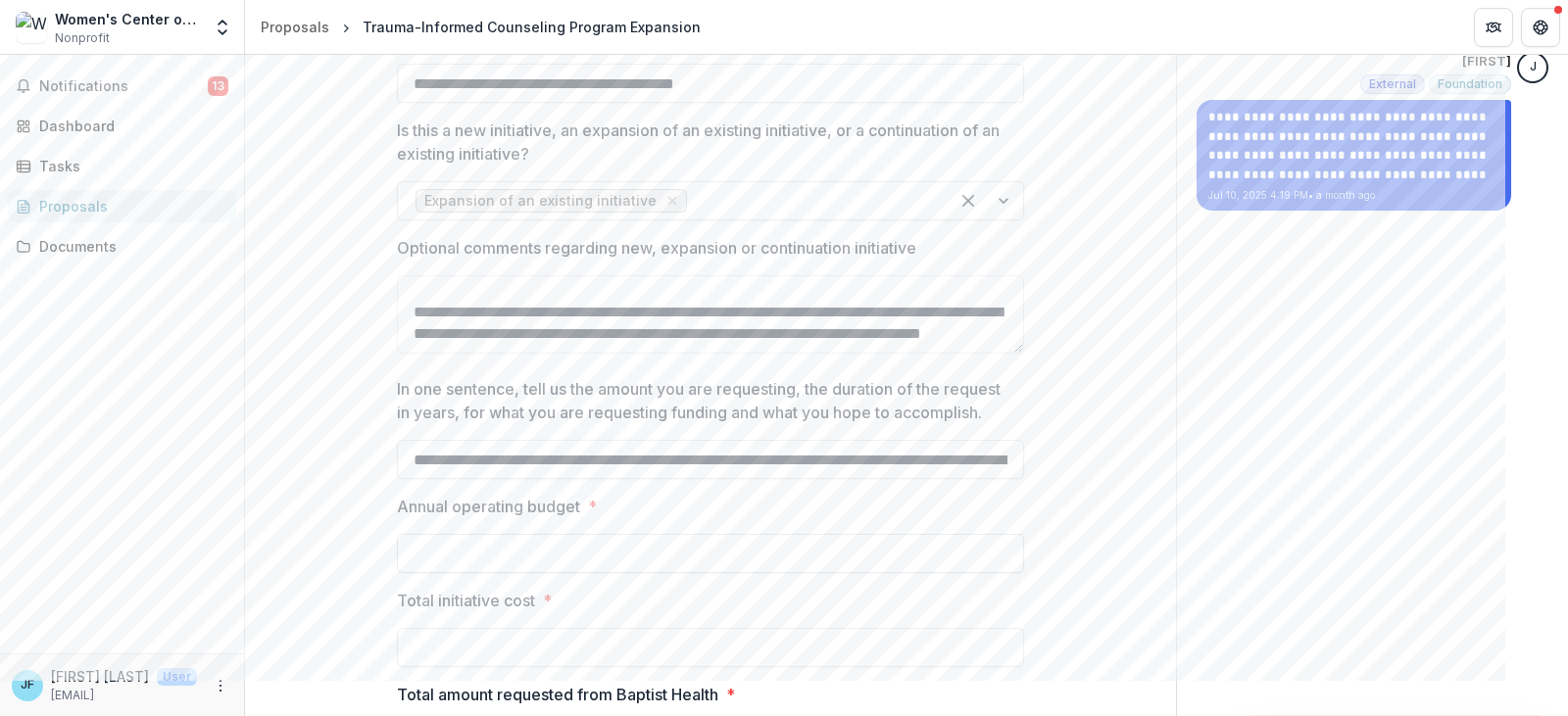 click on "Annual operating budget *" at bounding box center [710, 553] 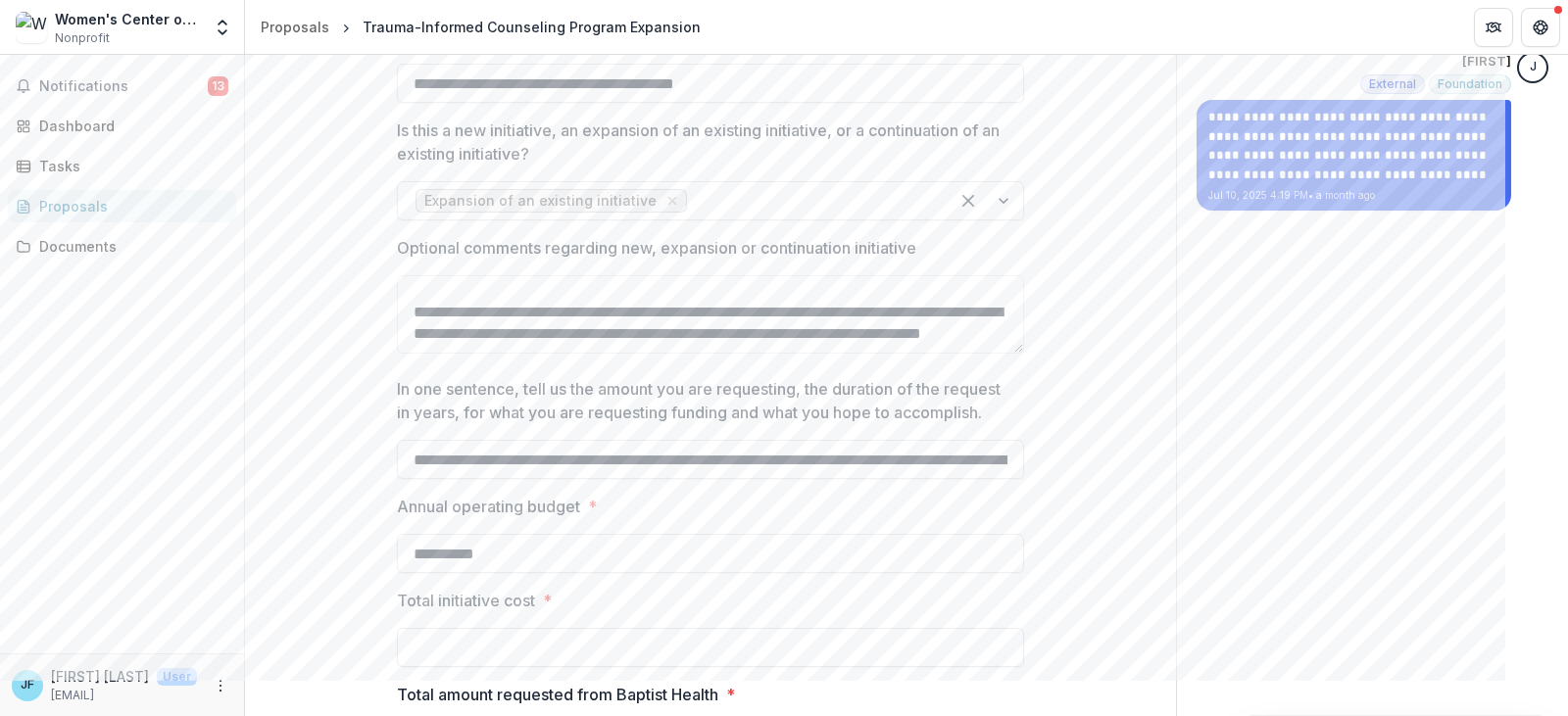 type on "**********" 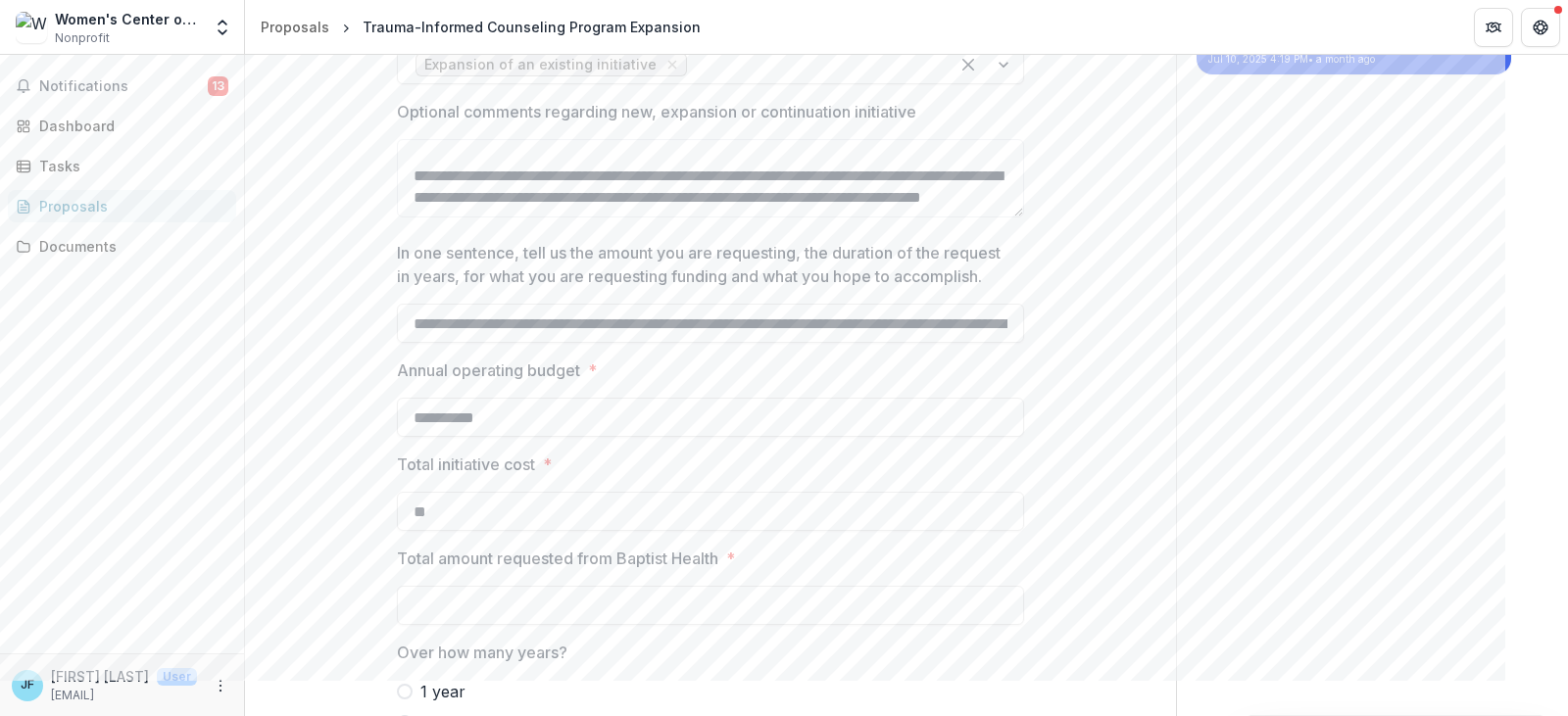 scroll, scrollTop: 1566, scrollLeft: 0, axis: vertical 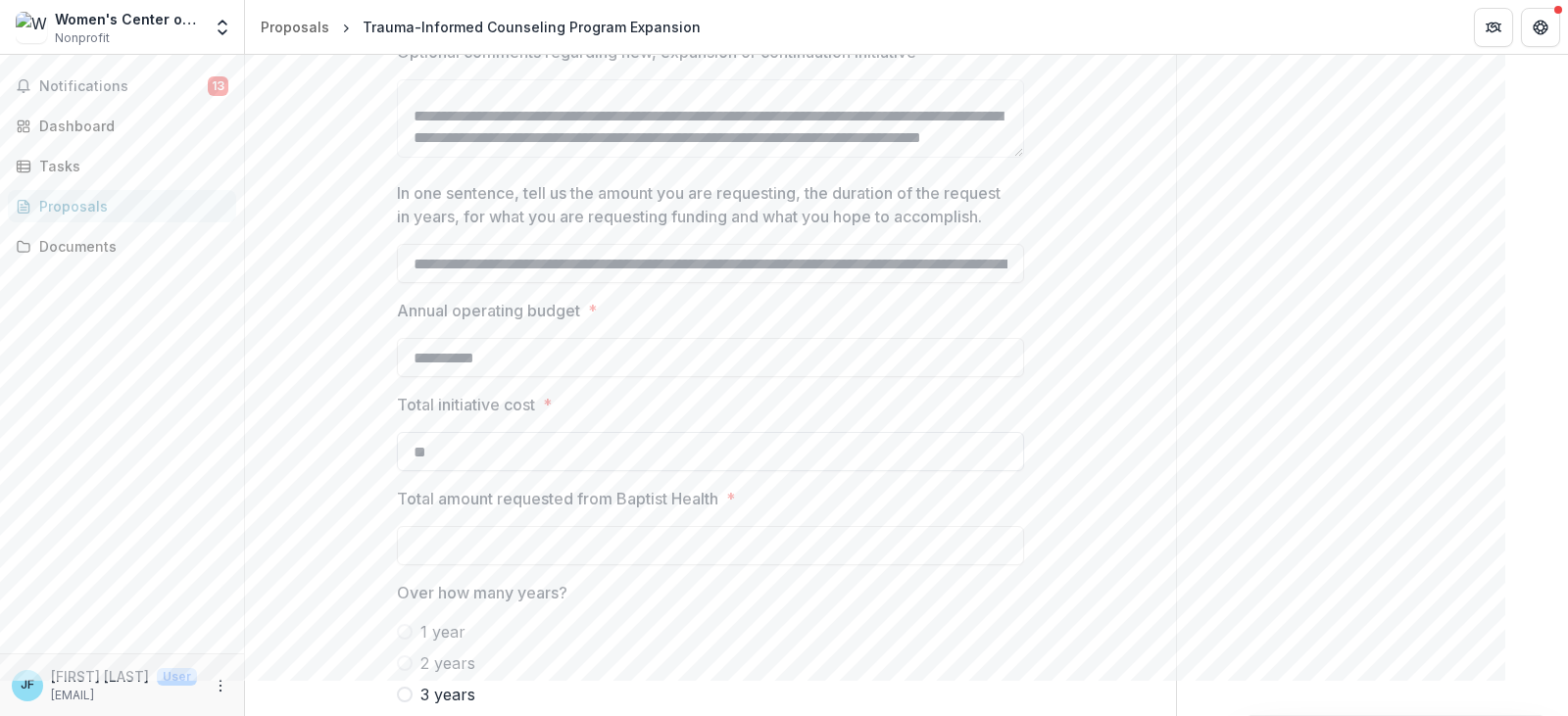 click on "**" at bounding box center [710, 452] 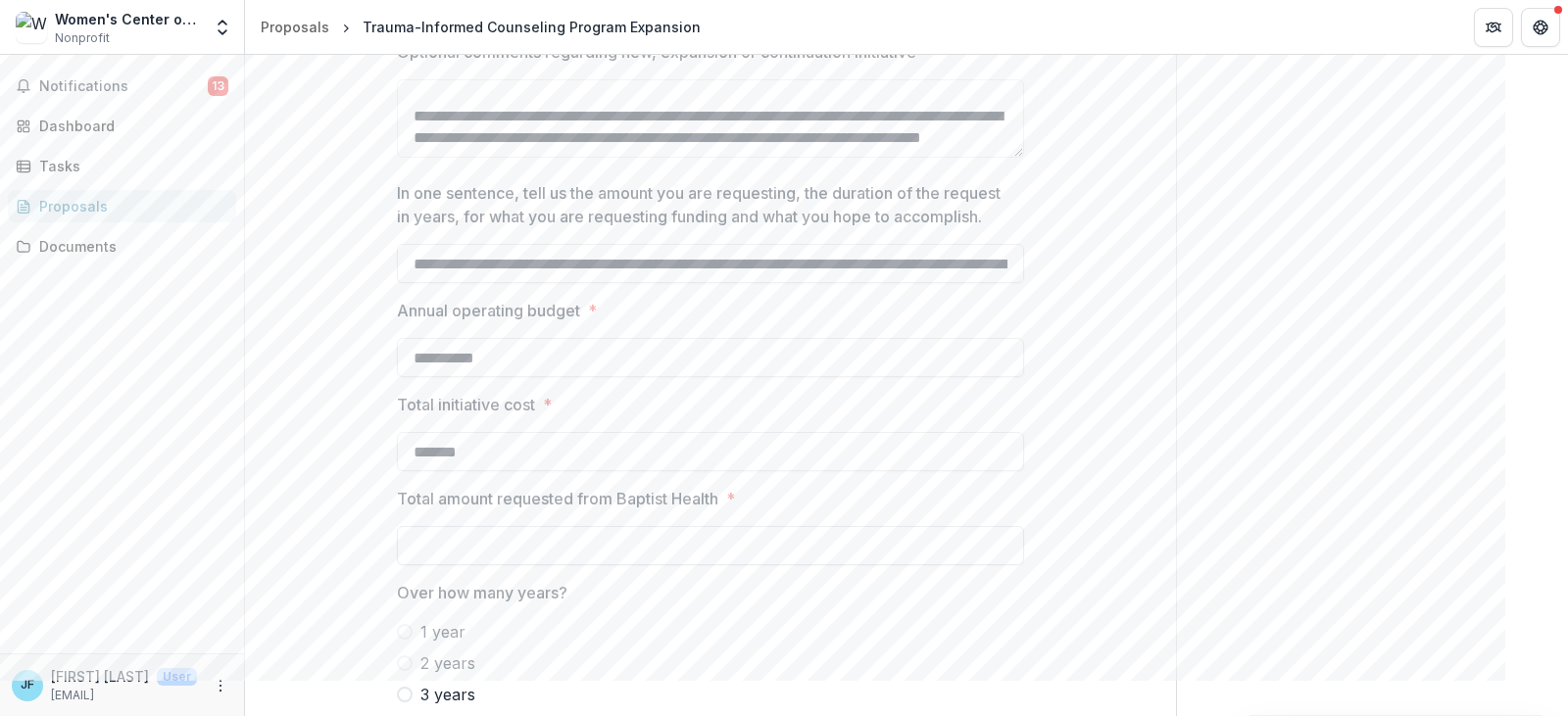 type on "*******" 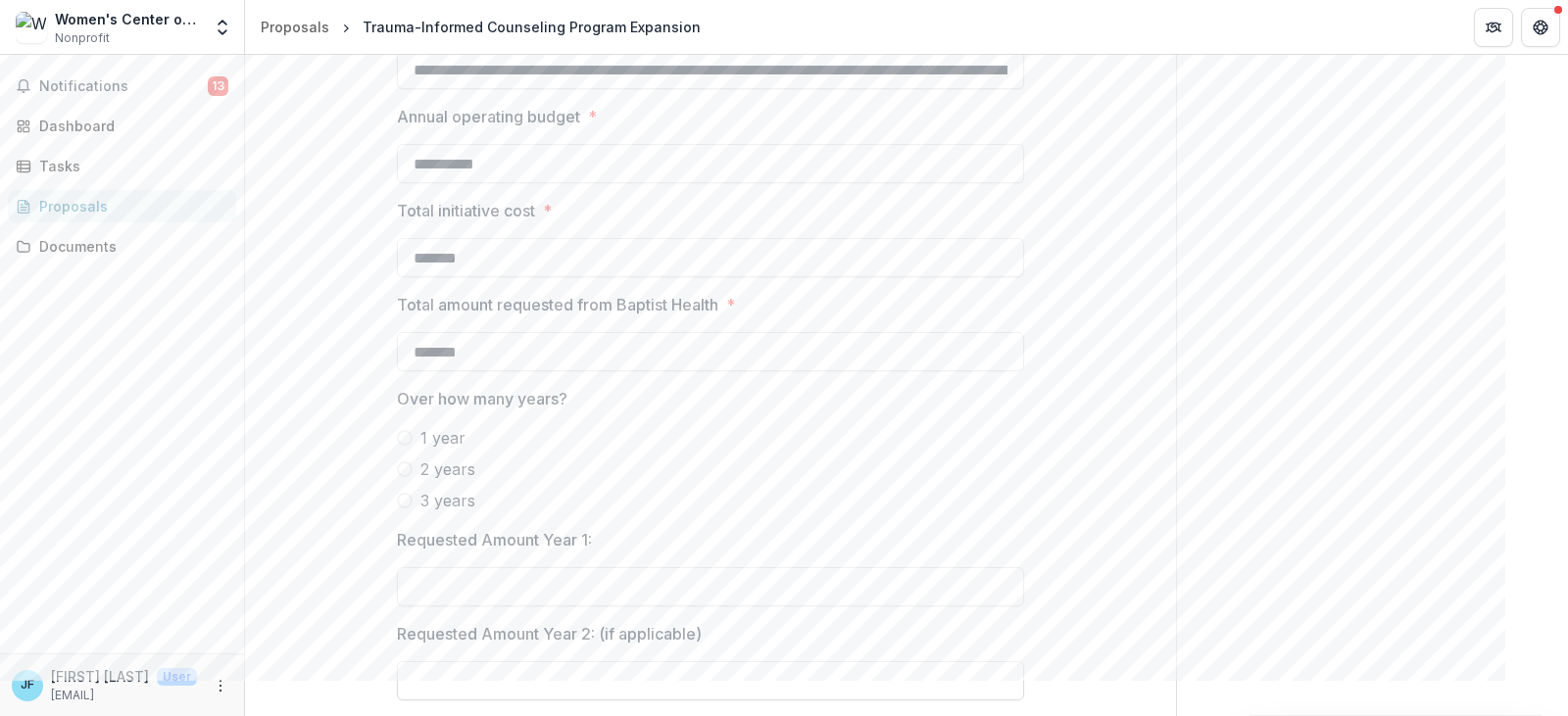scroll, scrollTop: 1762, scrollLeft: 0, axis: vertical 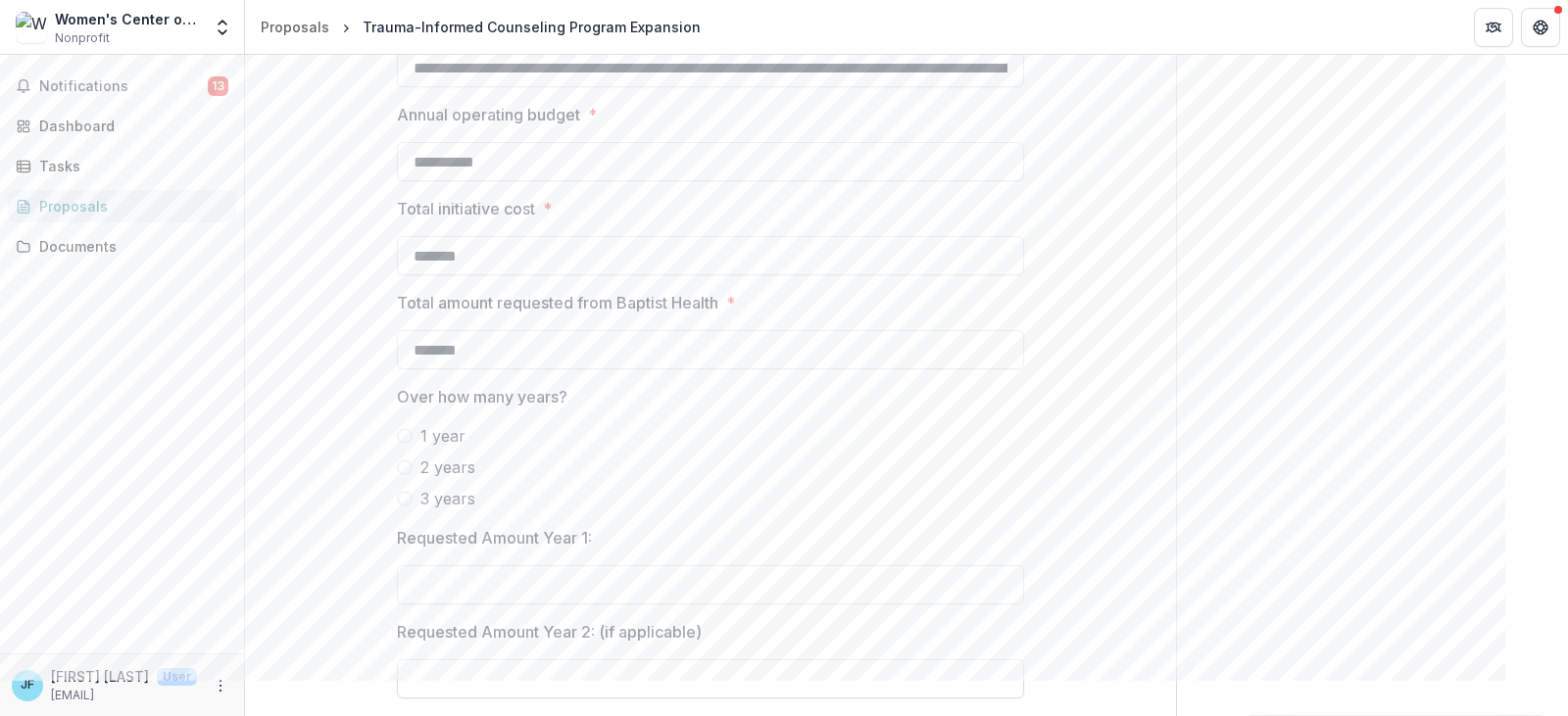 click on "1 year" at bounding box center [443, 436] 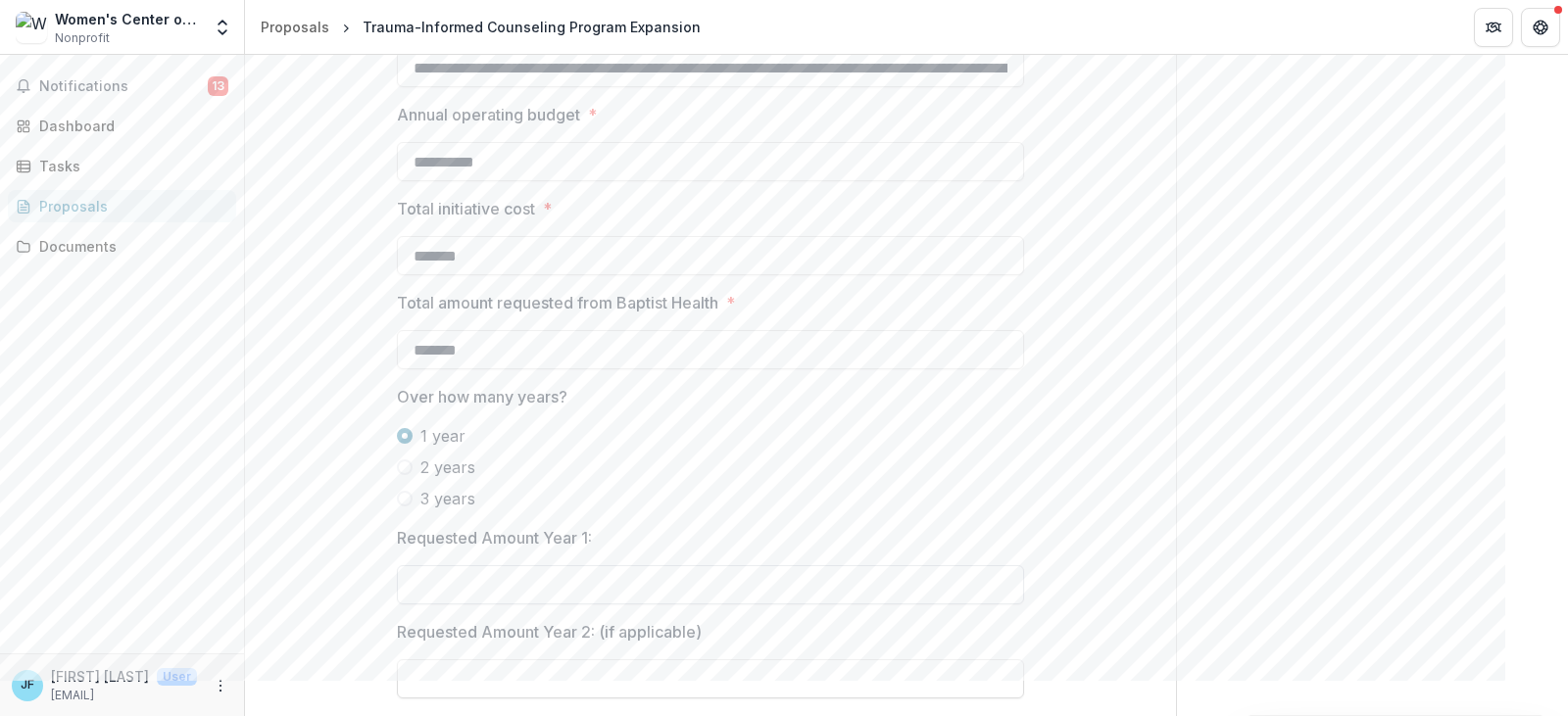 click on "Requested Amount Year 1:" at bounding box center (710, 585) 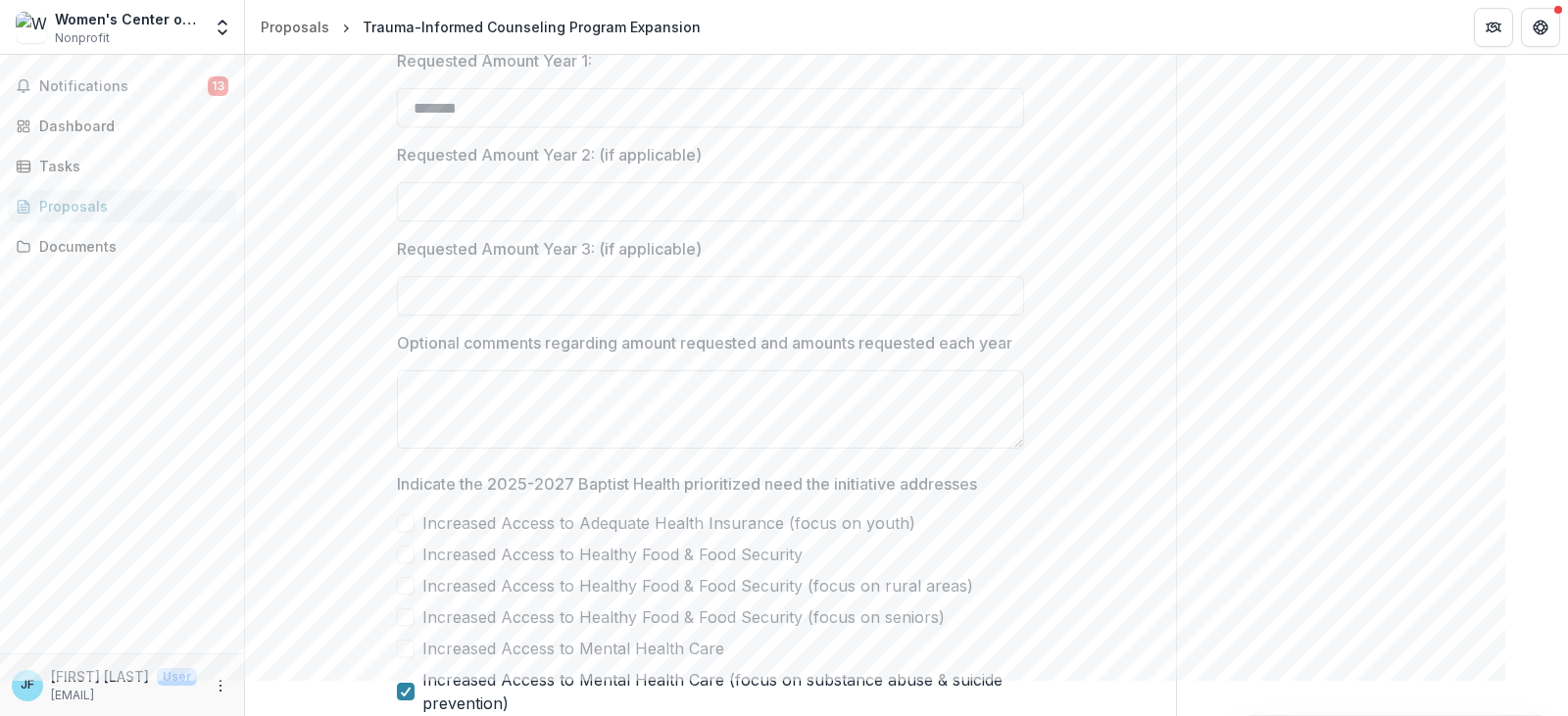 scroll, scrollTop: 2252, scrollLeft: 0, axis: vertical 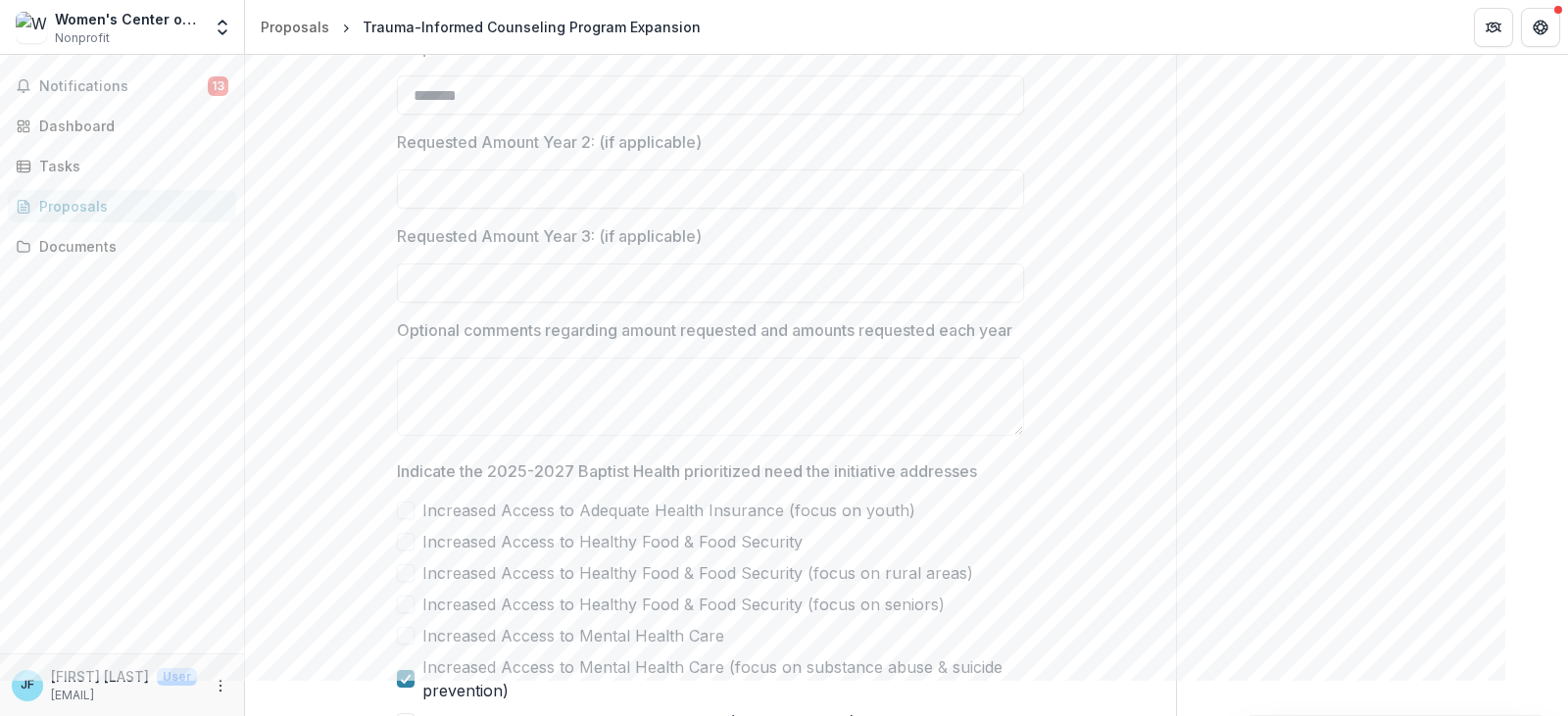 type on "*******" 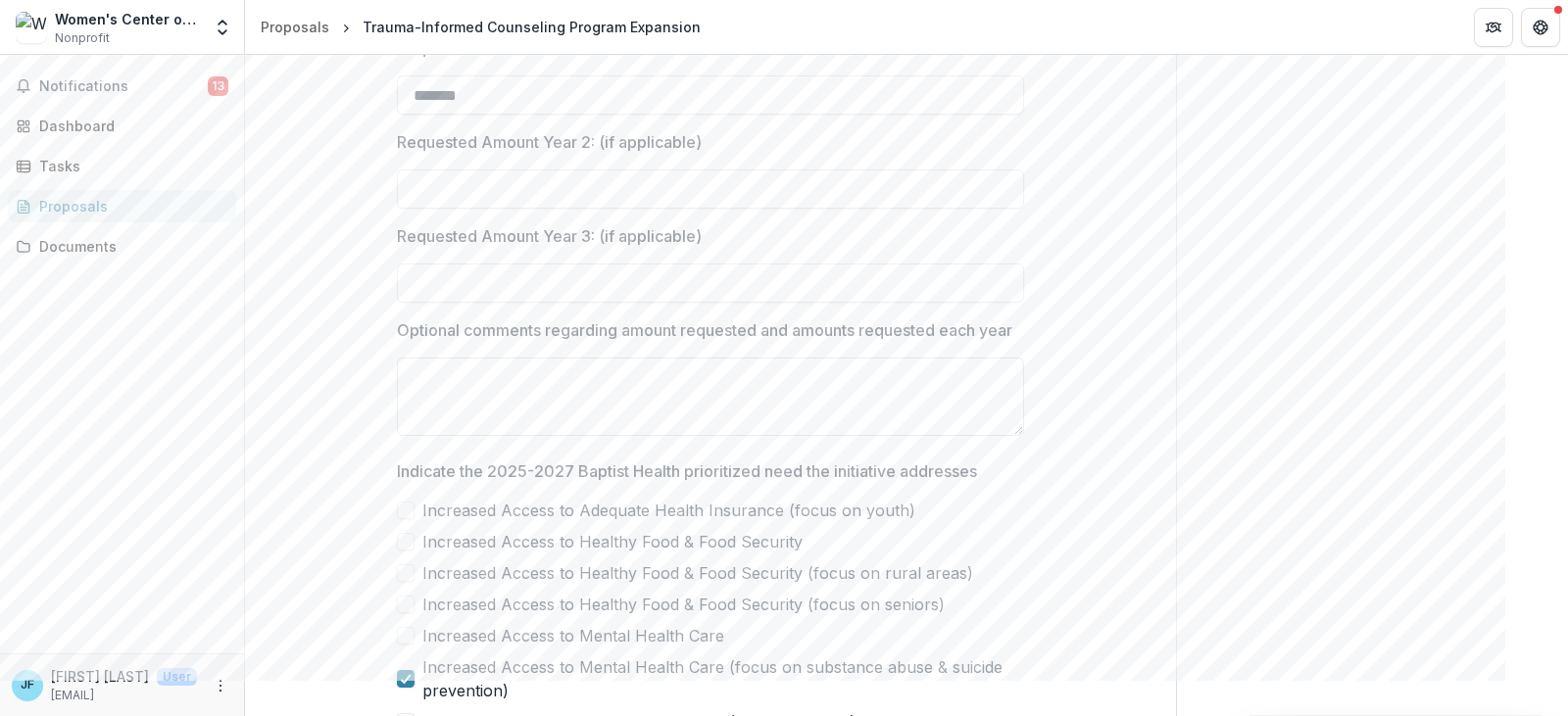 click on "Optional comments regarding amount requested and amounts requested each year" at bounding box center (710, 397) 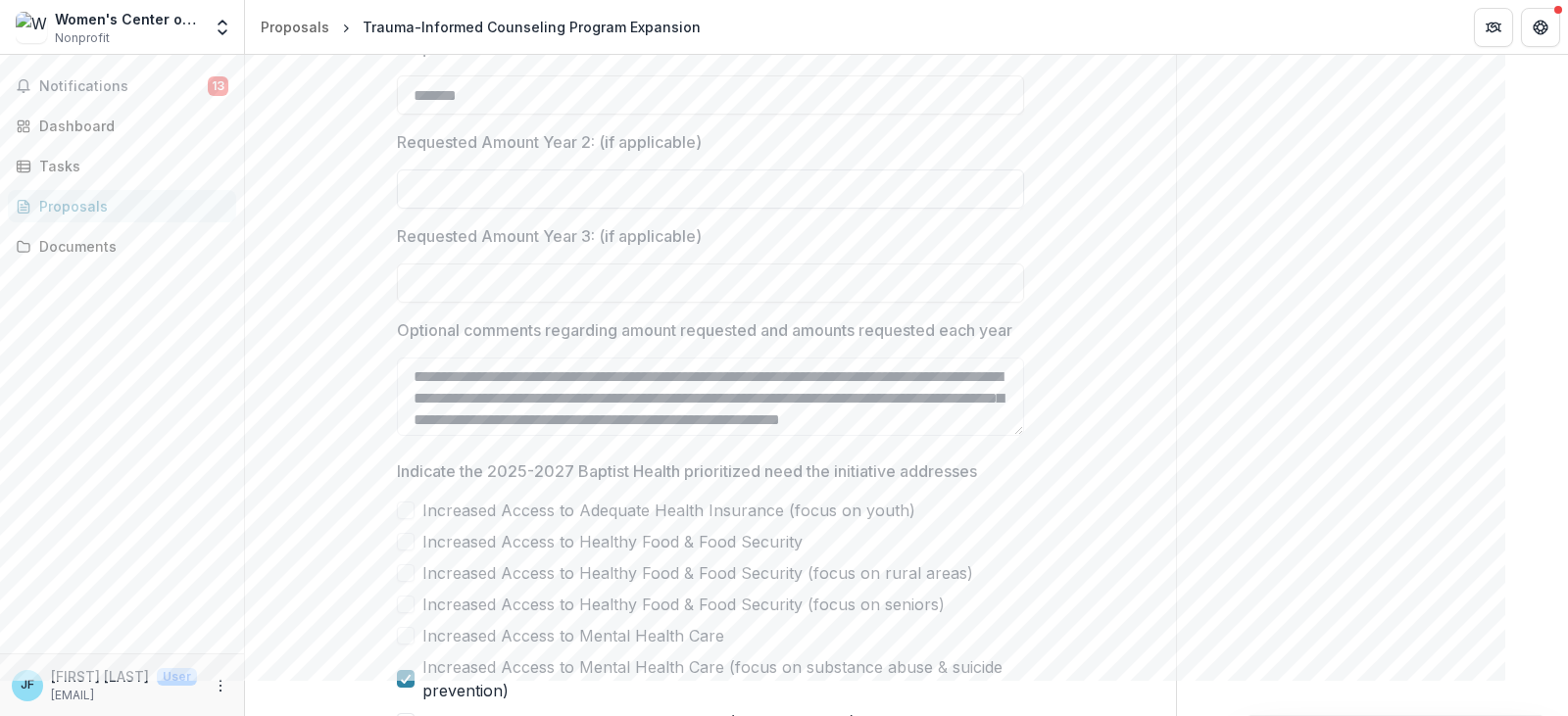 scroll, scrollTop: 103, scrollLeft: 0, axis: vertical 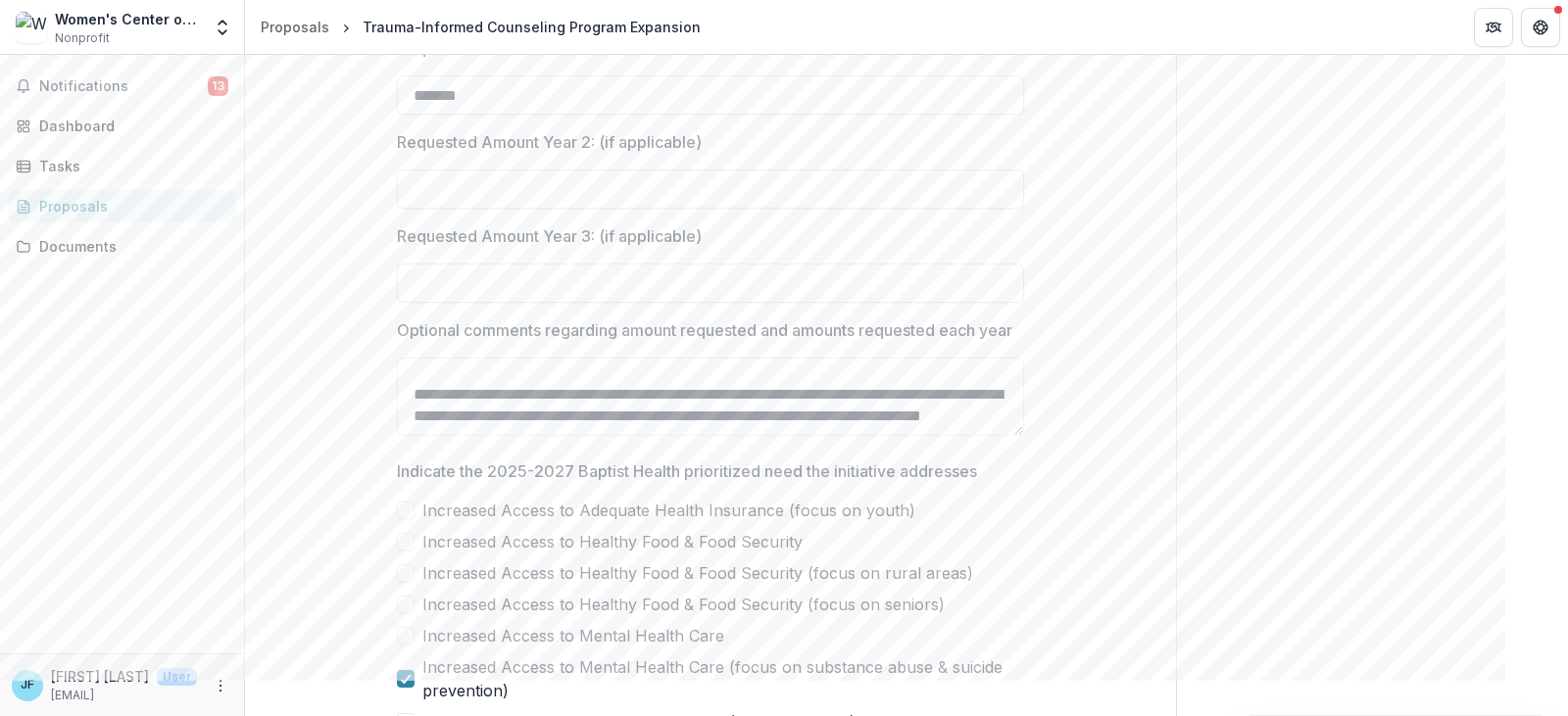 type on "**********" 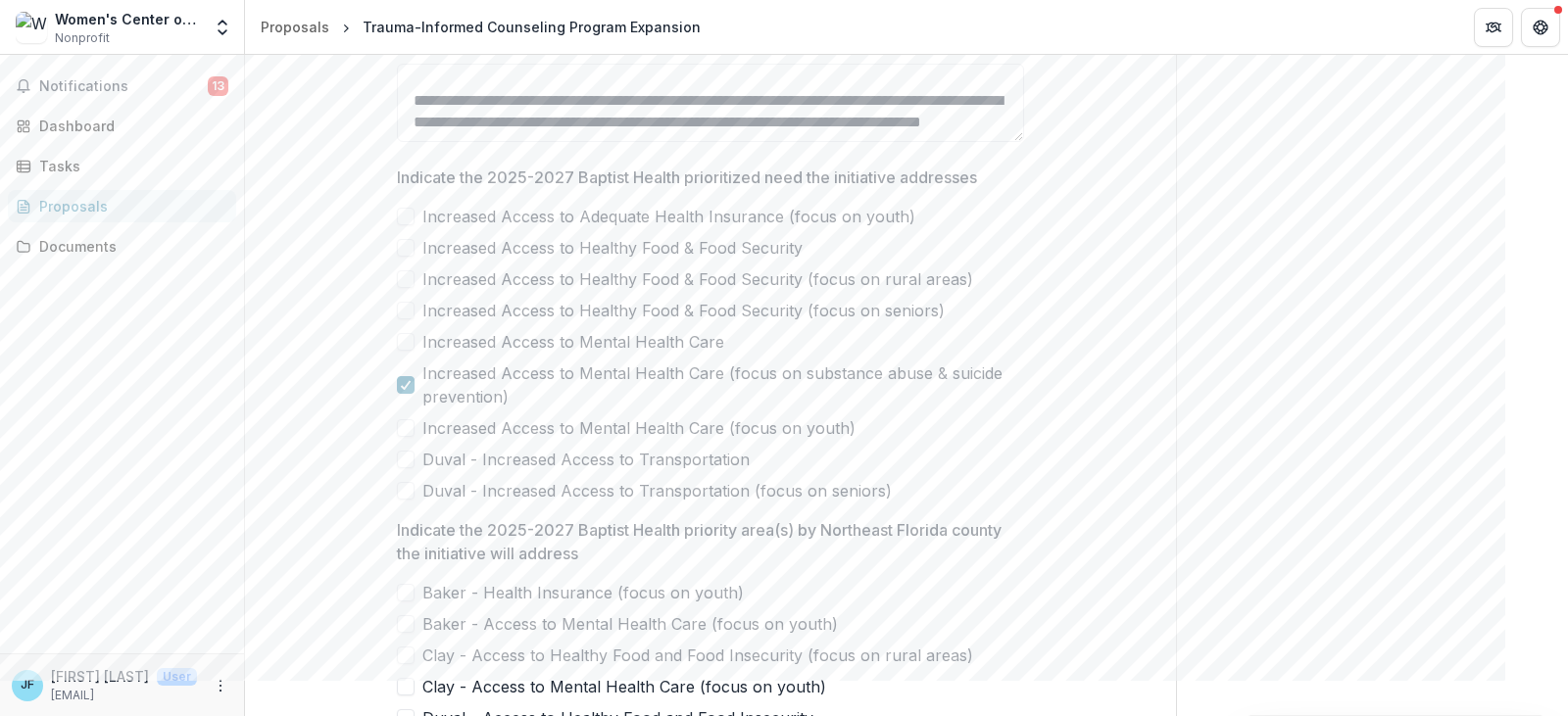 scroll, scrollTop: 2840, scrollLeft: 0, axis: vertical 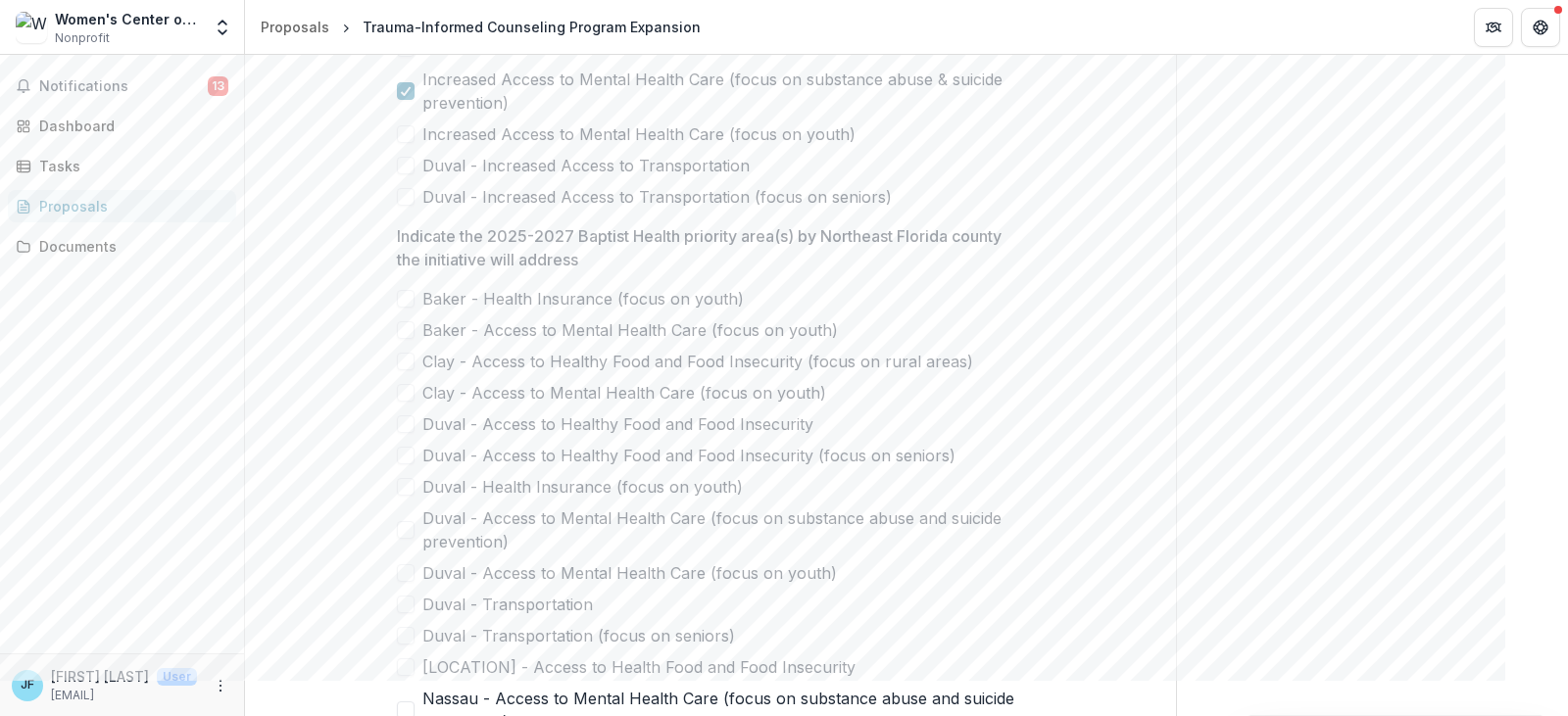 click on "Duval - Access to Mental Health Care (focus on substance abuse and suicide prevention)" at bounding box center (723, 530) 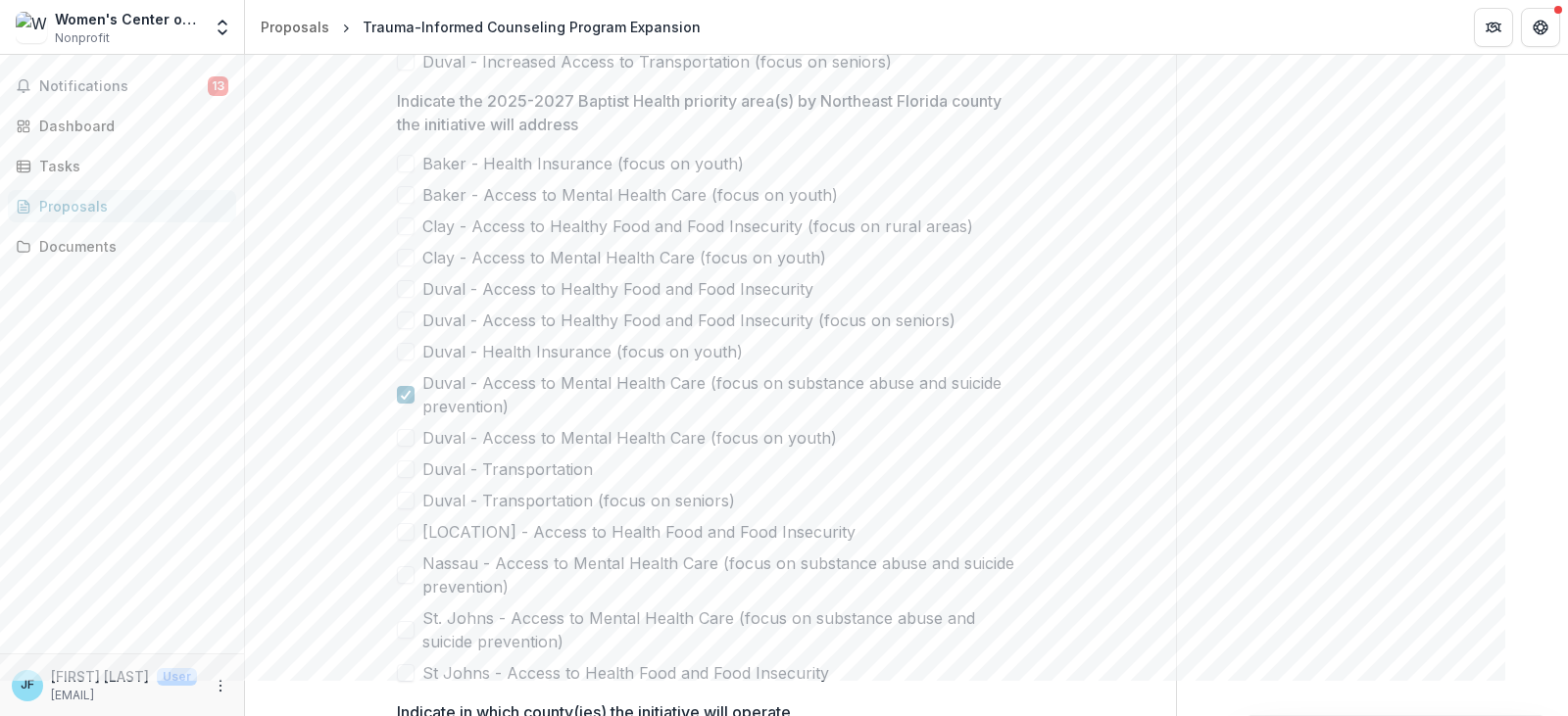 scroll, scrollTop: 3035, scrollLeft: 0, axis: vertical 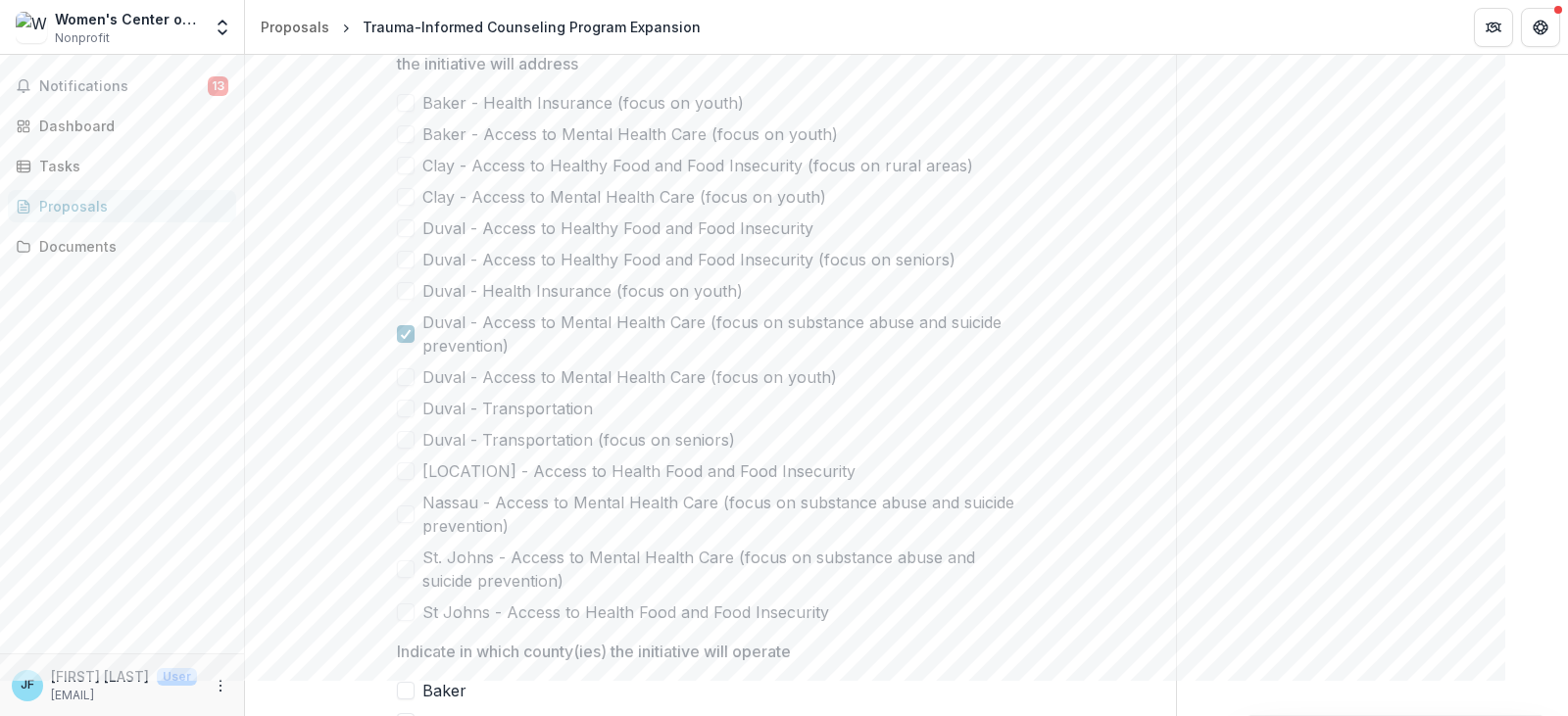 click on "Nassau - Access to Mental Health Care (focus on substance abuse and suicide prevention)" at bounding box center (723, 514) 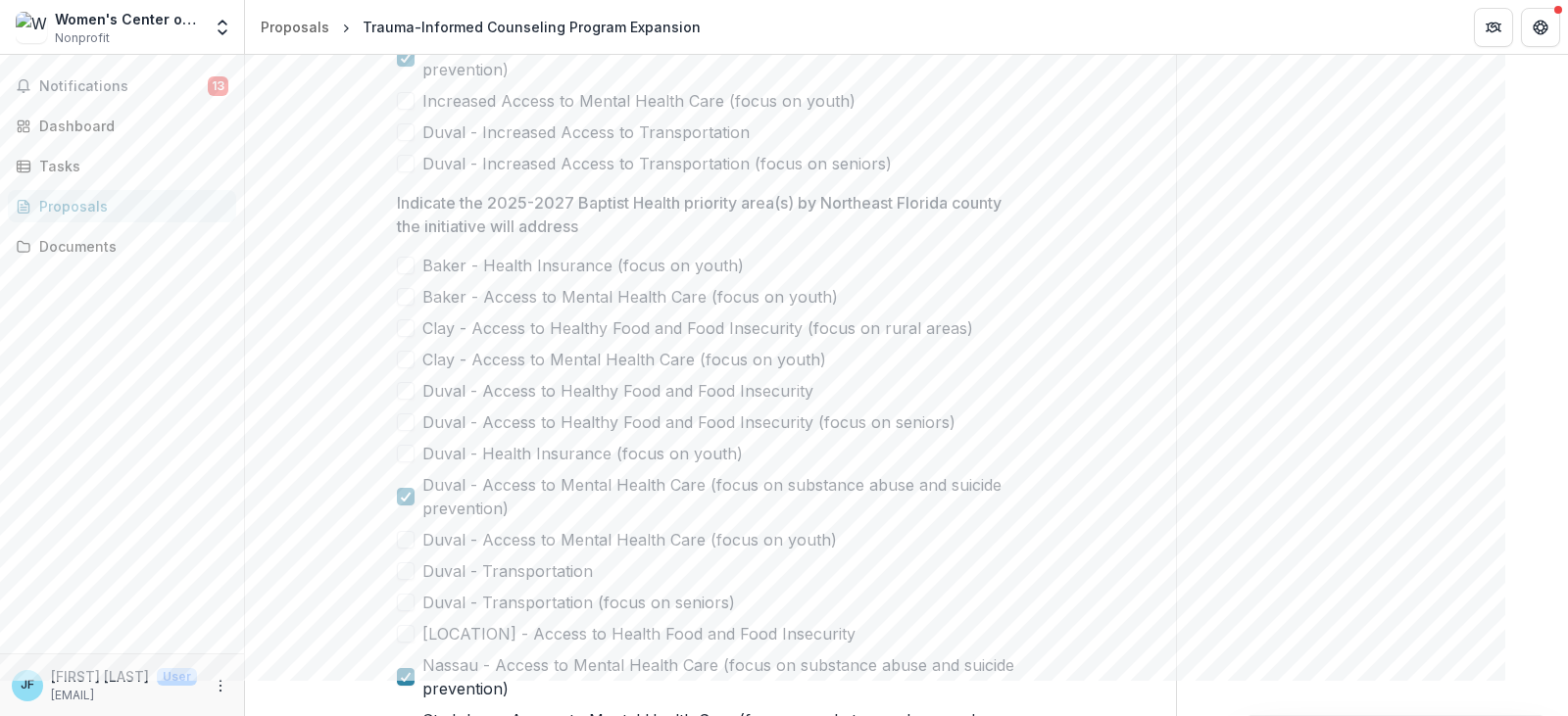 scroll, scrollTop: 2840, scrollLeft: 0, axis: vertical 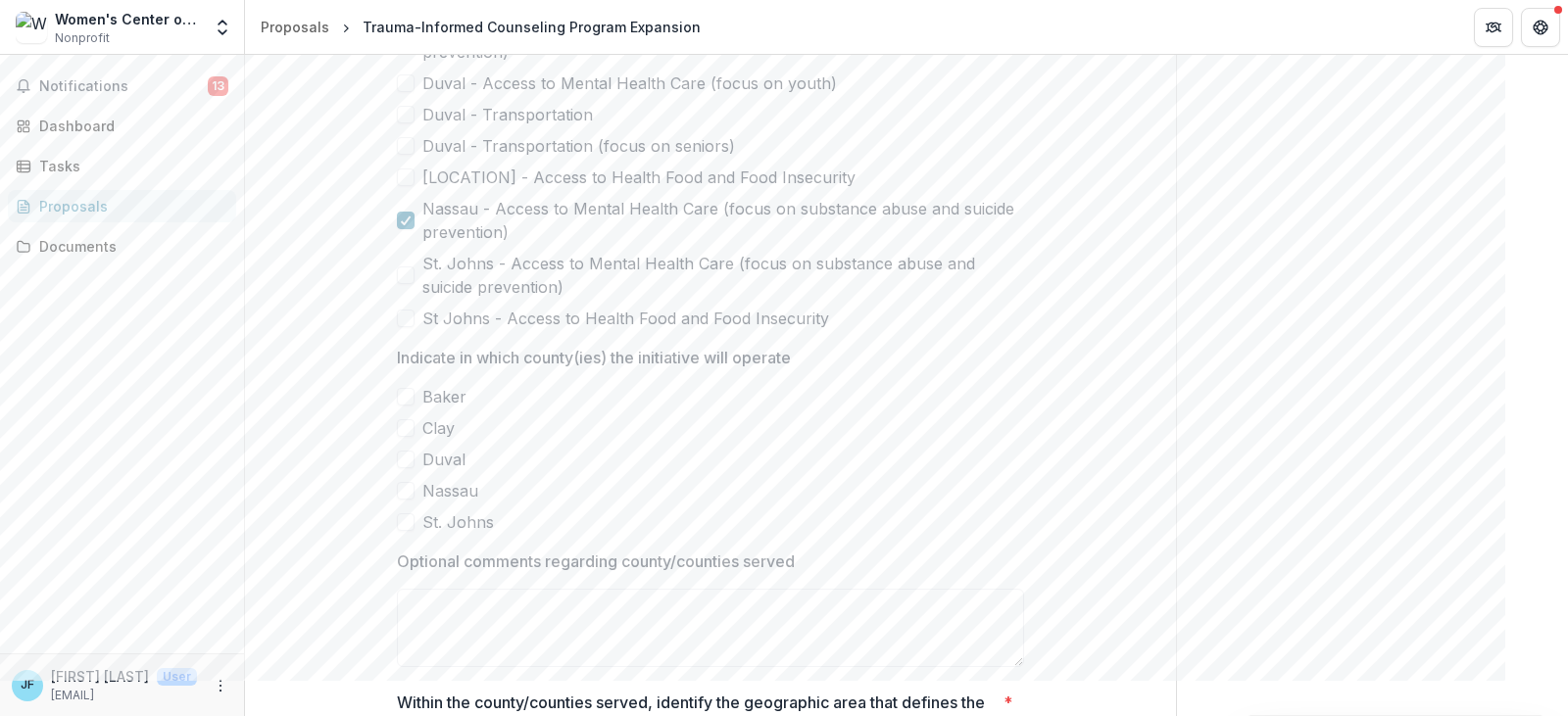 click on "Duval" at bounding box center (444, 459) 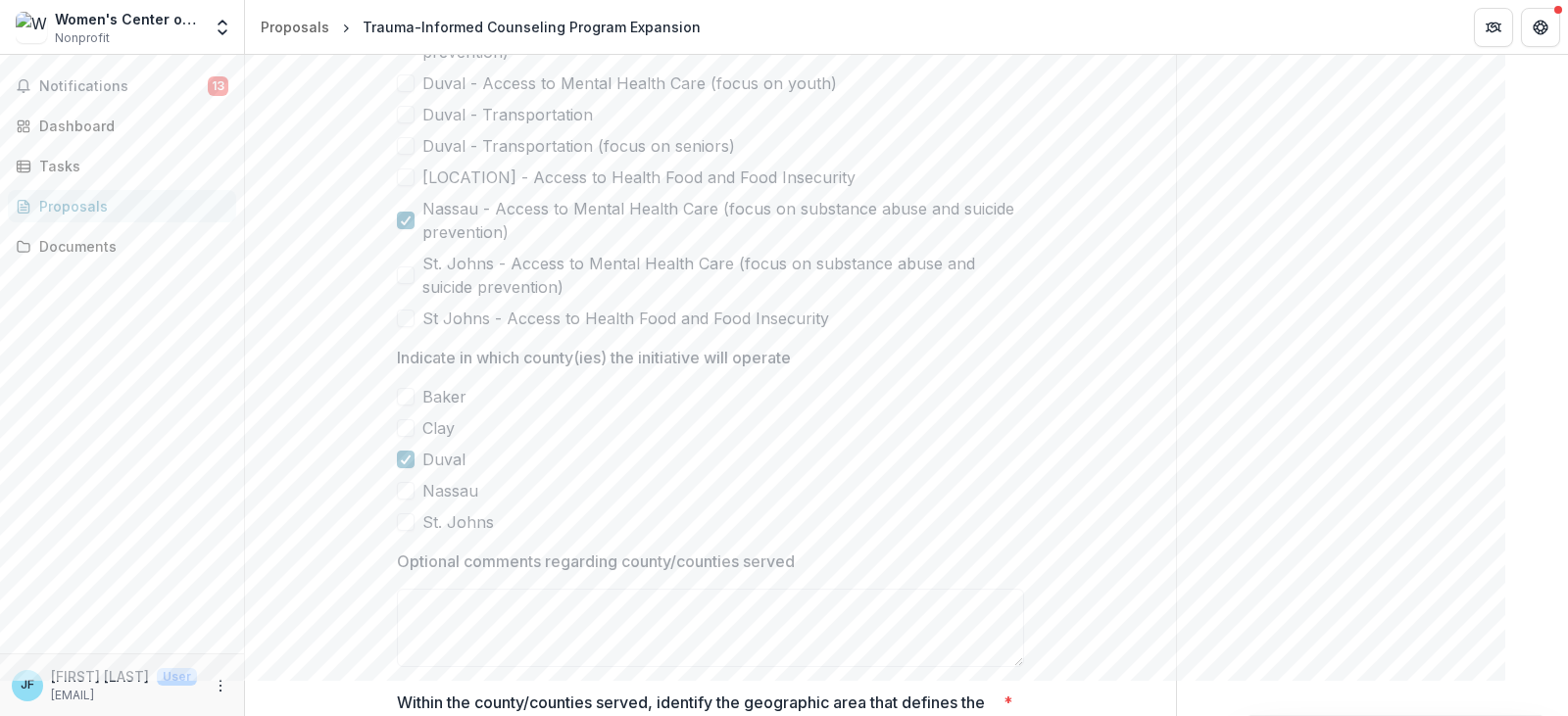 click on "Nassau" at bounding box center [450, 491] 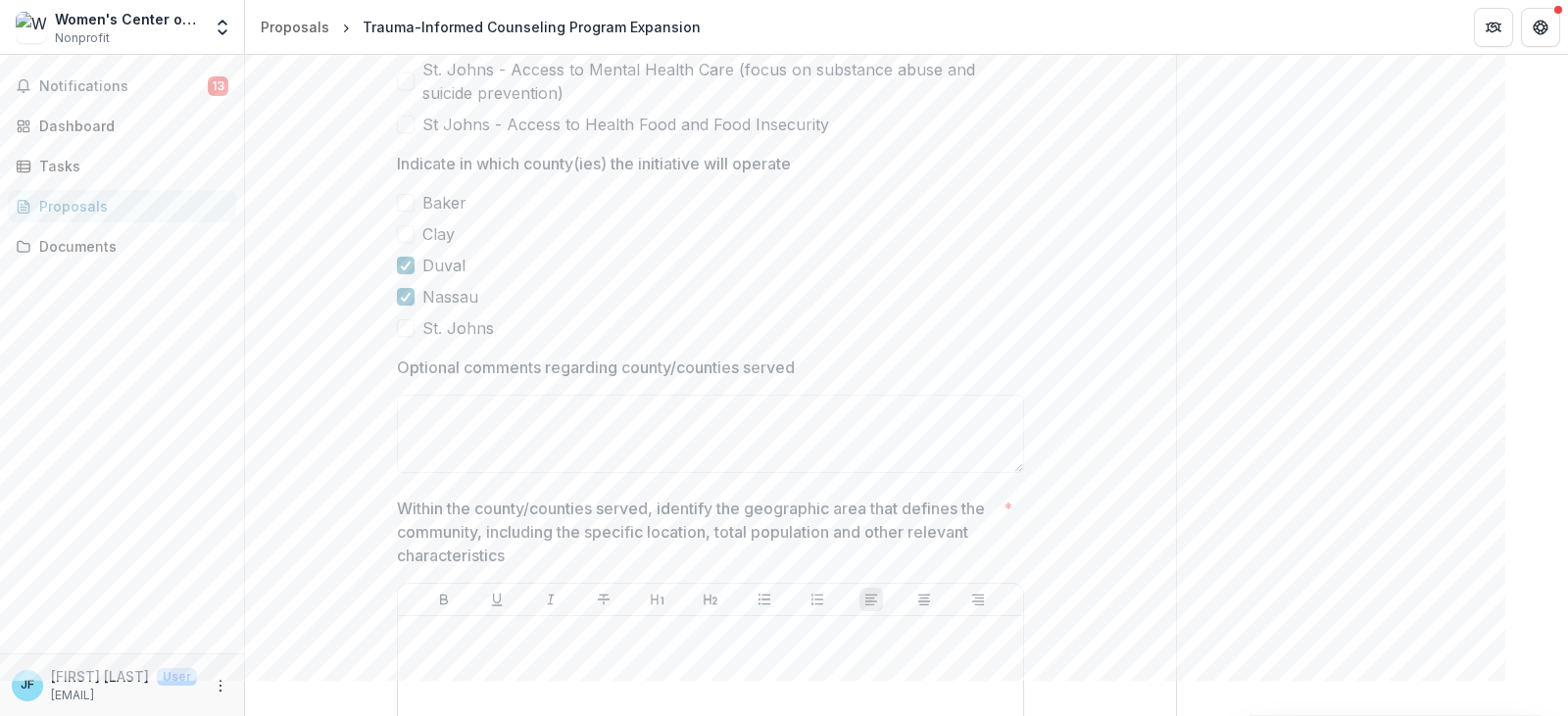 scroll, scrollTop: 3525, scrollLeft: 0, axis: vertical 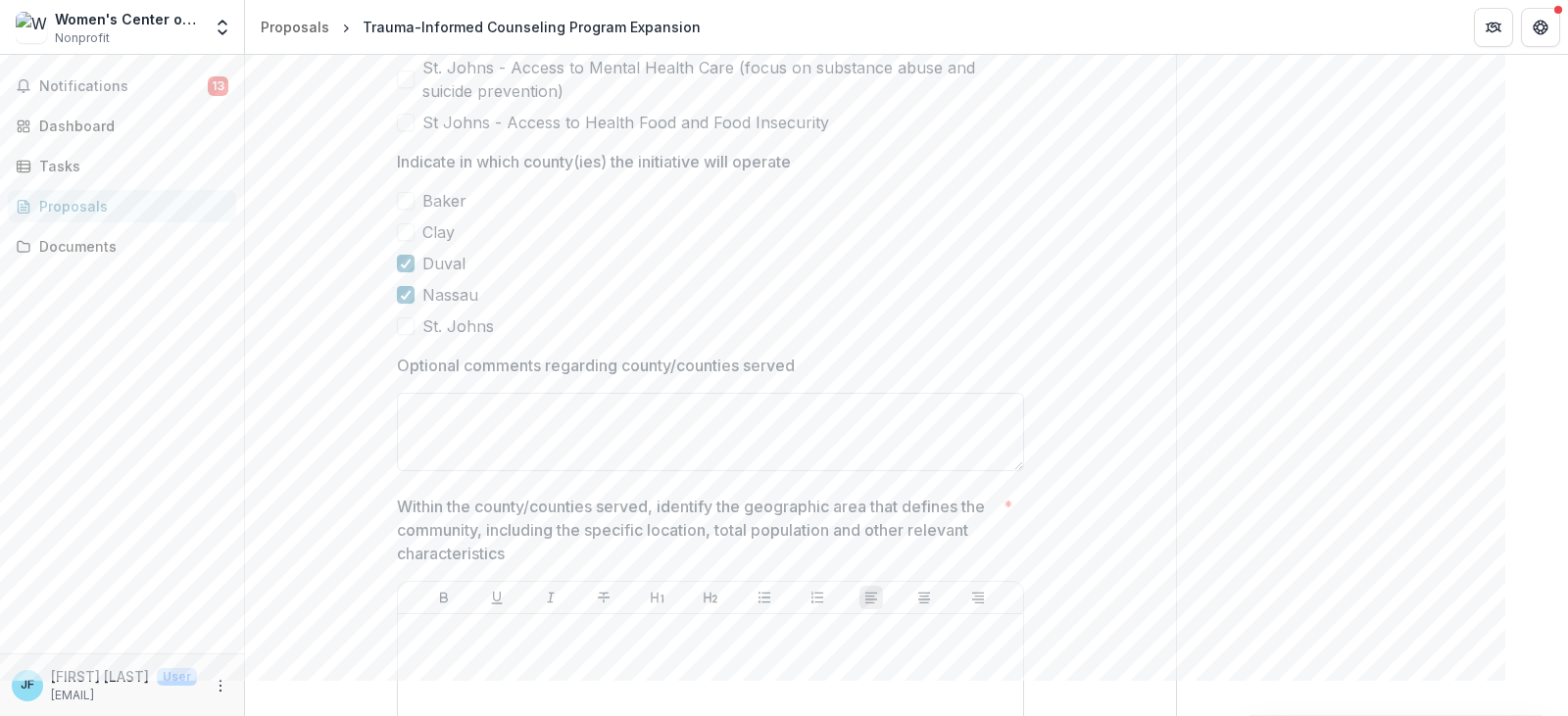 click on "Optional comments regarding county/counties served" at bounding box center (710, 432) 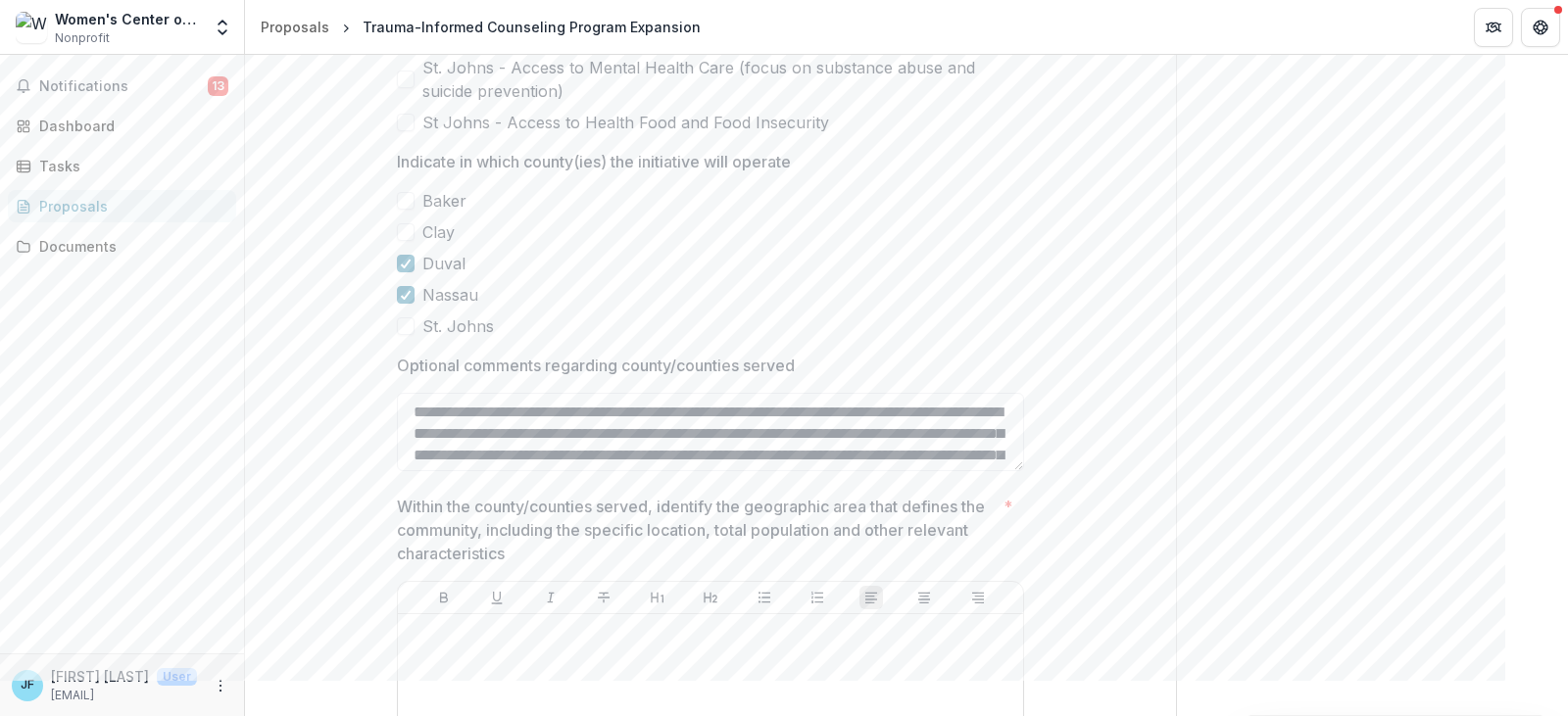 scroll, scrollTop: 124, scrollLeft: 0, axis: vertical 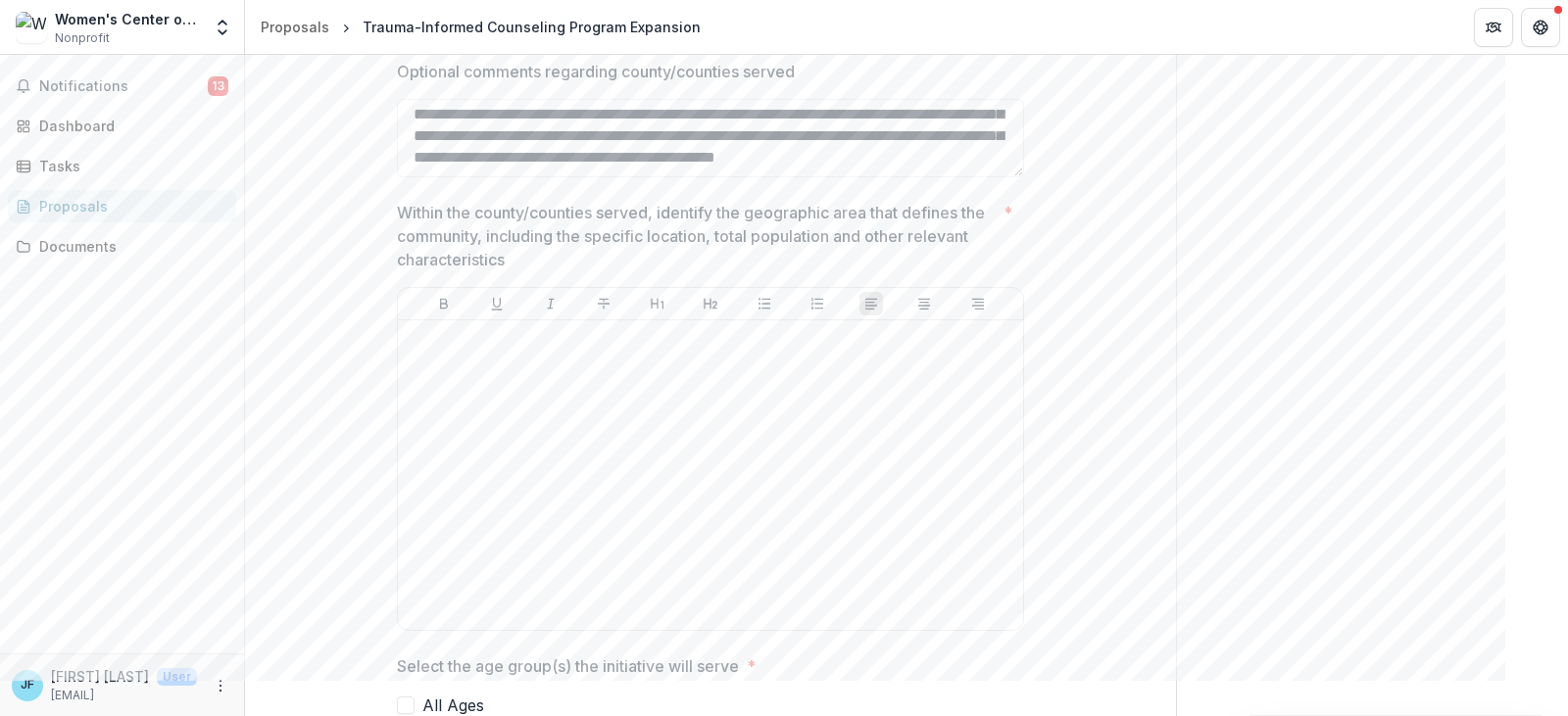 type on "**********" 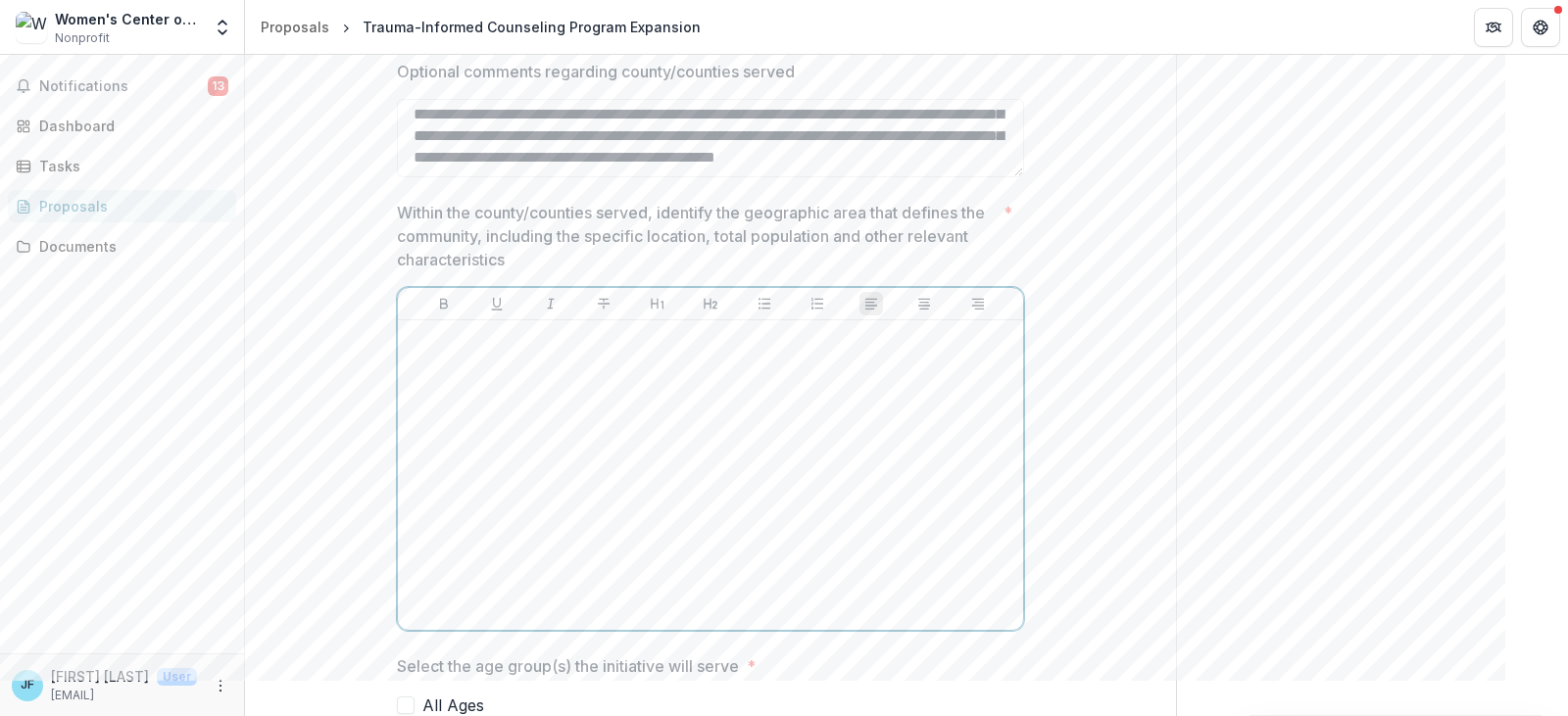 click at bounding box center (710, 339) 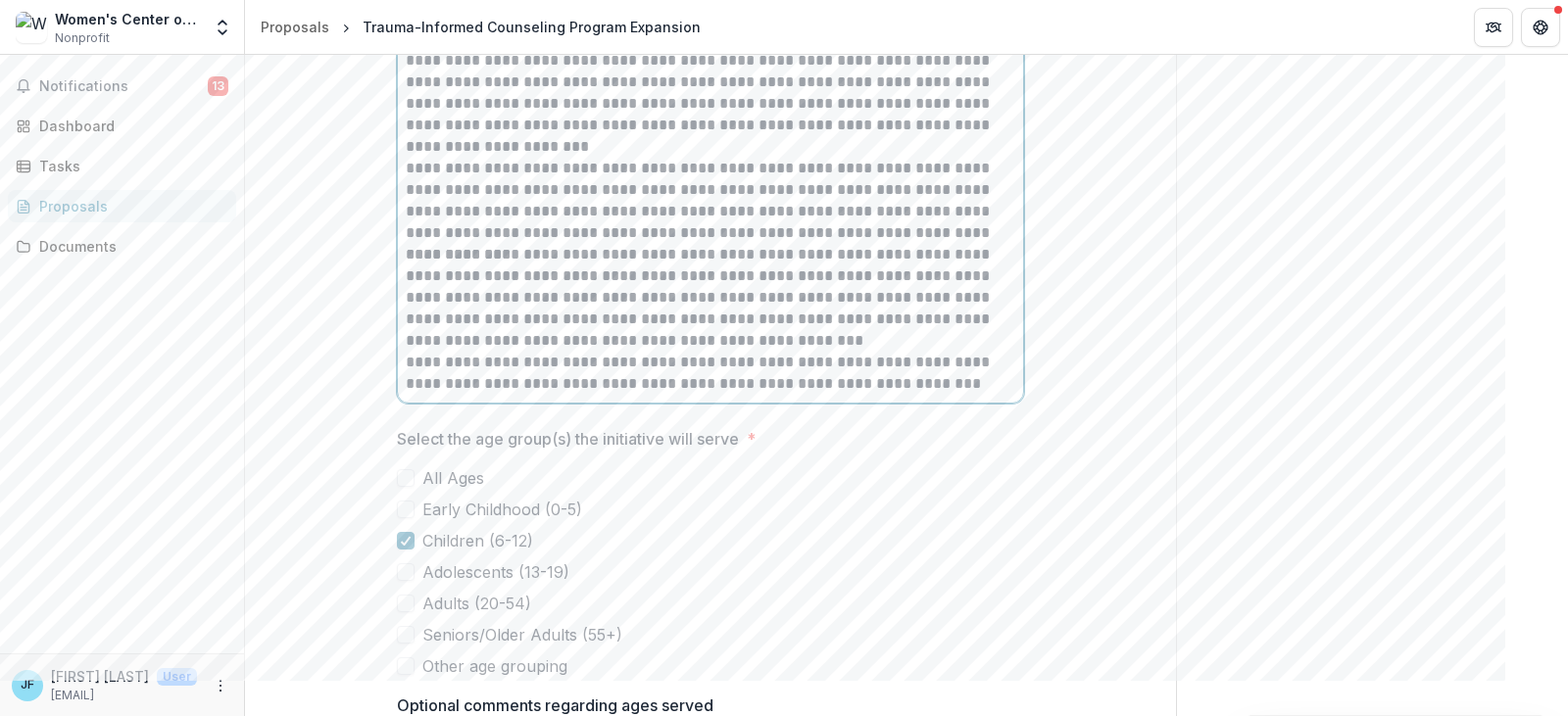 scroll, scrollTop: 4336, scrollLeft: 0, axis: vertical 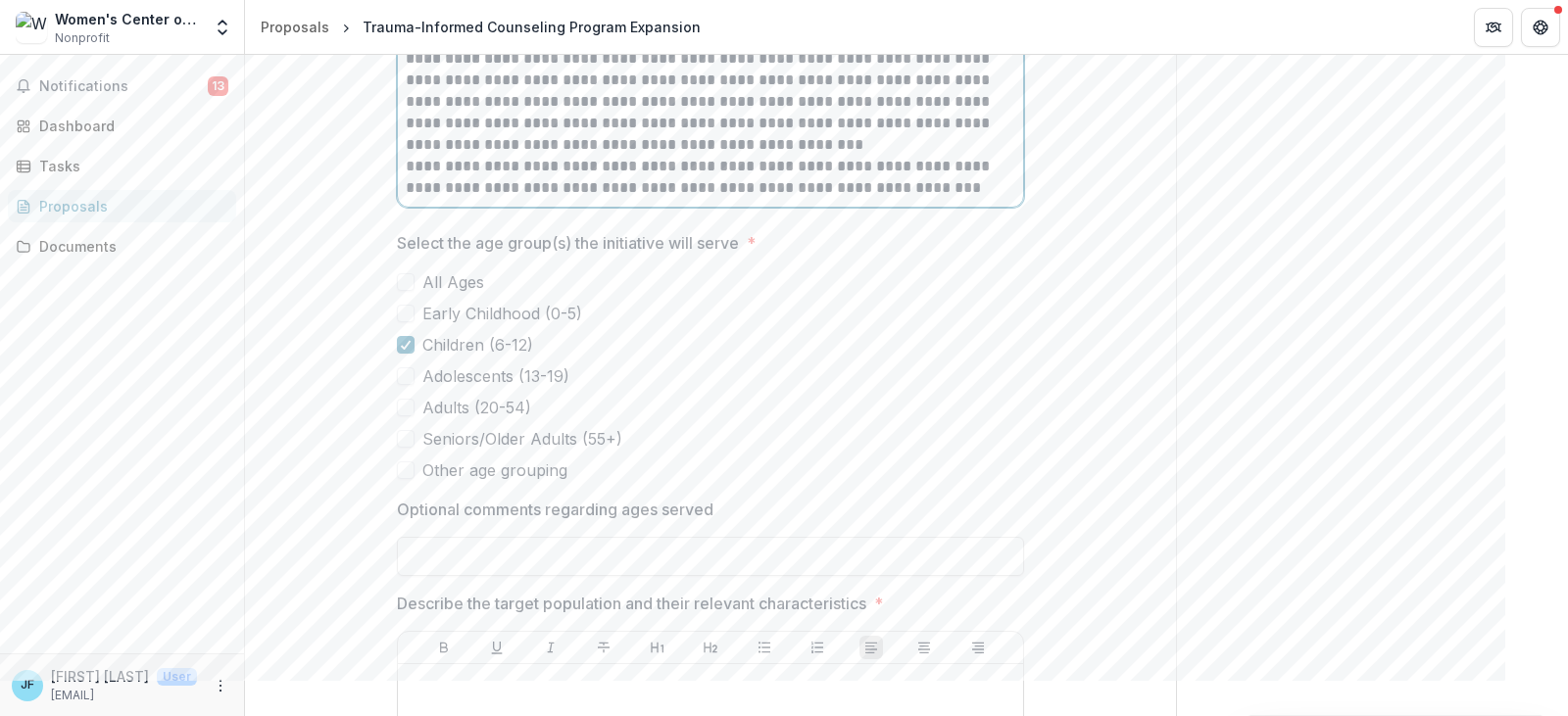 drag, startPoint x: 482, startPoint y: 366, endPoint x: 456, endPoint y: 399, distance: 42.011903 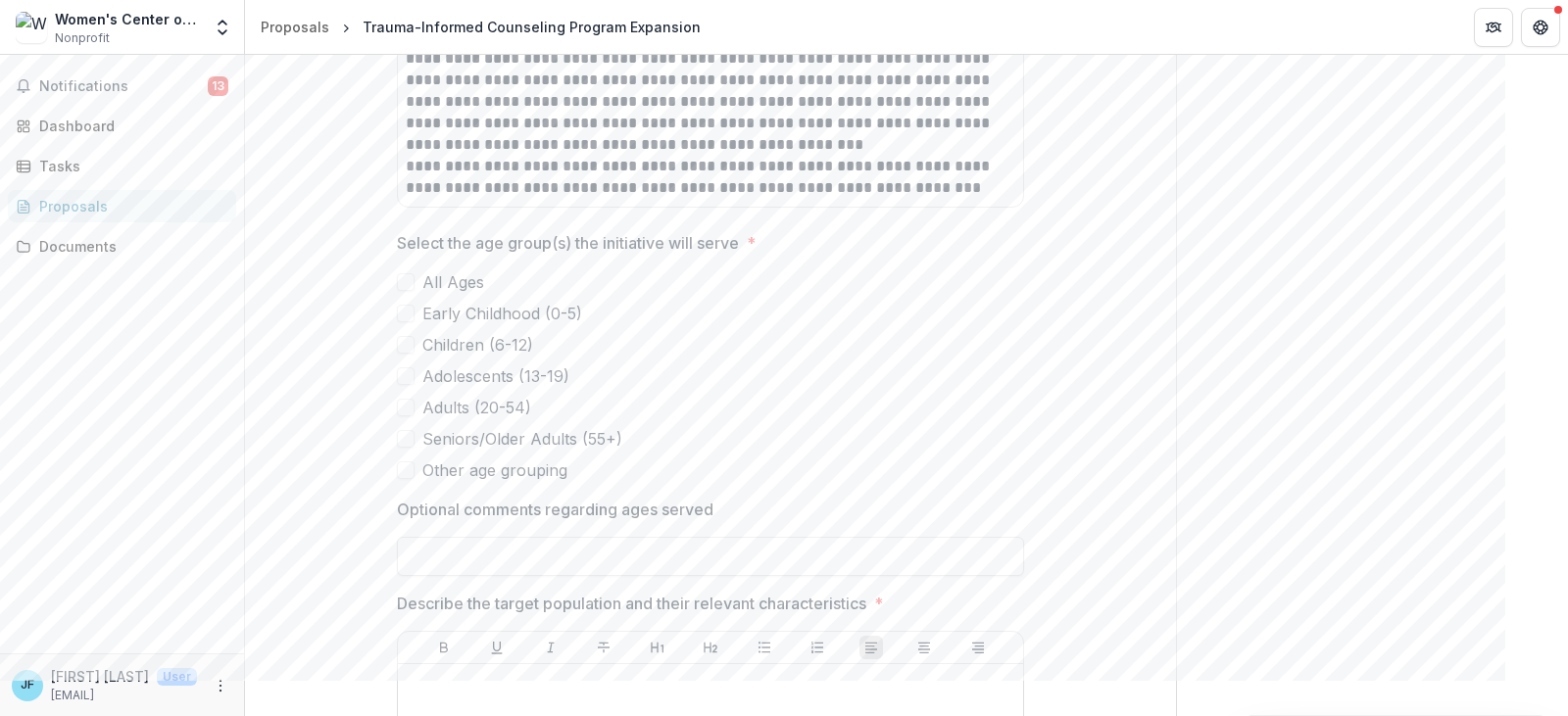 click at bounding box center (406, 376) 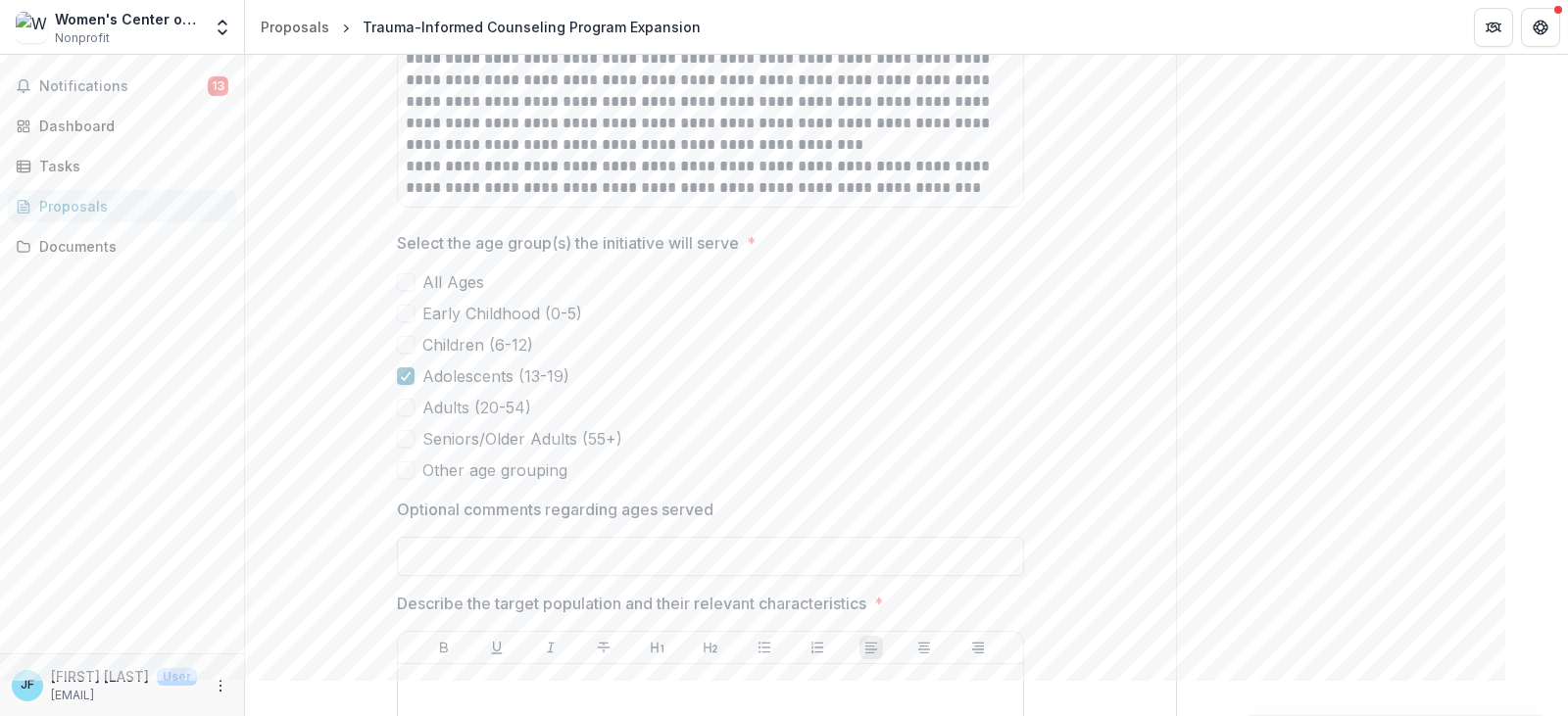 click on "Adults (20-54)" at bounding box center [710, 407] 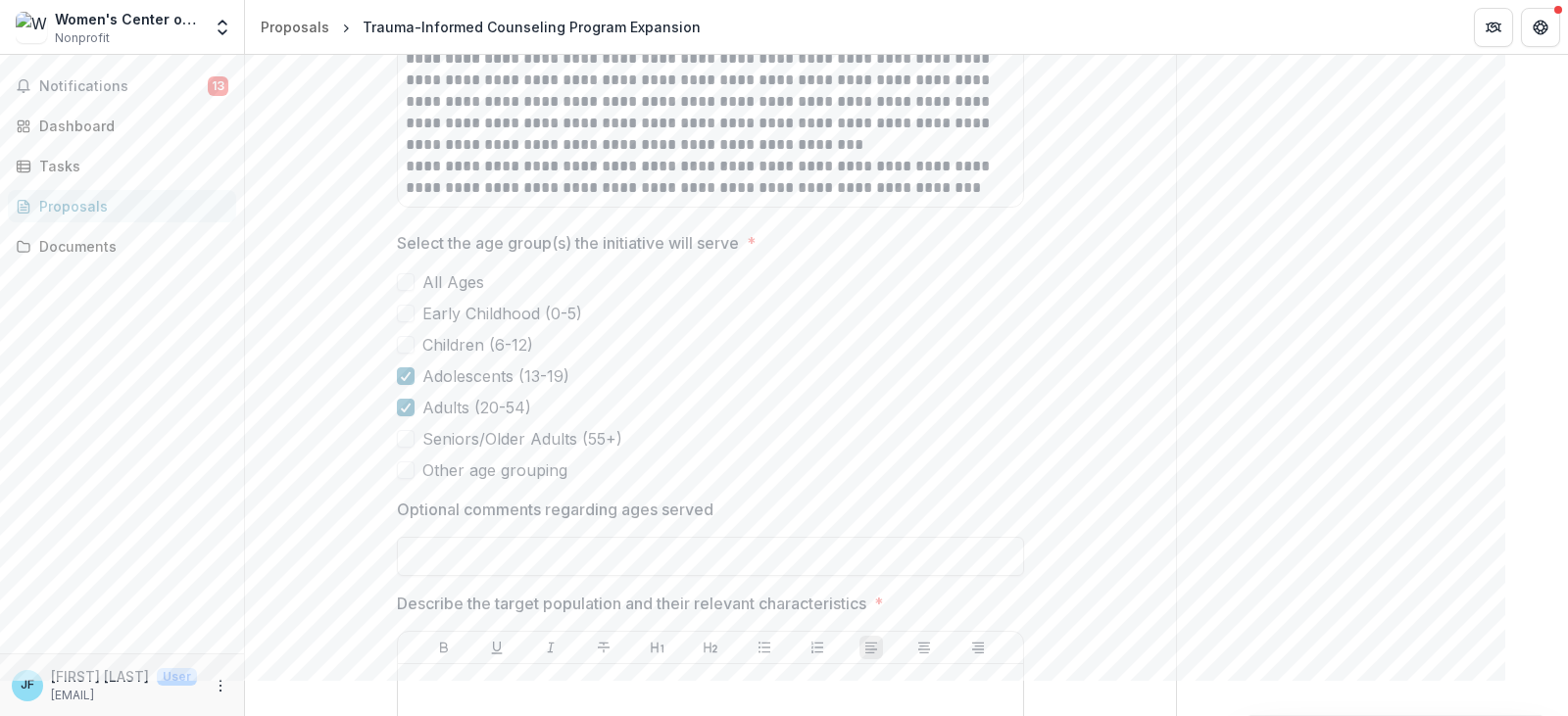 click at bounding box center [406, 439] 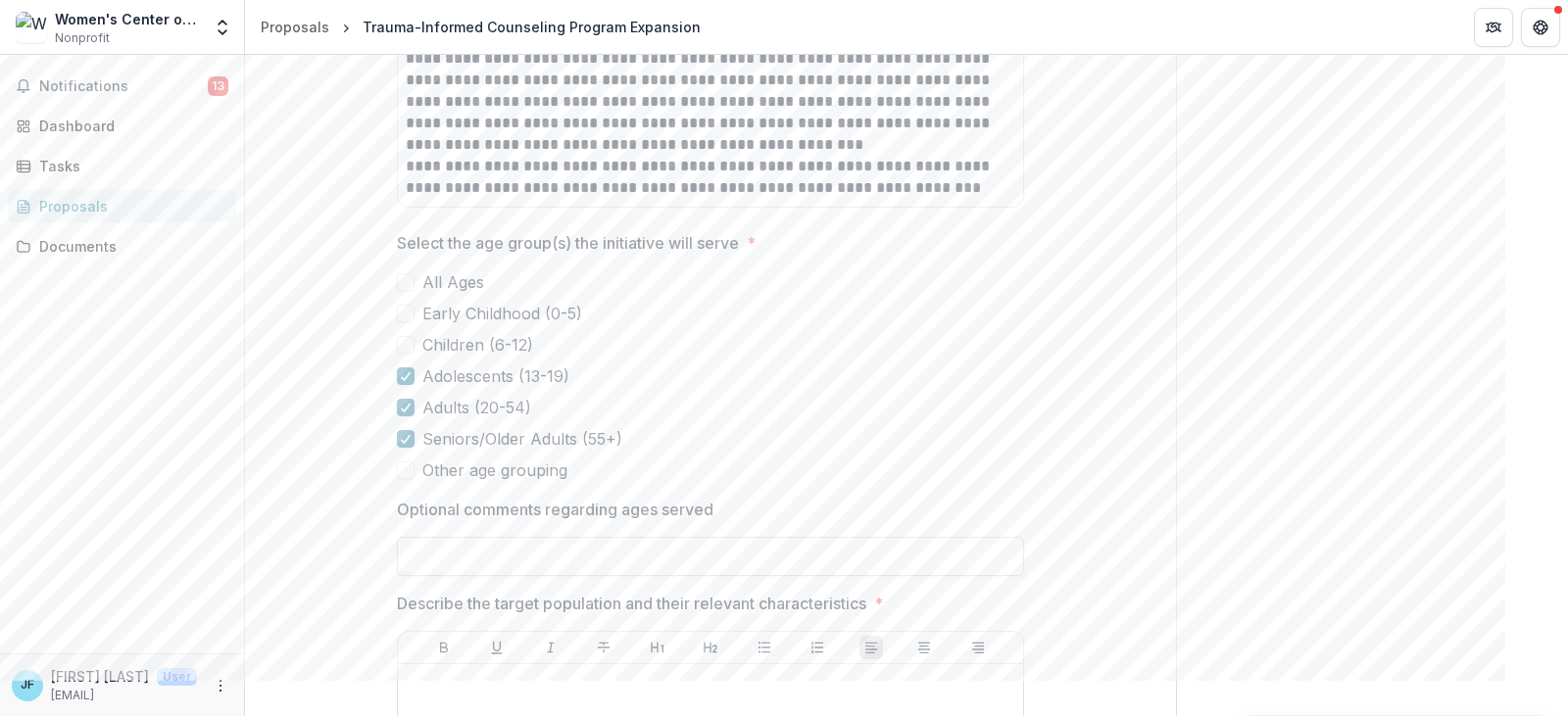 click on "Optional comments regarding ages served" at bounding box center (710, 556) 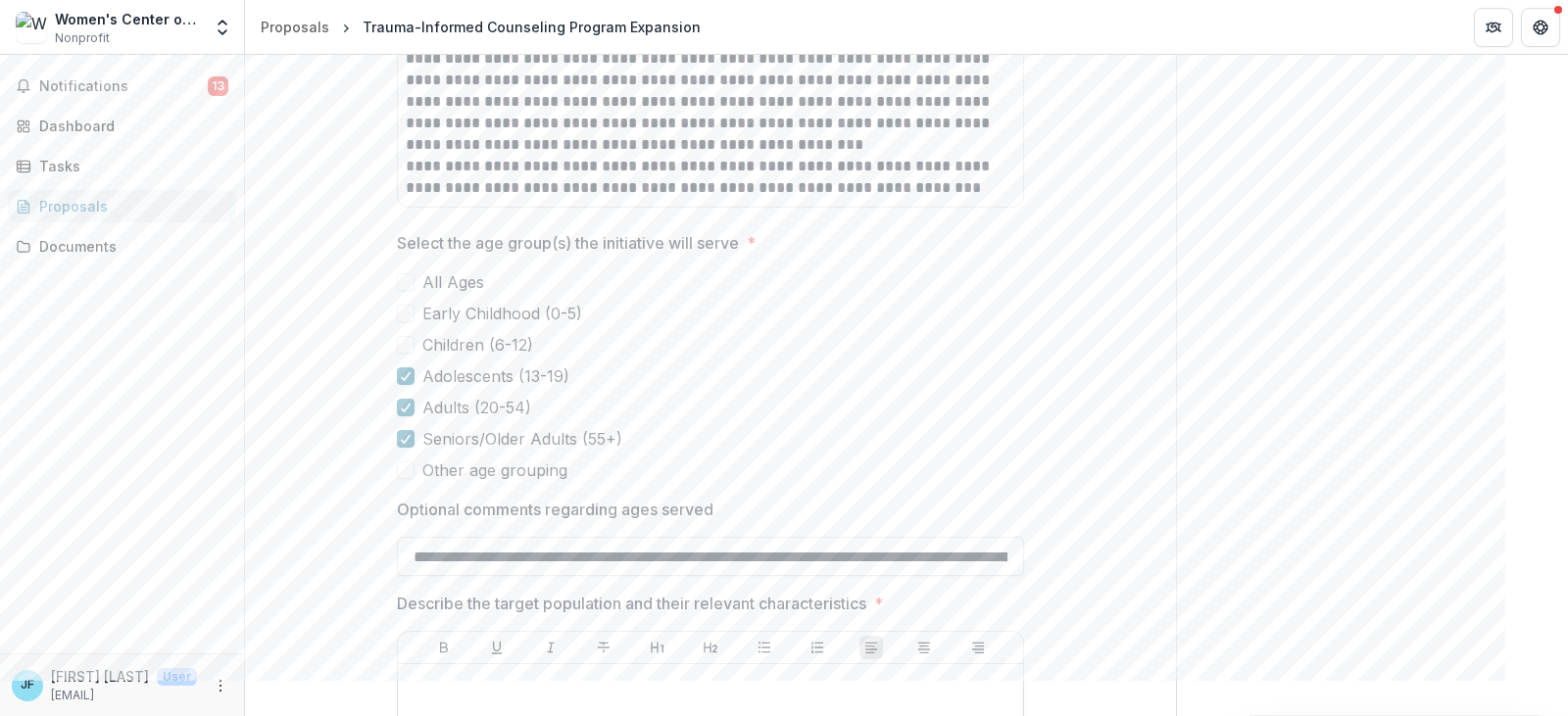 scroll, scrollTop: 0, scrollLeft: 2660, axis: horizontal 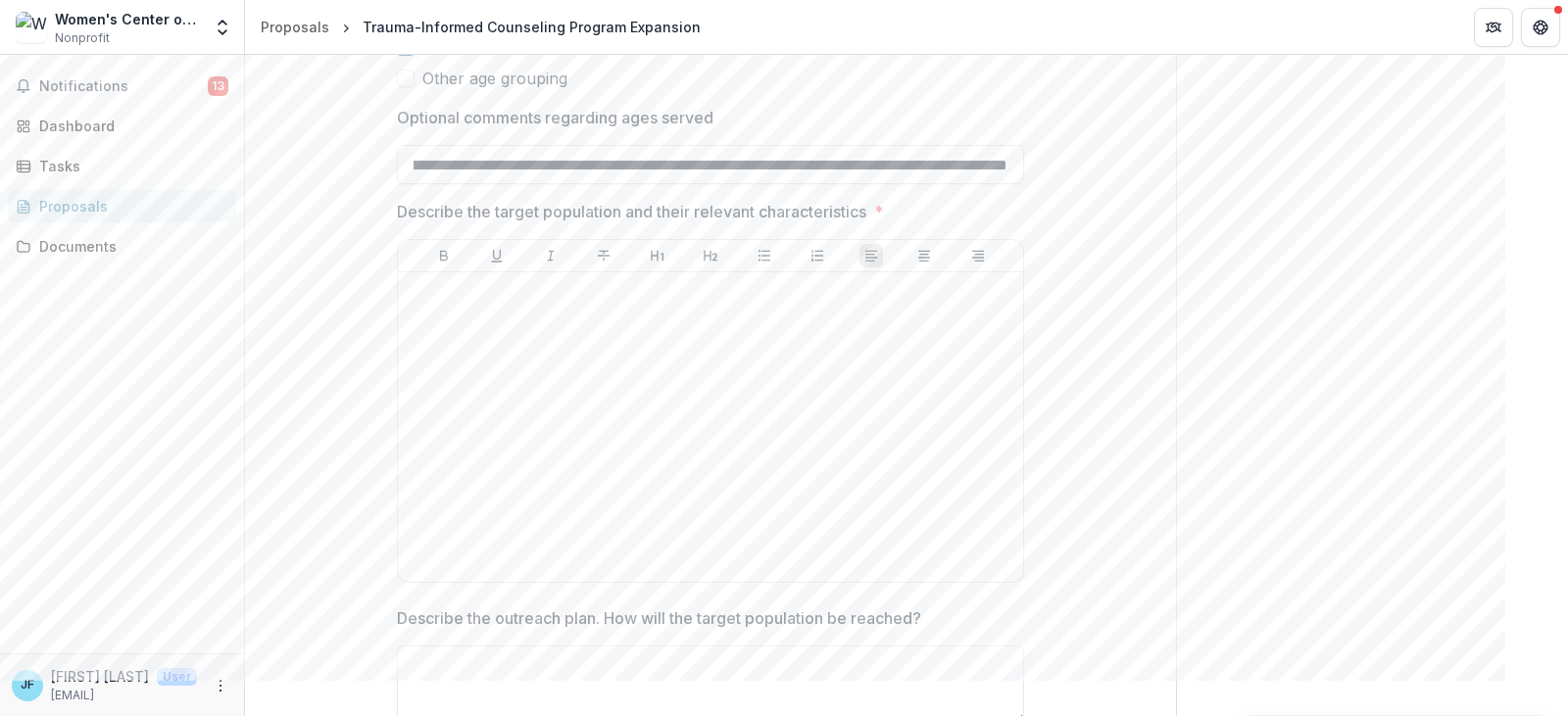 type on "**********" 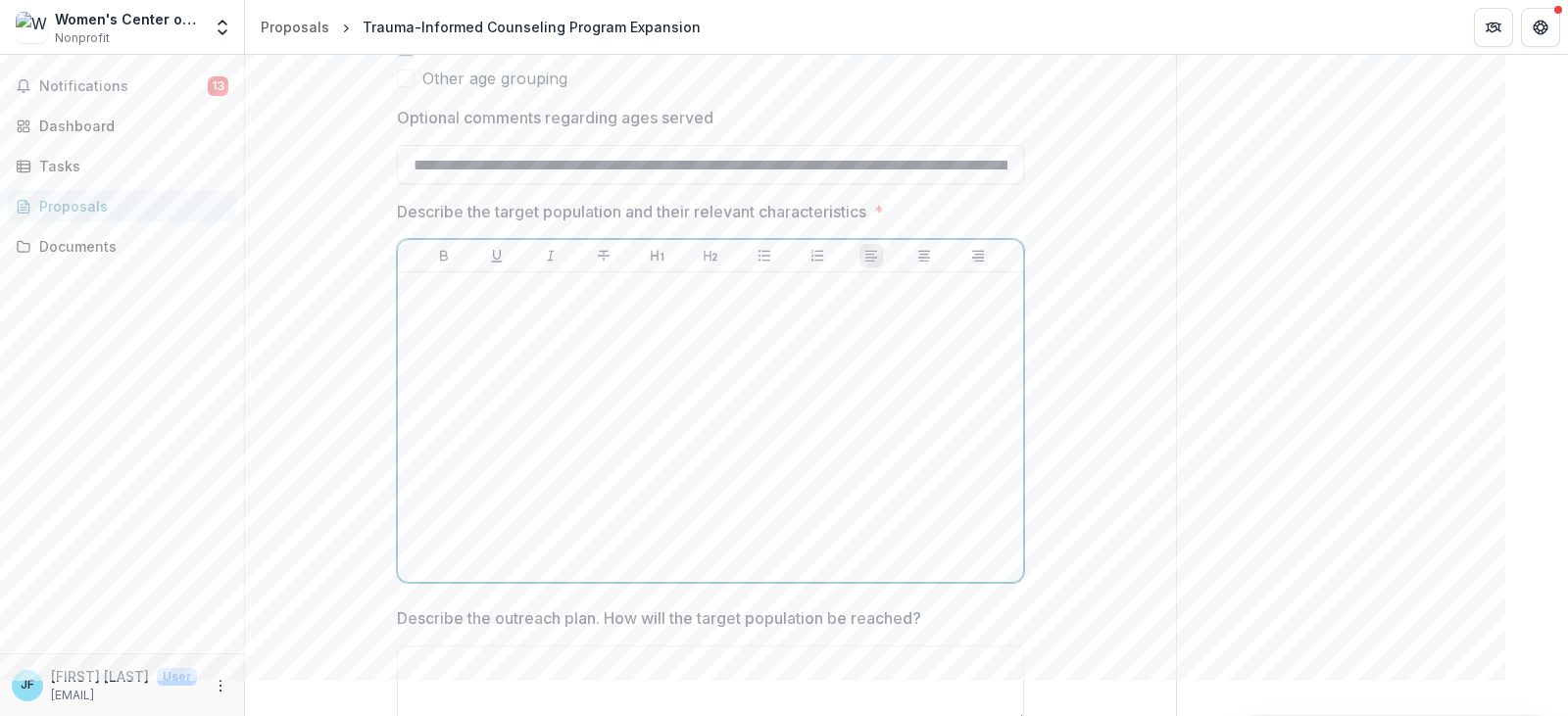 drag, startPoint x: 496, startPoint y: 332, endPoint x: 487, endPoint y: 313, distance: 21.023796 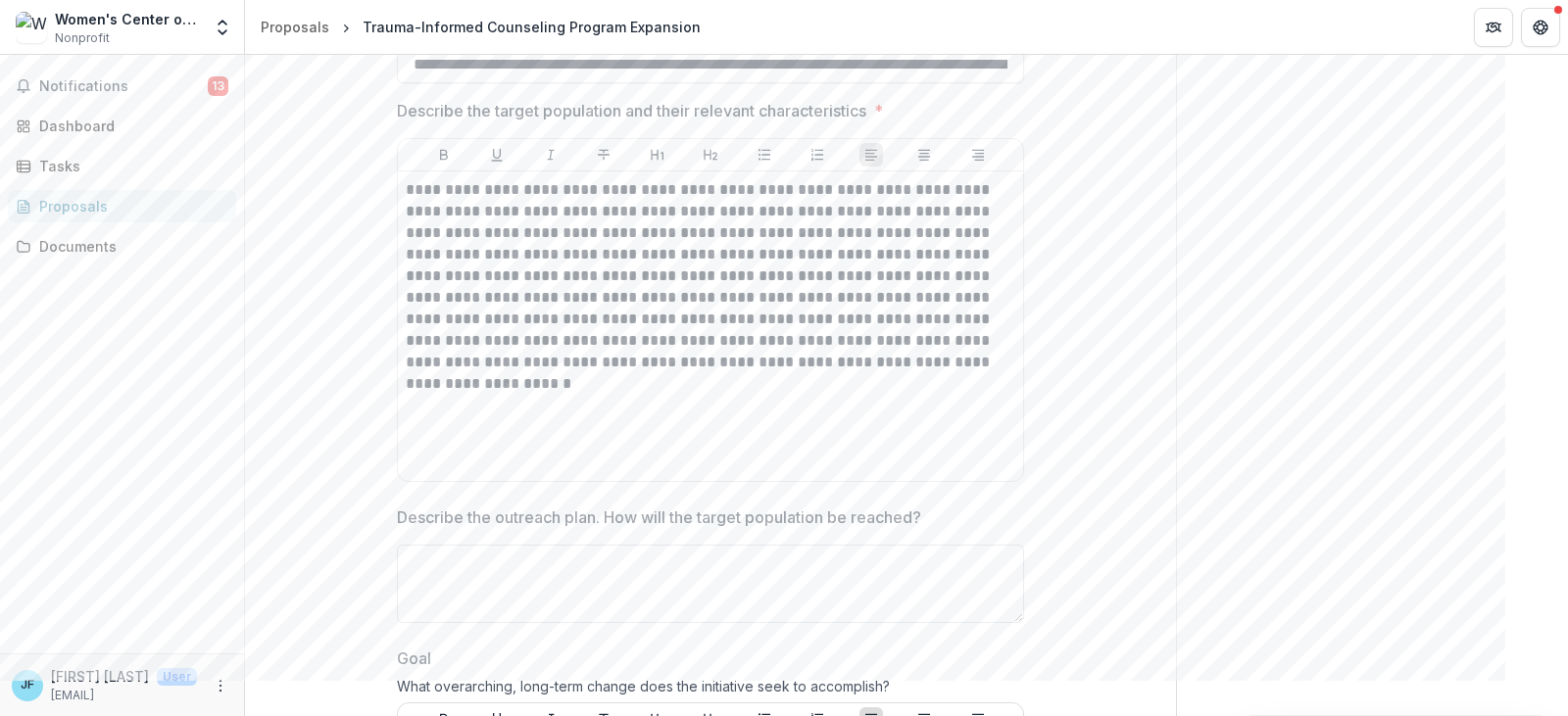 scroll, scrollTop: 4924, scrollLeft: 0, axis: vertical 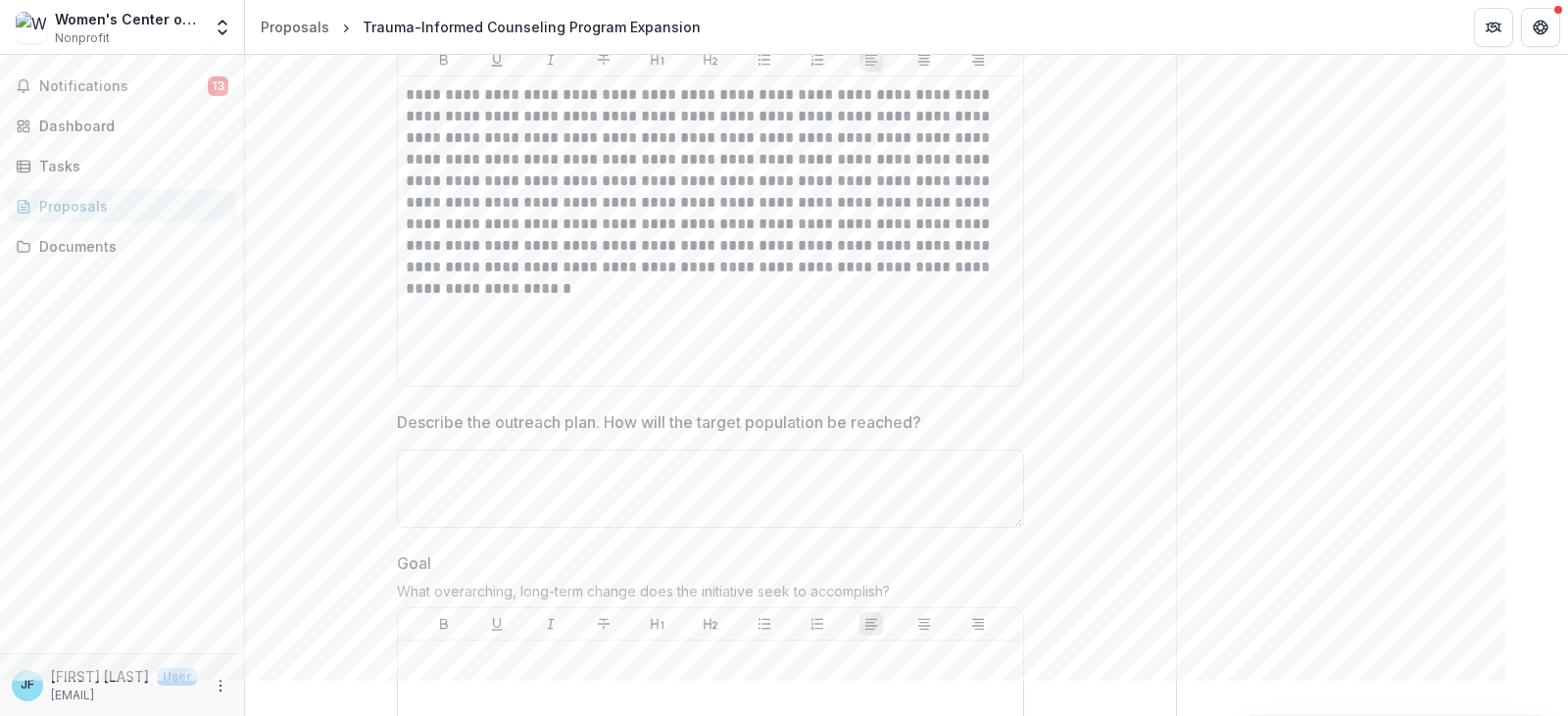 click on "Describe the outreach plan. How will the target population be reached?" at bounding box center [710, 489] 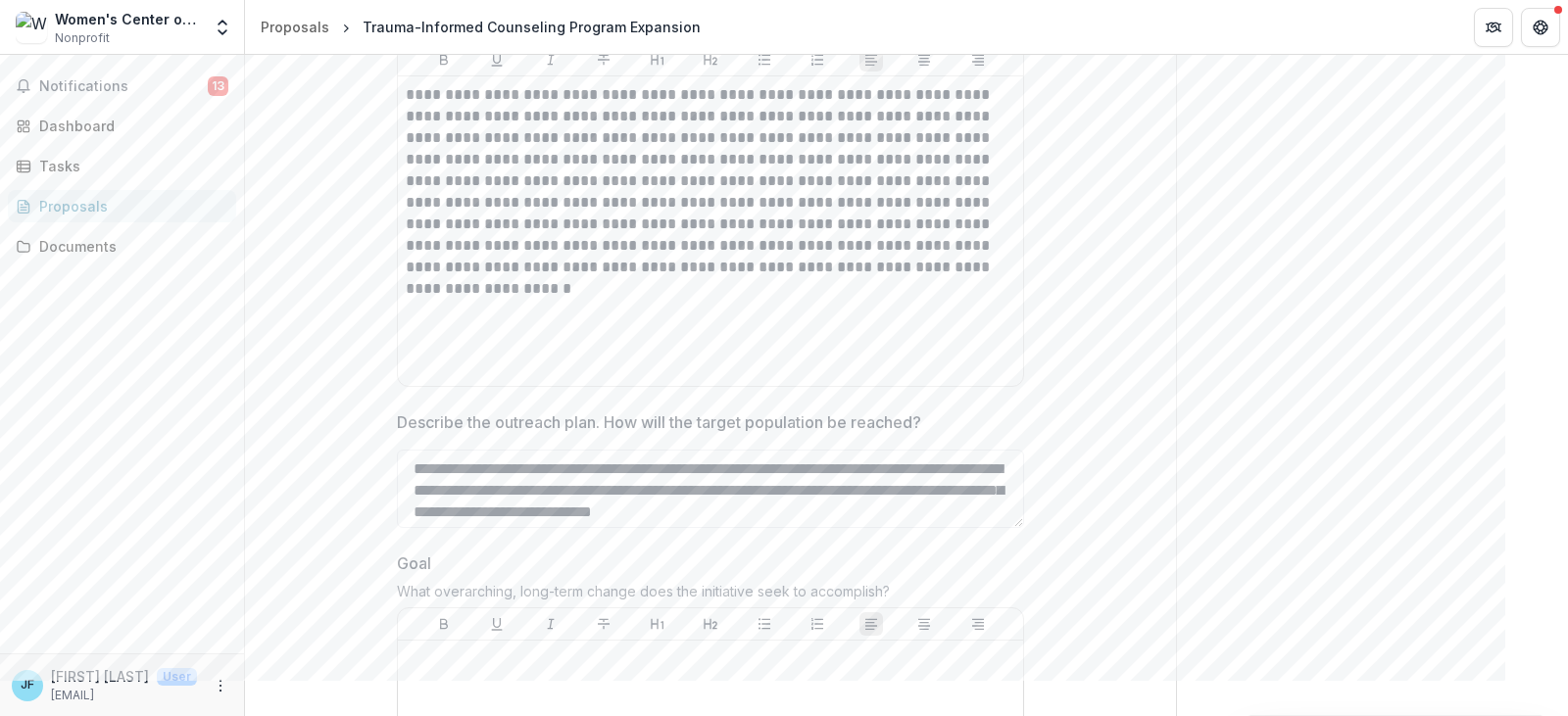 scroll, scrollTop: 448, scrollLeft: 0, axis: vertical 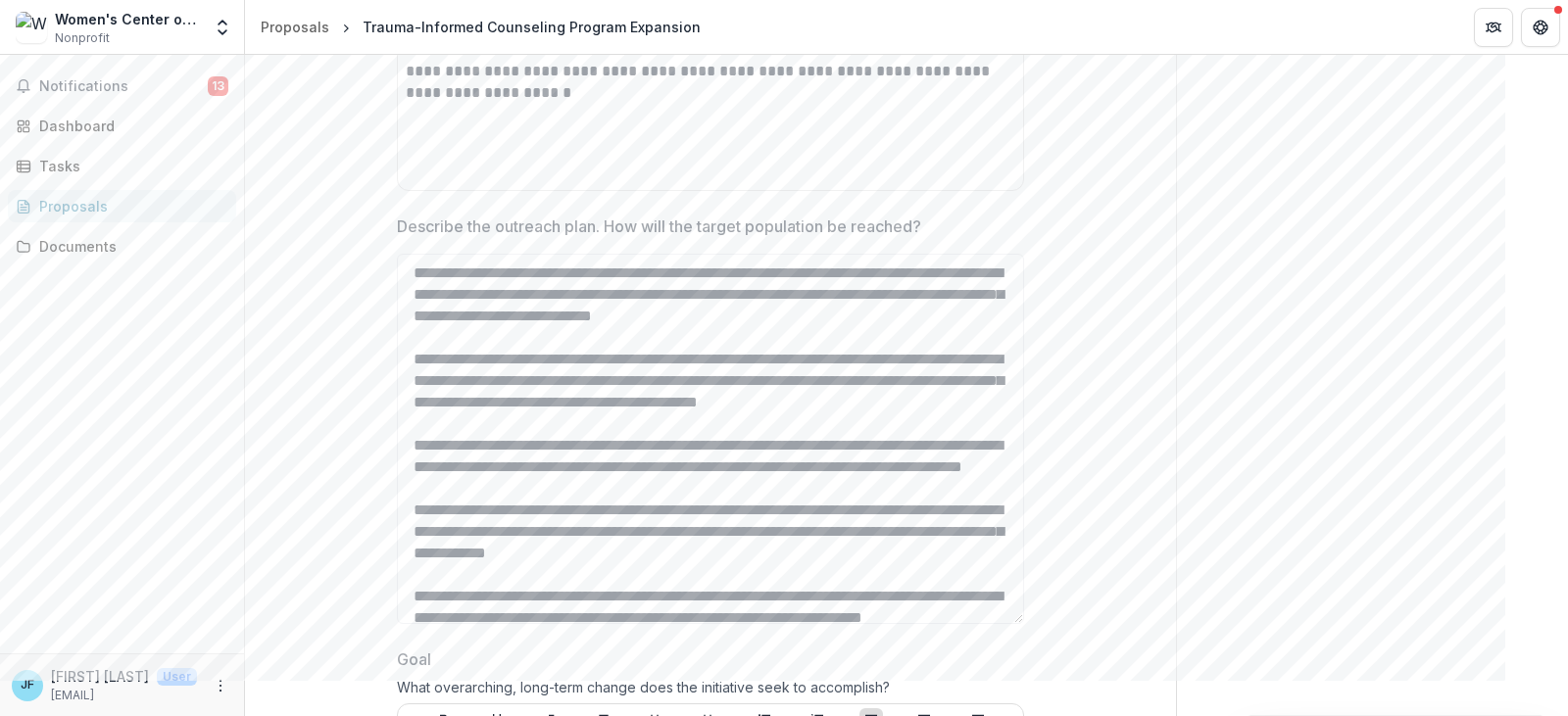 drag, startPoint x: 1017, startPoint y: 353, endPoint x: 1062, endPoint y: 644, distance: 294.45883 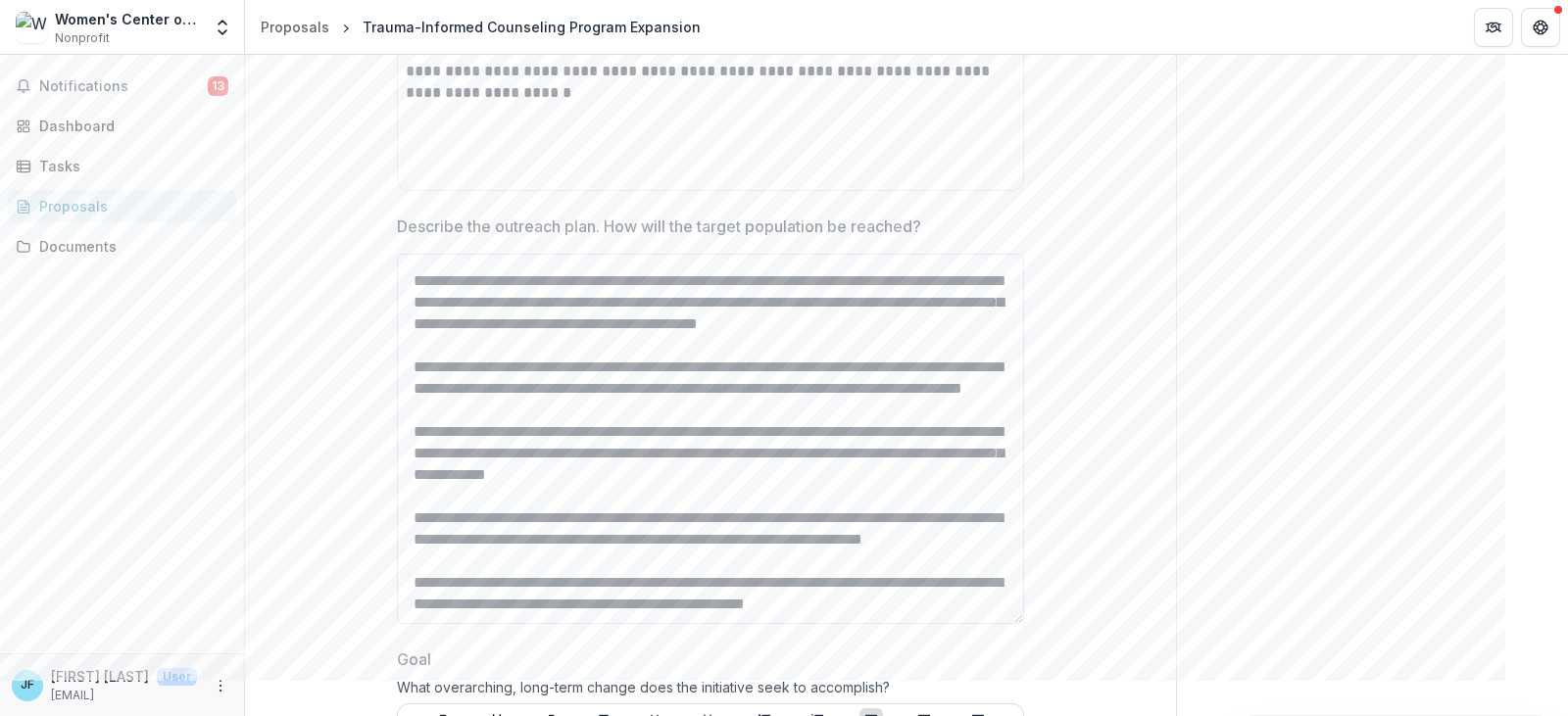 scroll, scrollTop: 165, scrollLeft: 0, axis: vertical 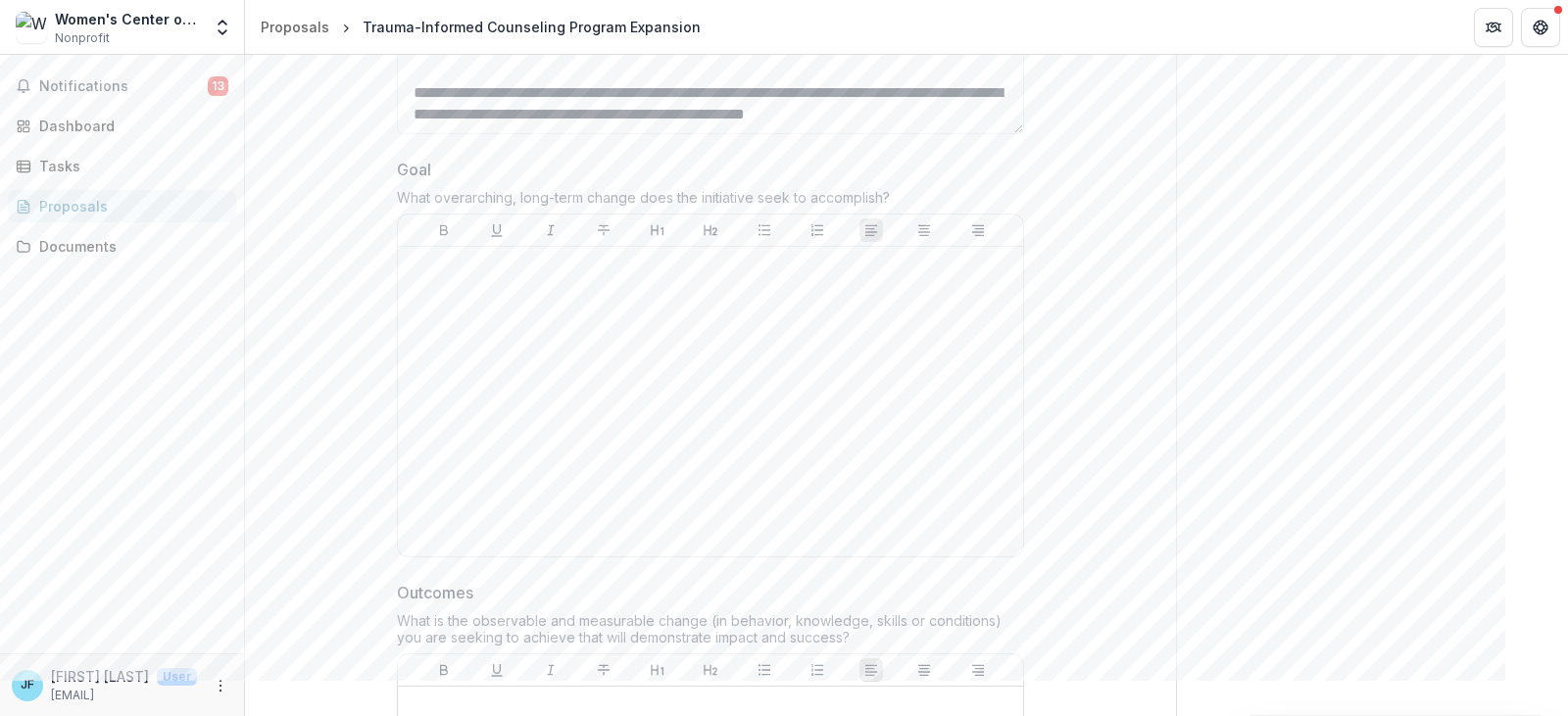 type on "**********" 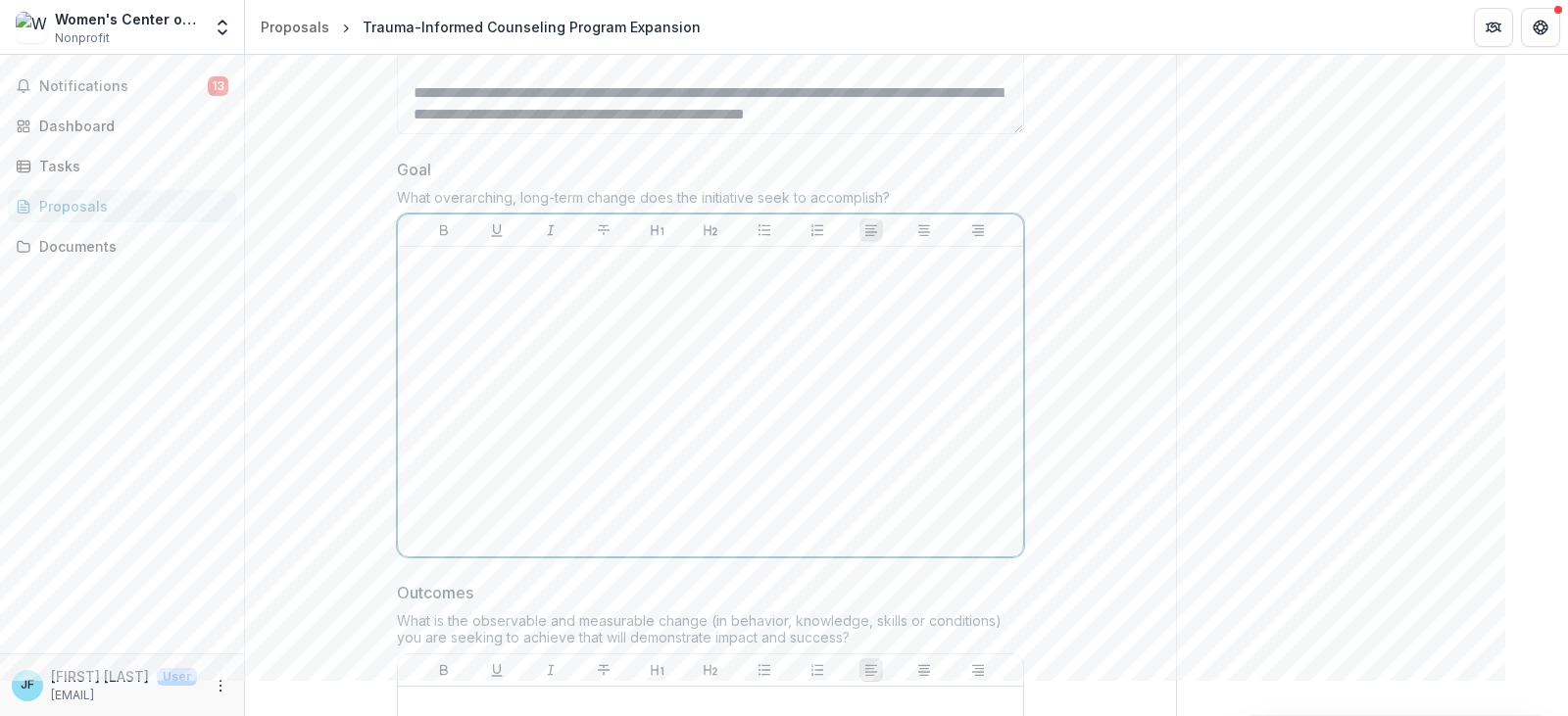 drag, startPoint x: 661, startPoint y: 323, endPoint x: 642, endPoint y: 304, distance: 26.87006 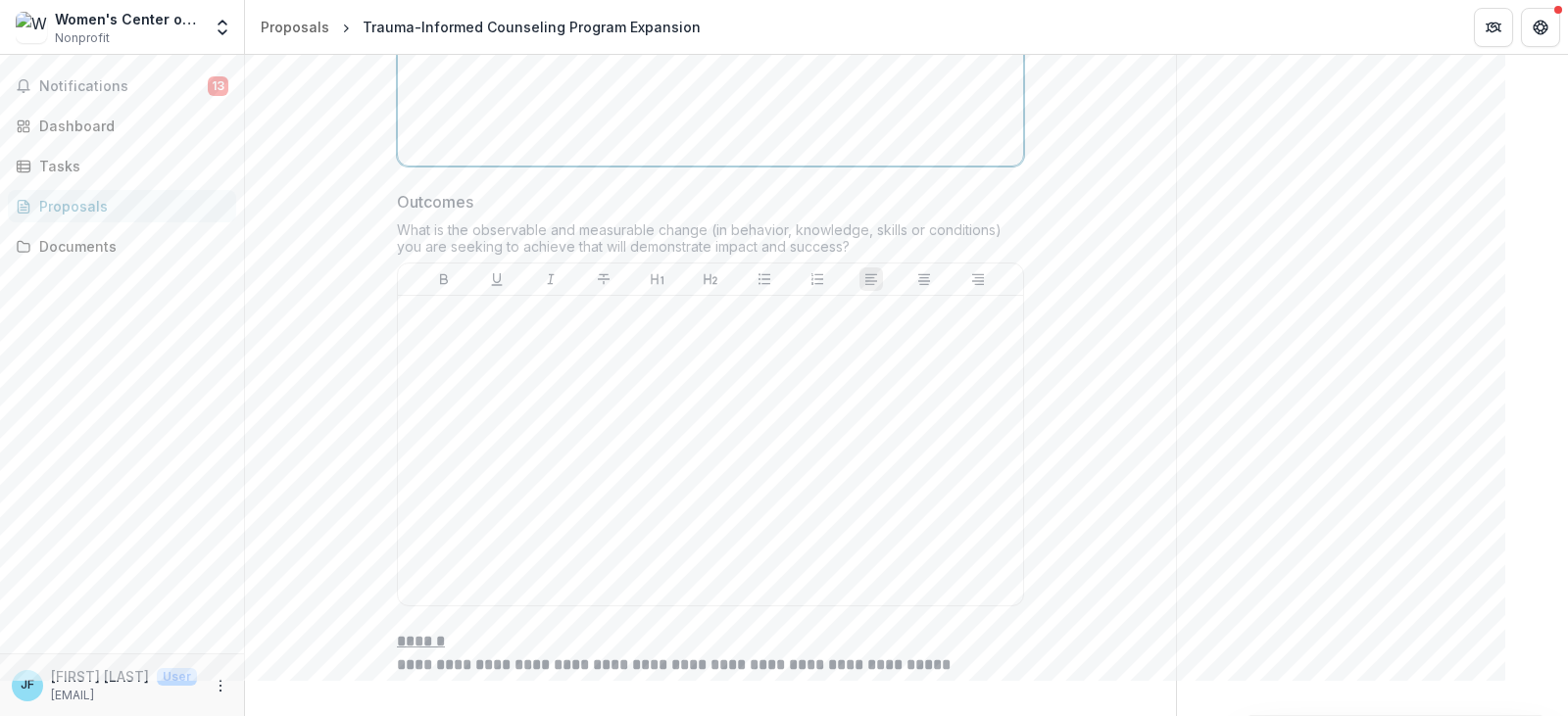 scroll, scrollTop: 6001, scrollLeft: 0, axis: vertical 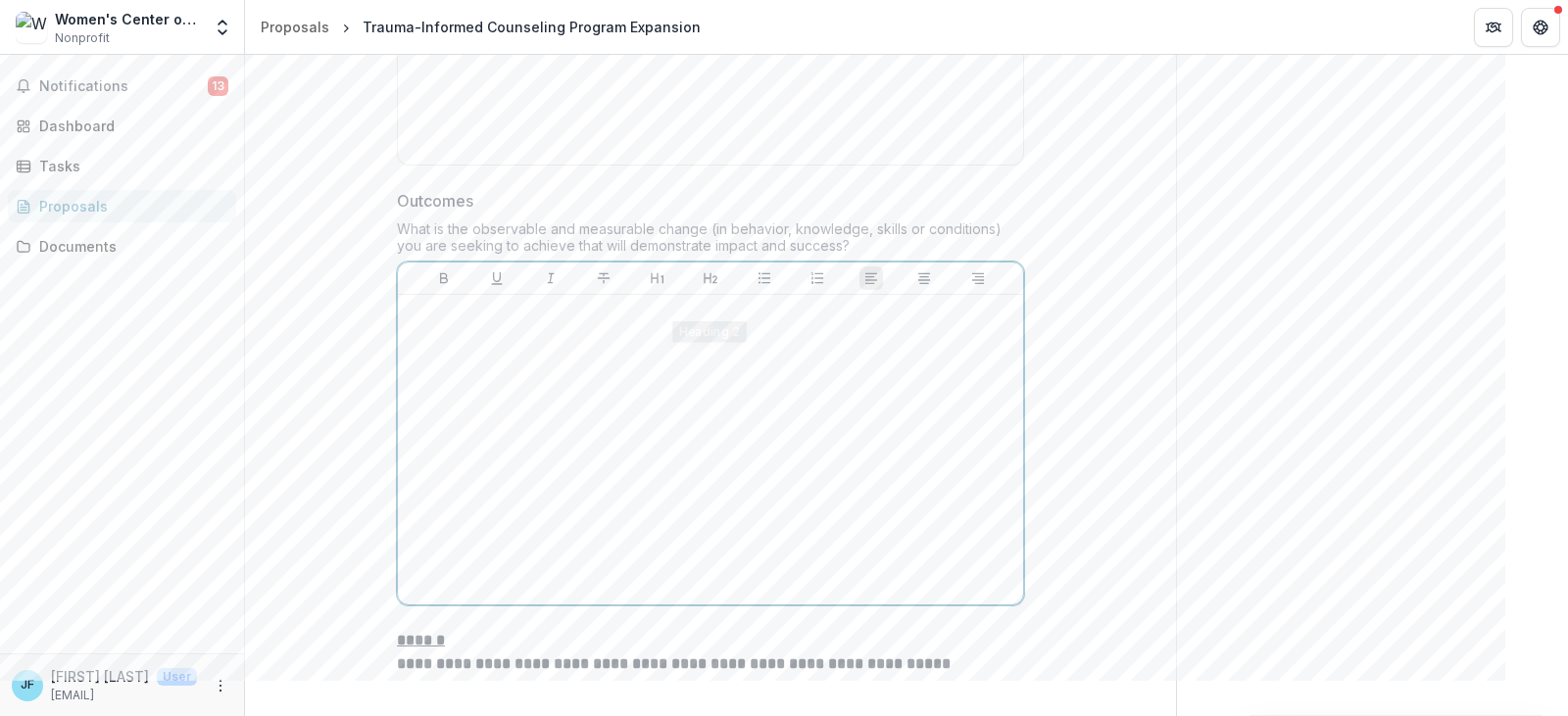 click at bounding box center (710, 313) 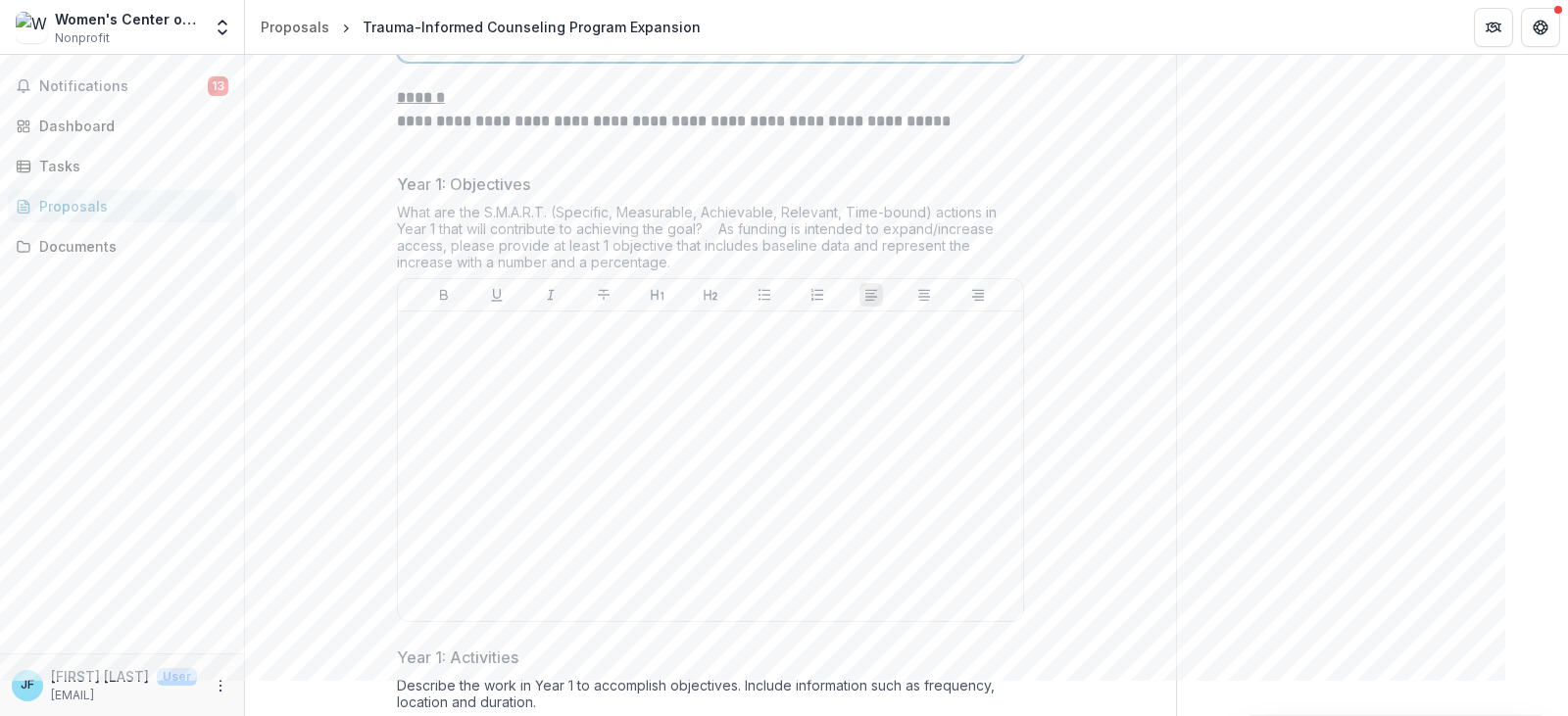 scroll, scrollTop: 6687, scrollLeft: 0, axis: vertical 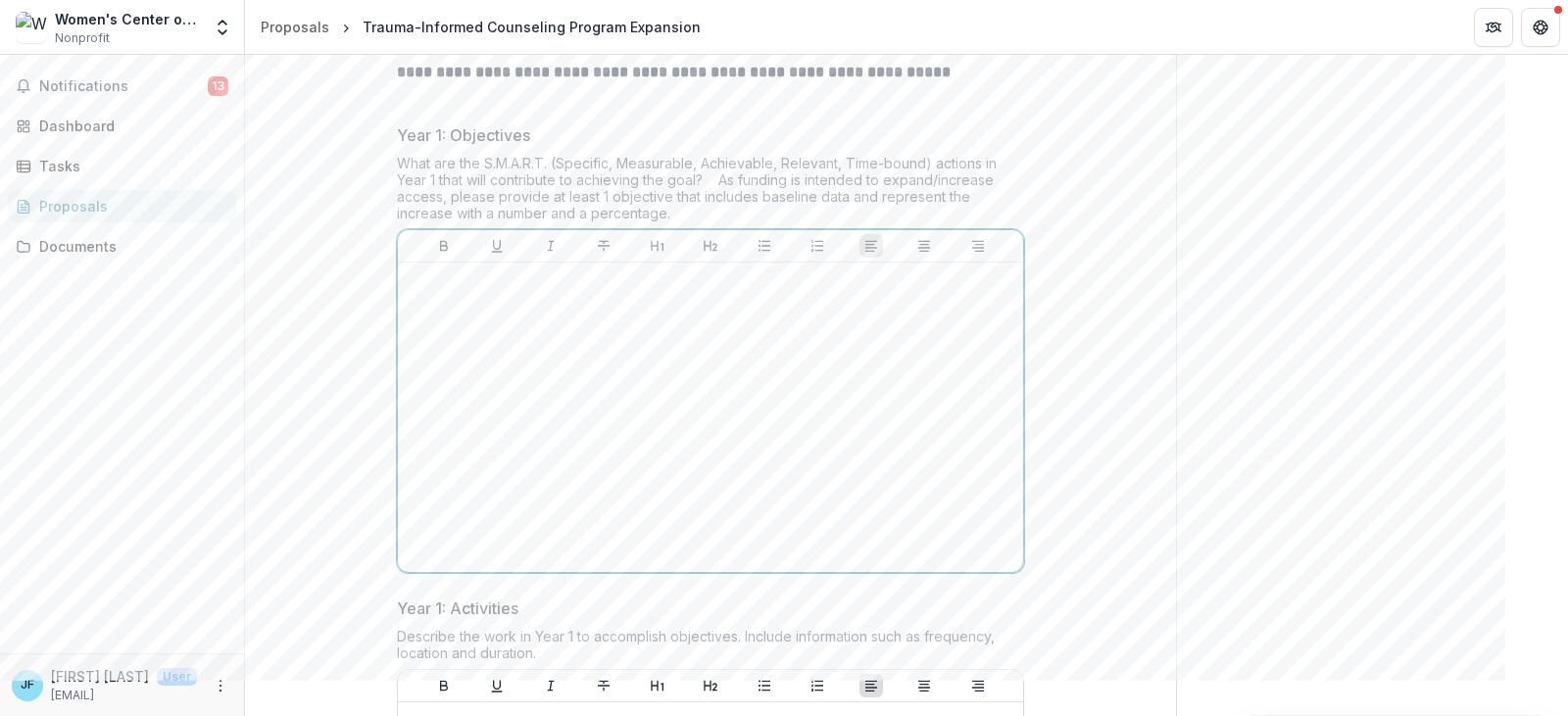 drag, startPoint x: 483, startPoint y: 326, endPoint x: 483, endPoint y: 313, distance: 13 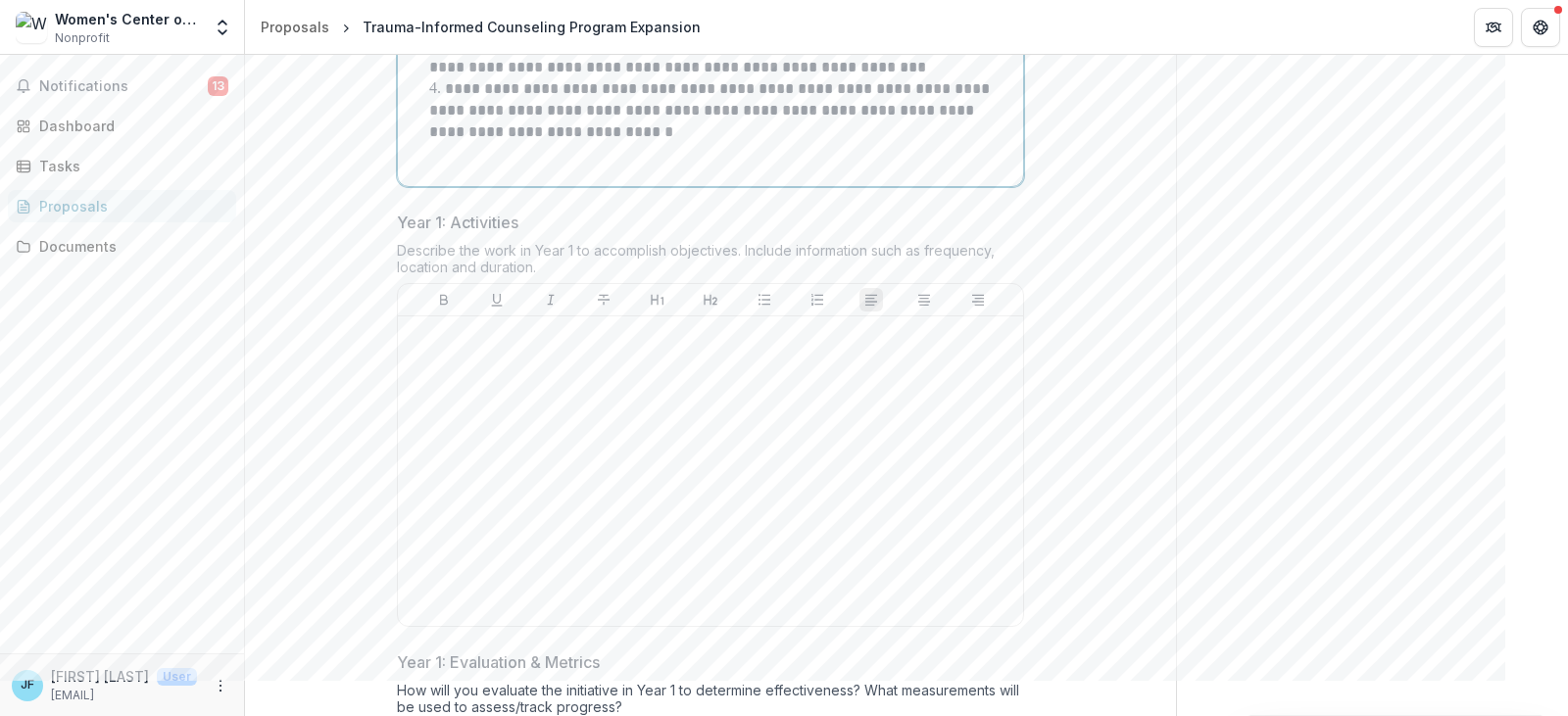 scroll, scrollTop: 7177, scrollLeft: 0, axis: vertical 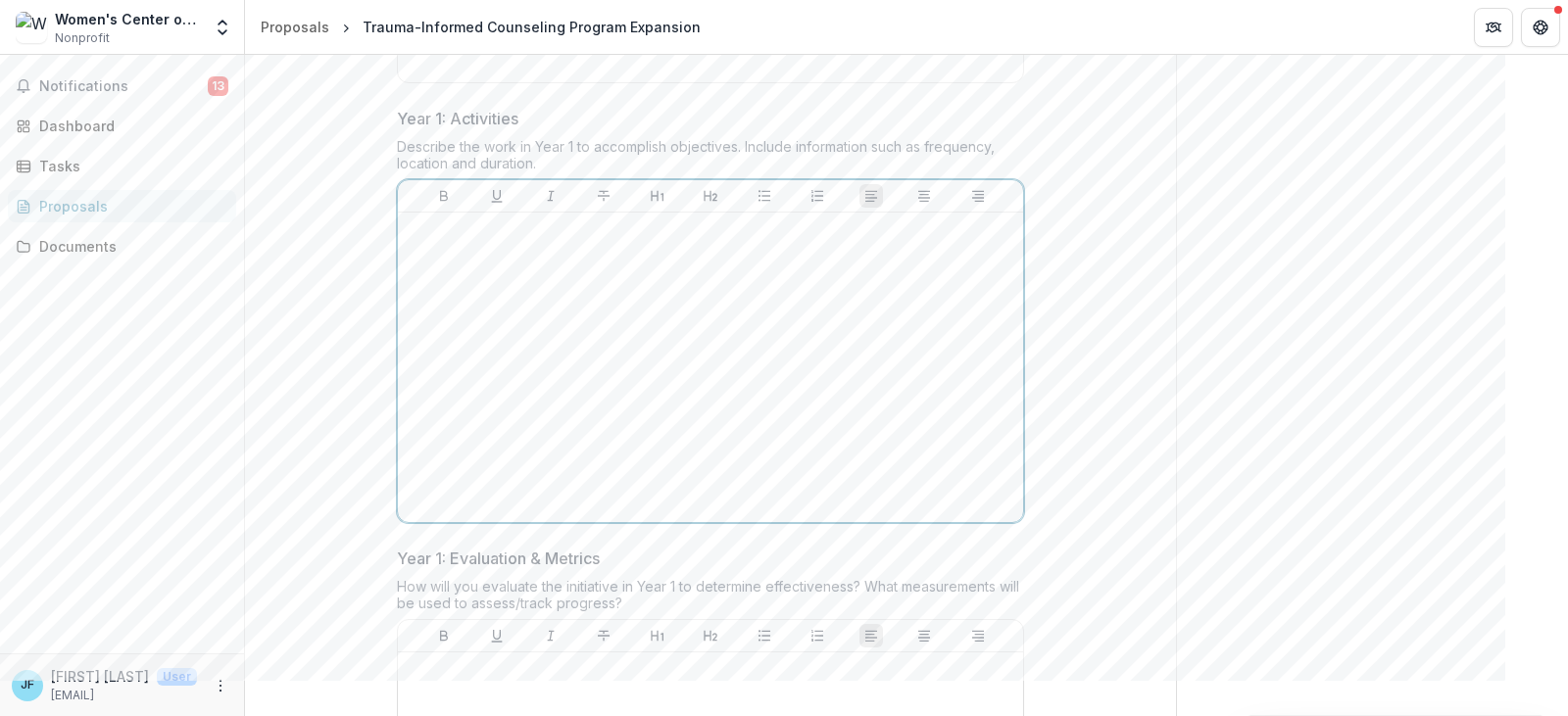 click at bounding box center (710, 231) 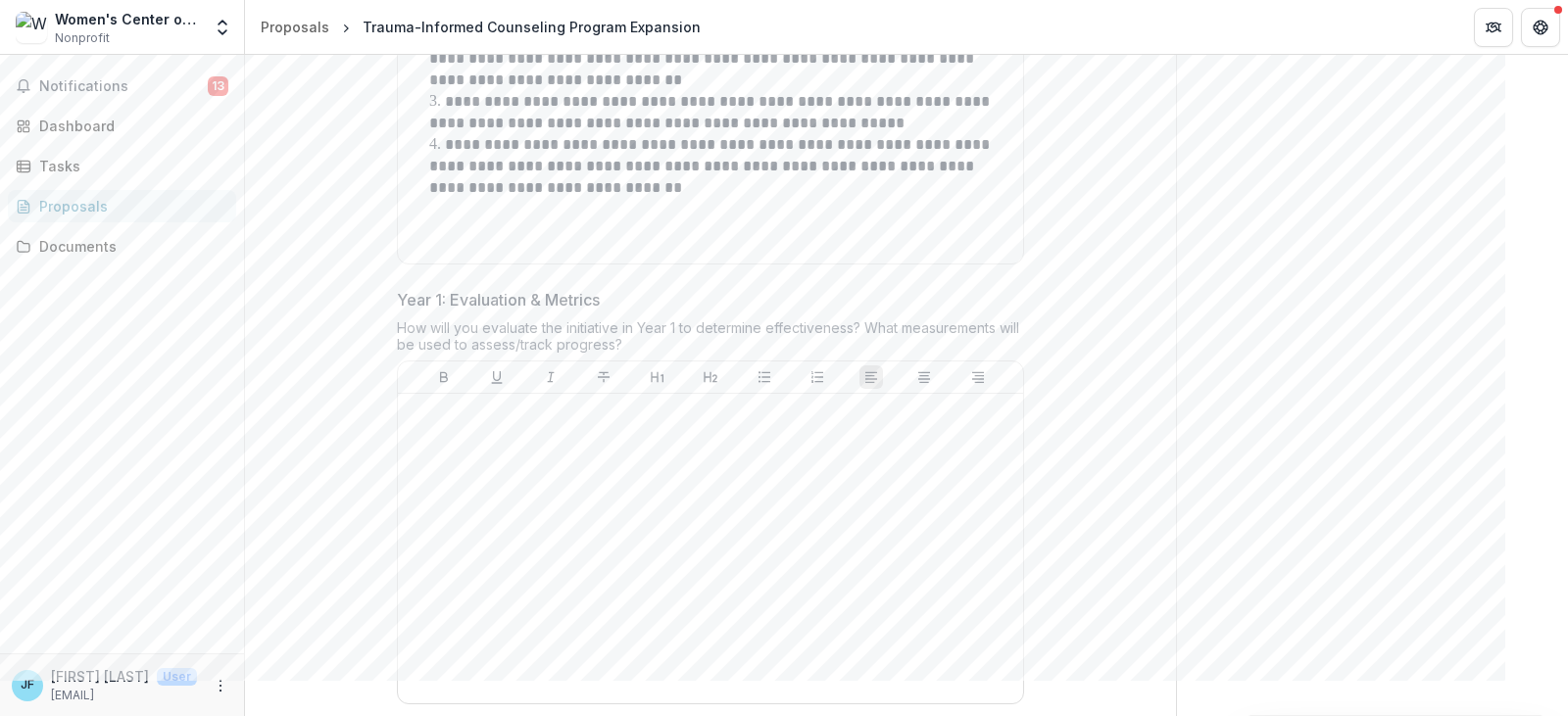 scroll, scrollTop: 7470, scrollLeft: 0, axis: vertical 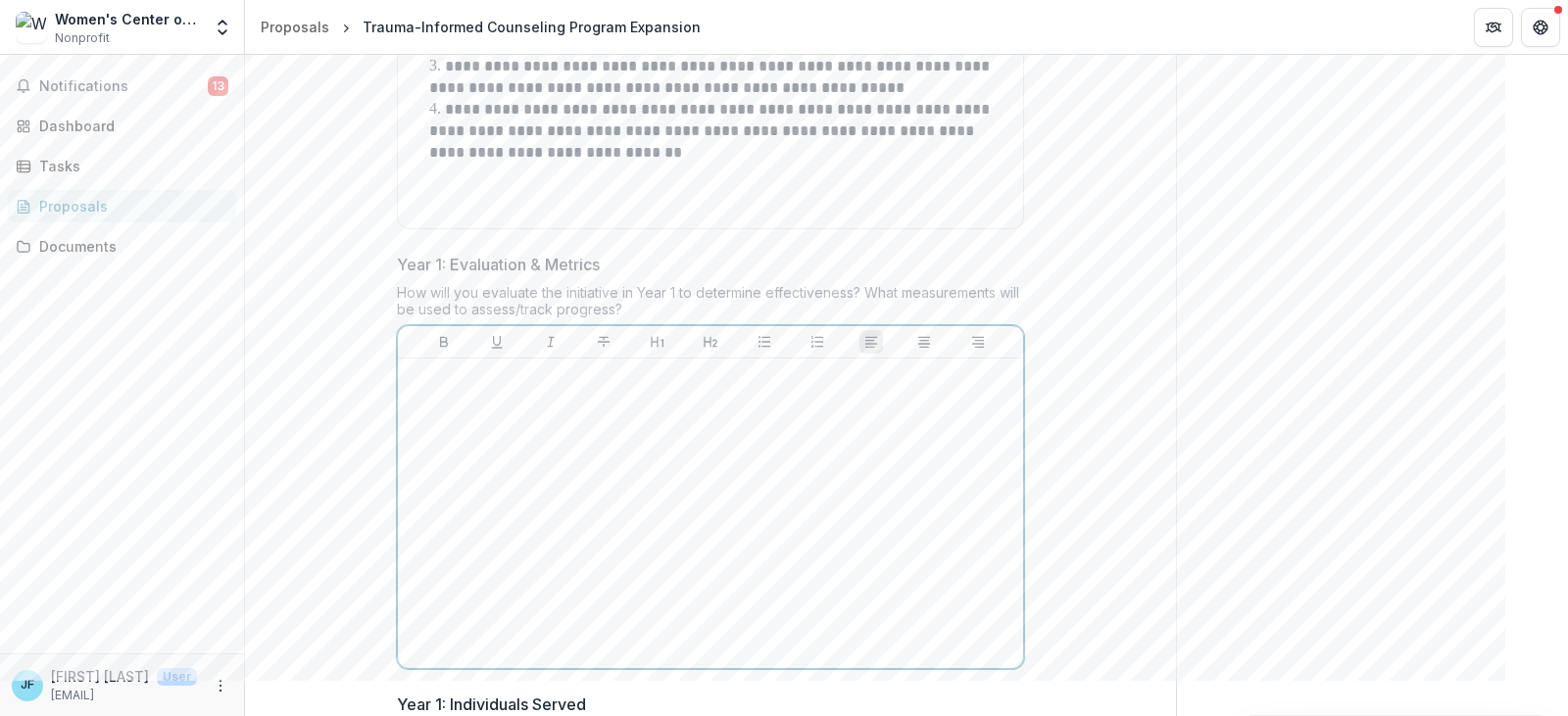 click at bounding box center [710, 377] 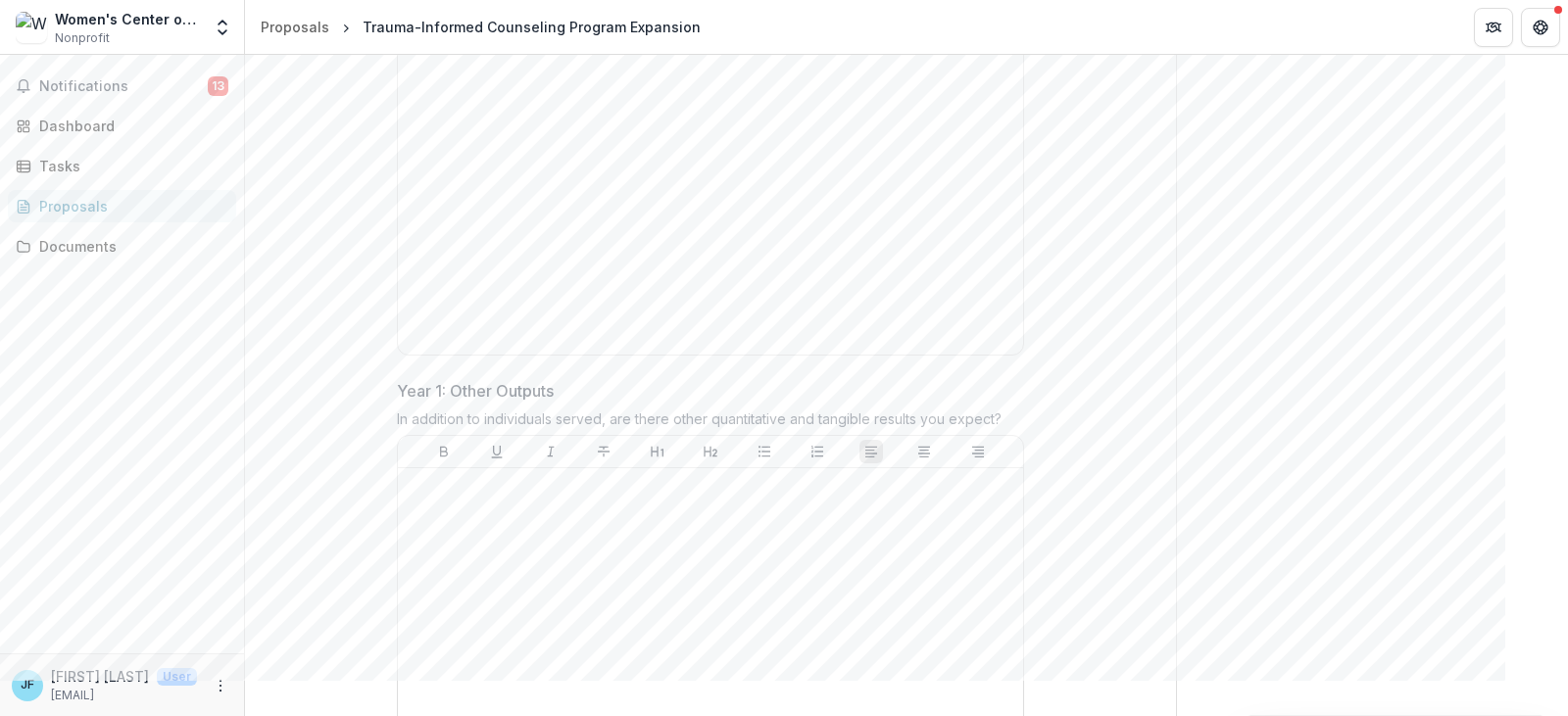 scroll, scrollTop: 8254, scrollLeft: 0, axis: vertical 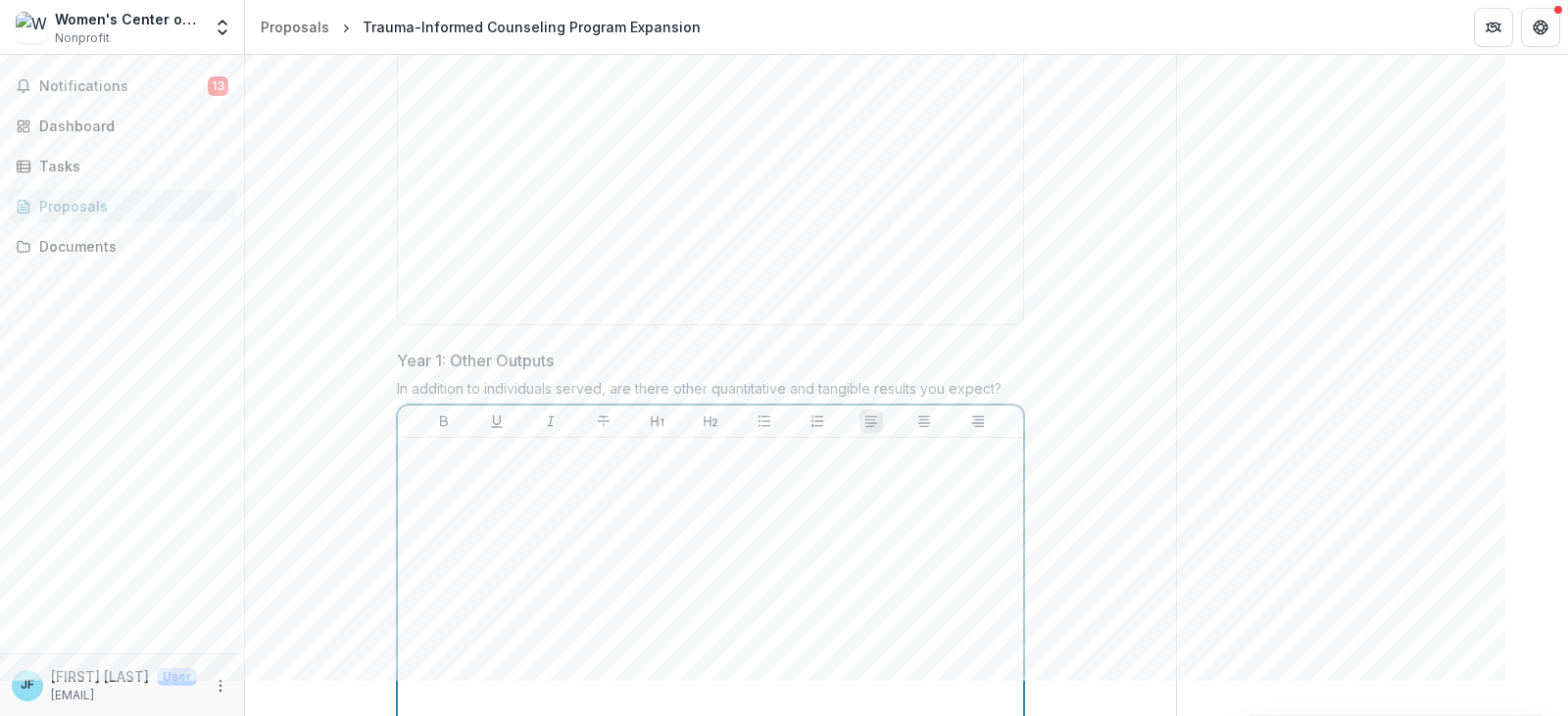 click at bounding box center (710, 456) 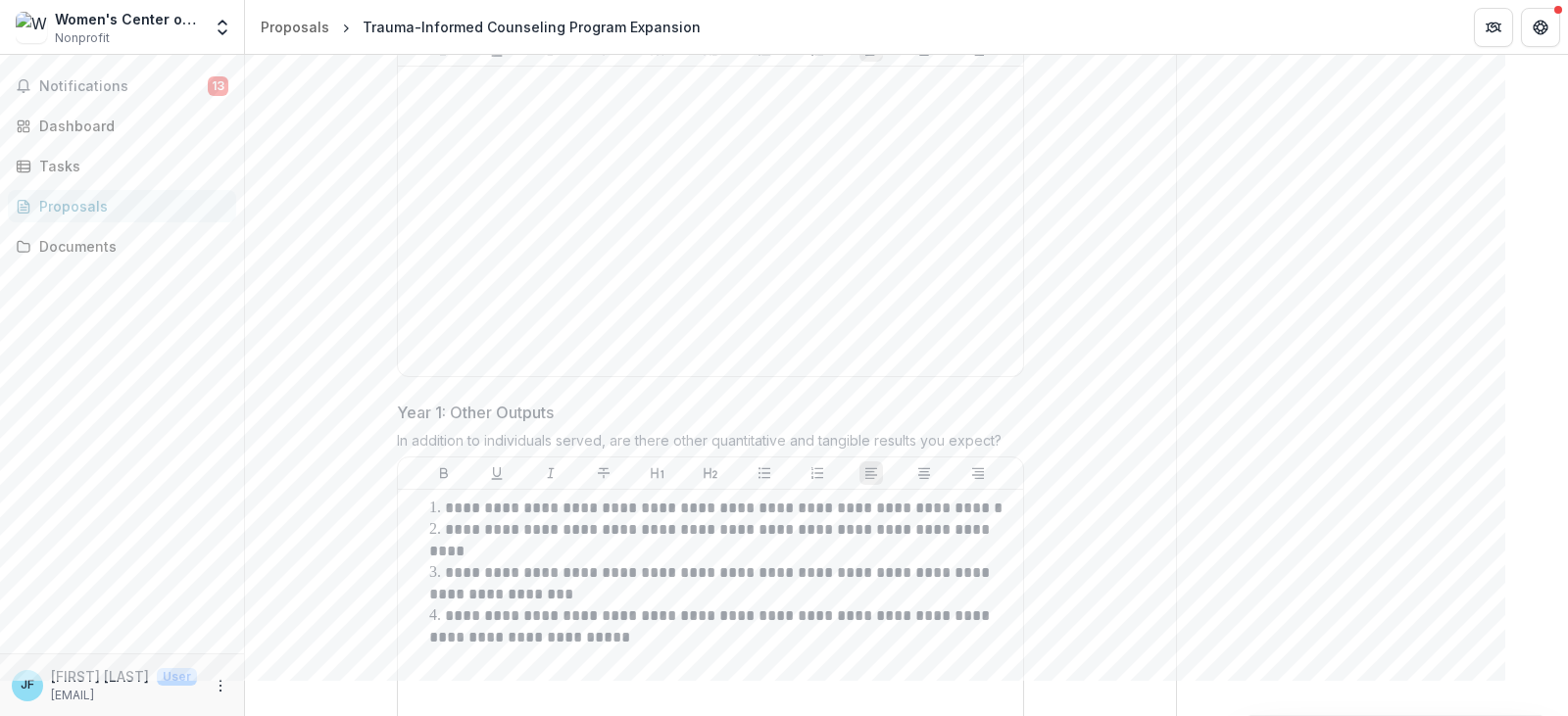 scroll, scrollTop: 8156, scrollLeft: 0, axis: vertical 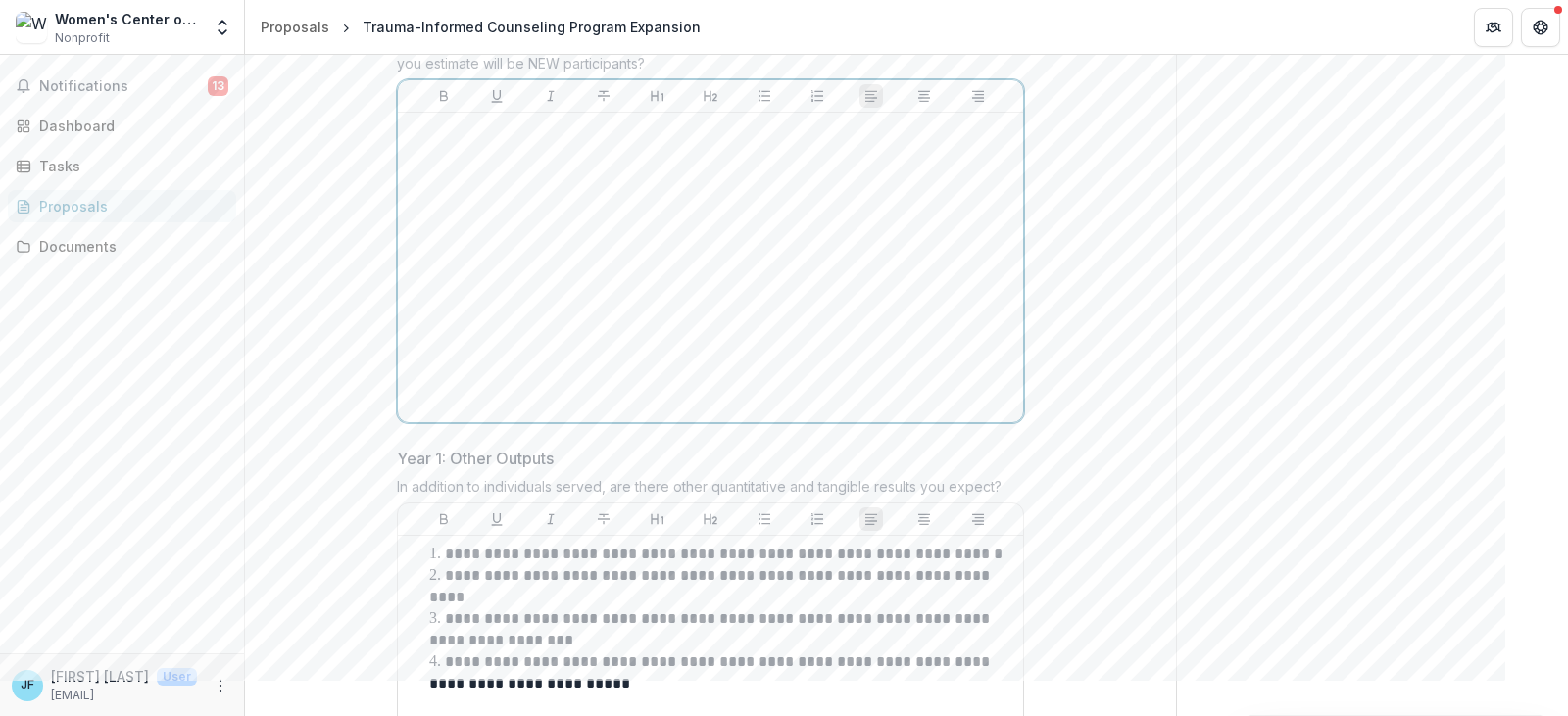 click at bounding box center [710, 267] 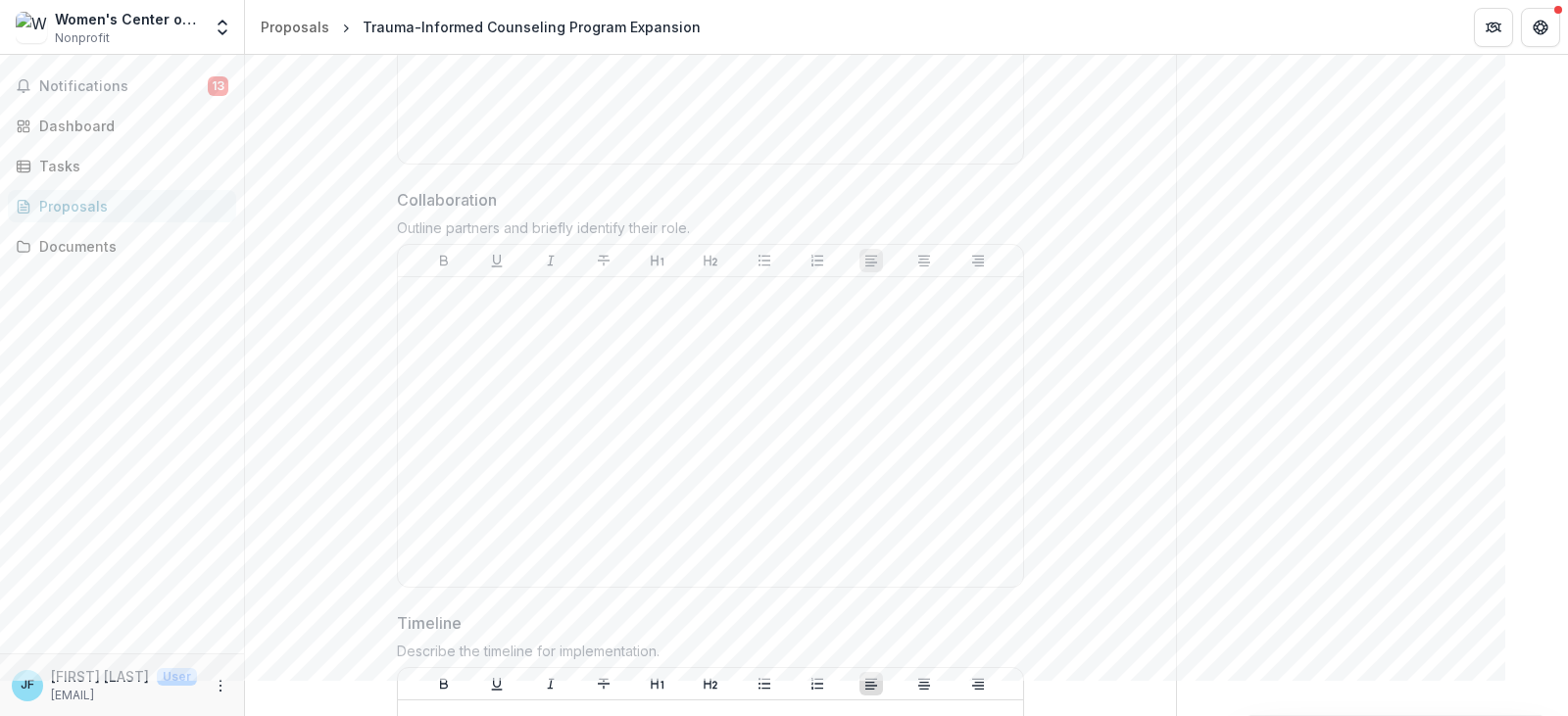 scroll, scrollTop: 13445, scrollLeft: 0, axis: vertical 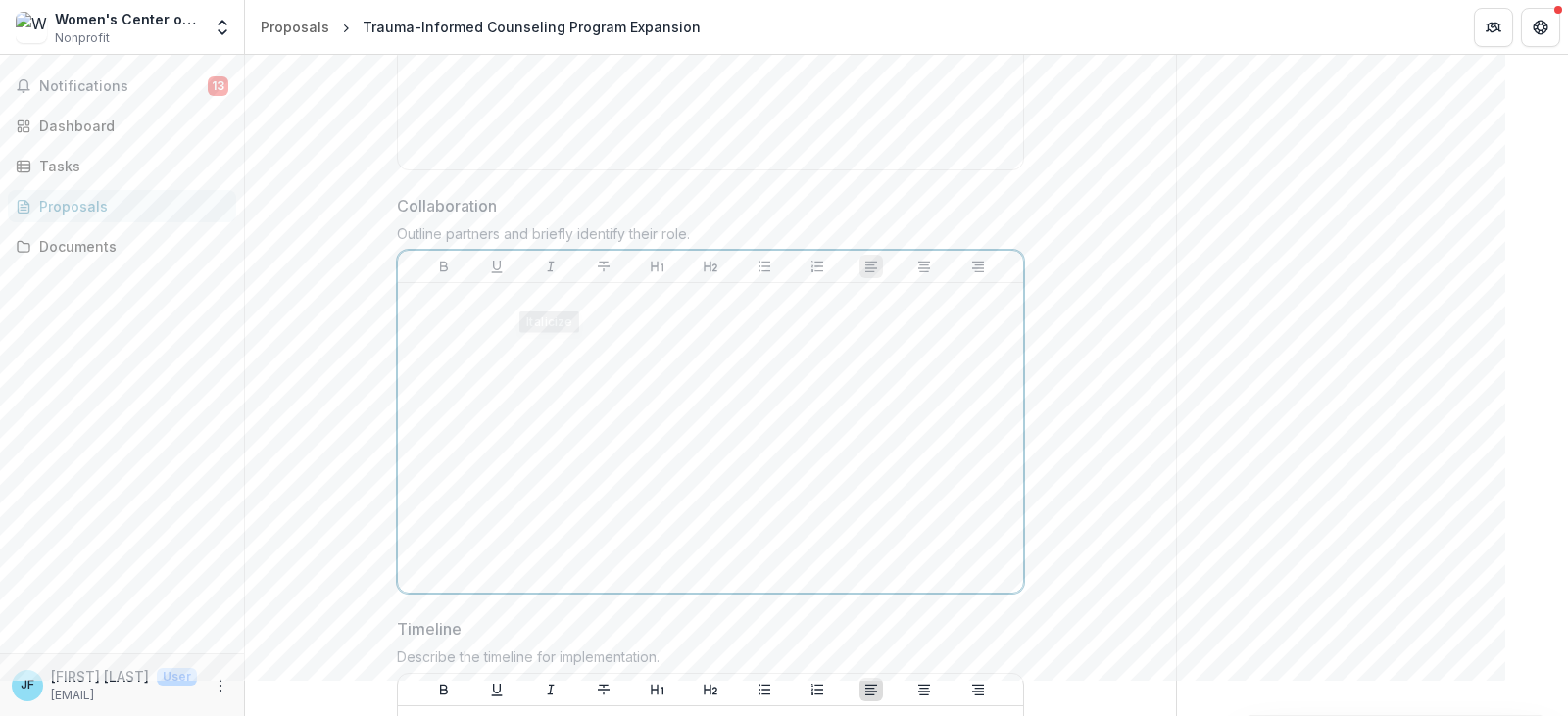 click at bounding box center (710, 302) 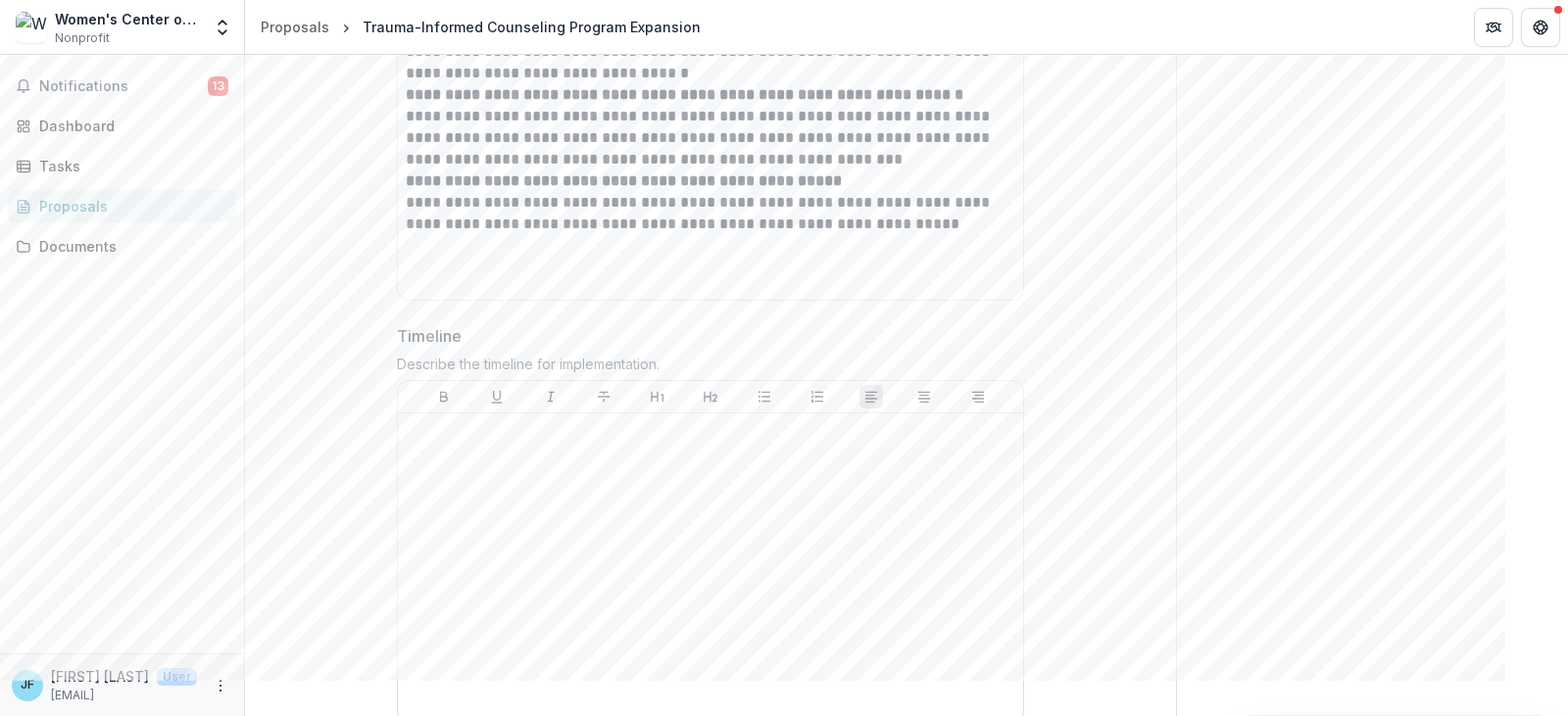 scroll, scrollTop: 13739, scrollLeft: 0, axis: vertical 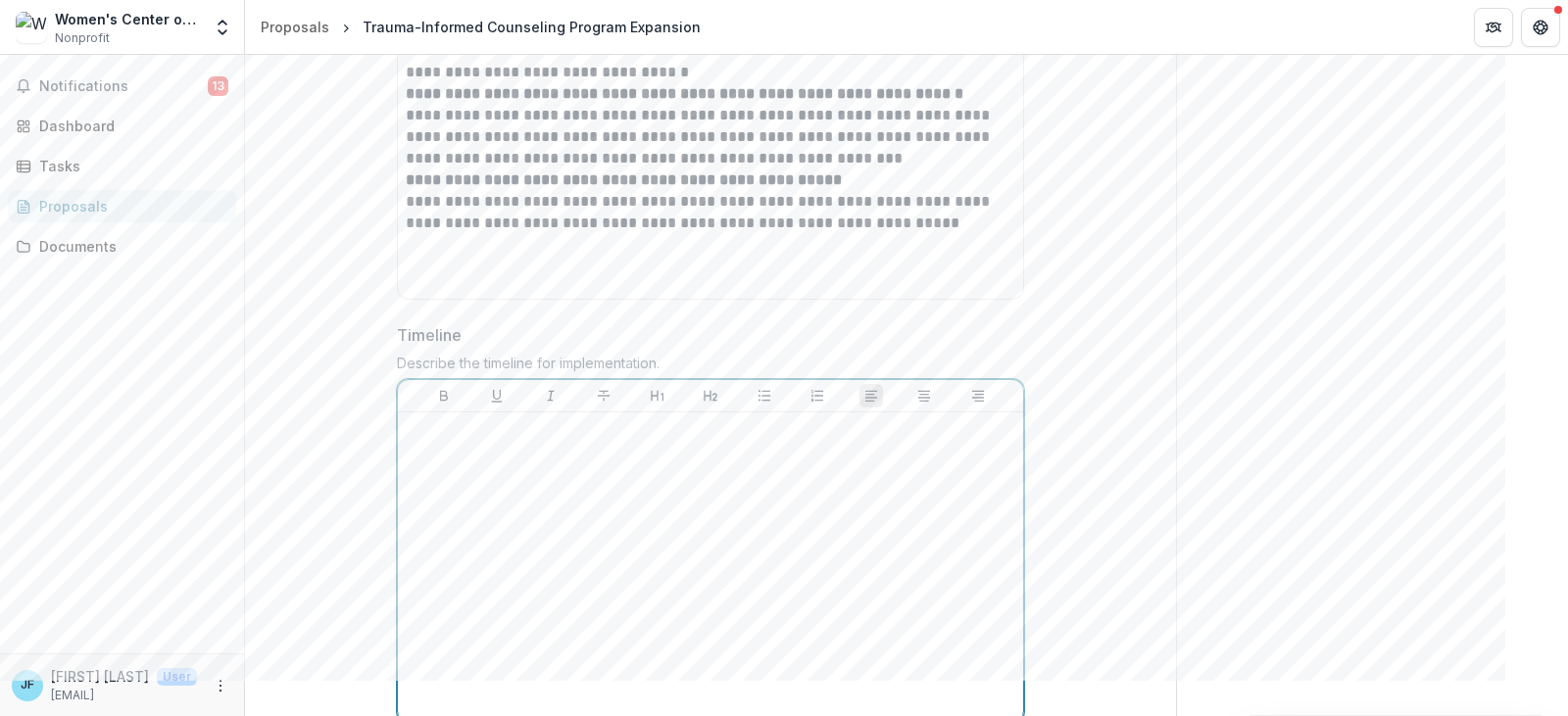 click at bounding box center [710, 431] 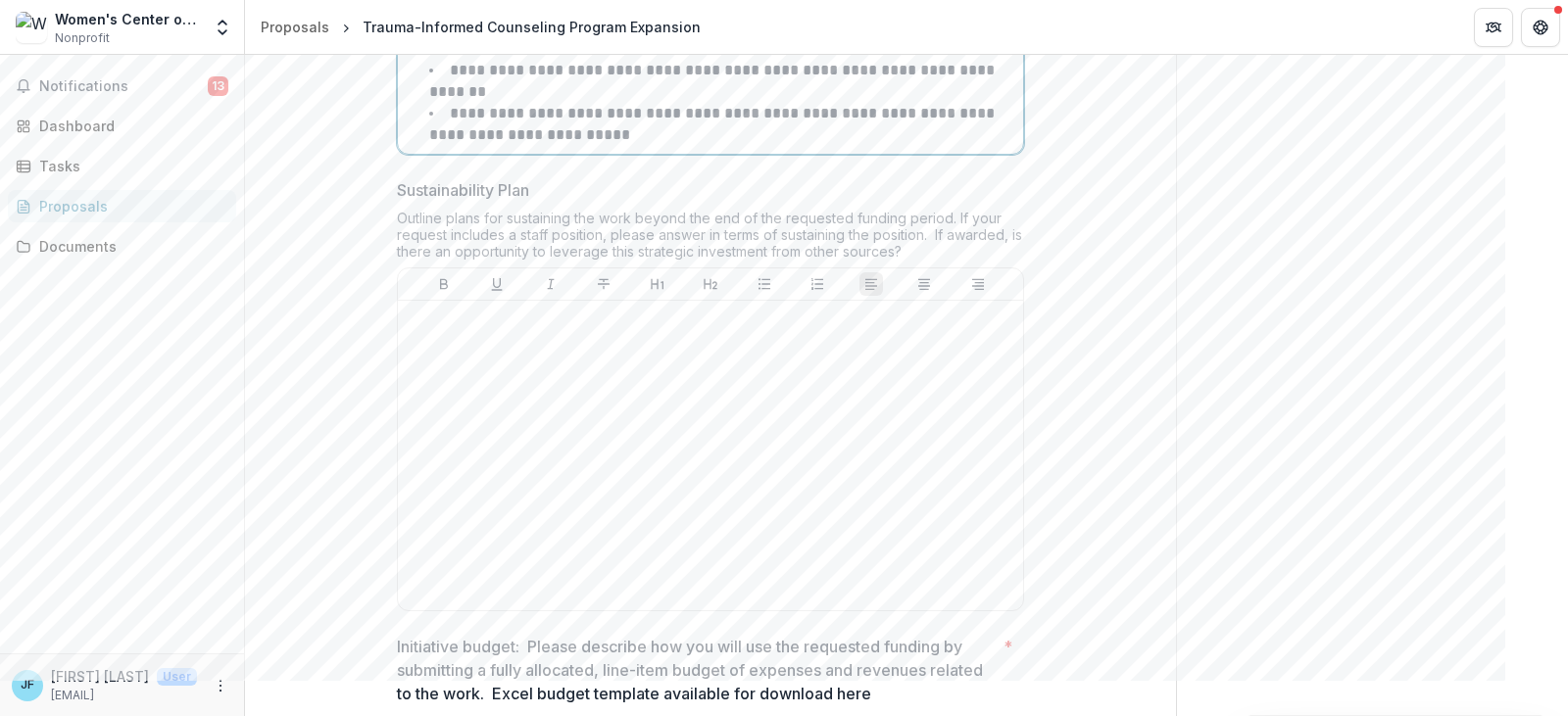 scroll, scrollTop: 14836, scrollLeft: 0, axis: vertical 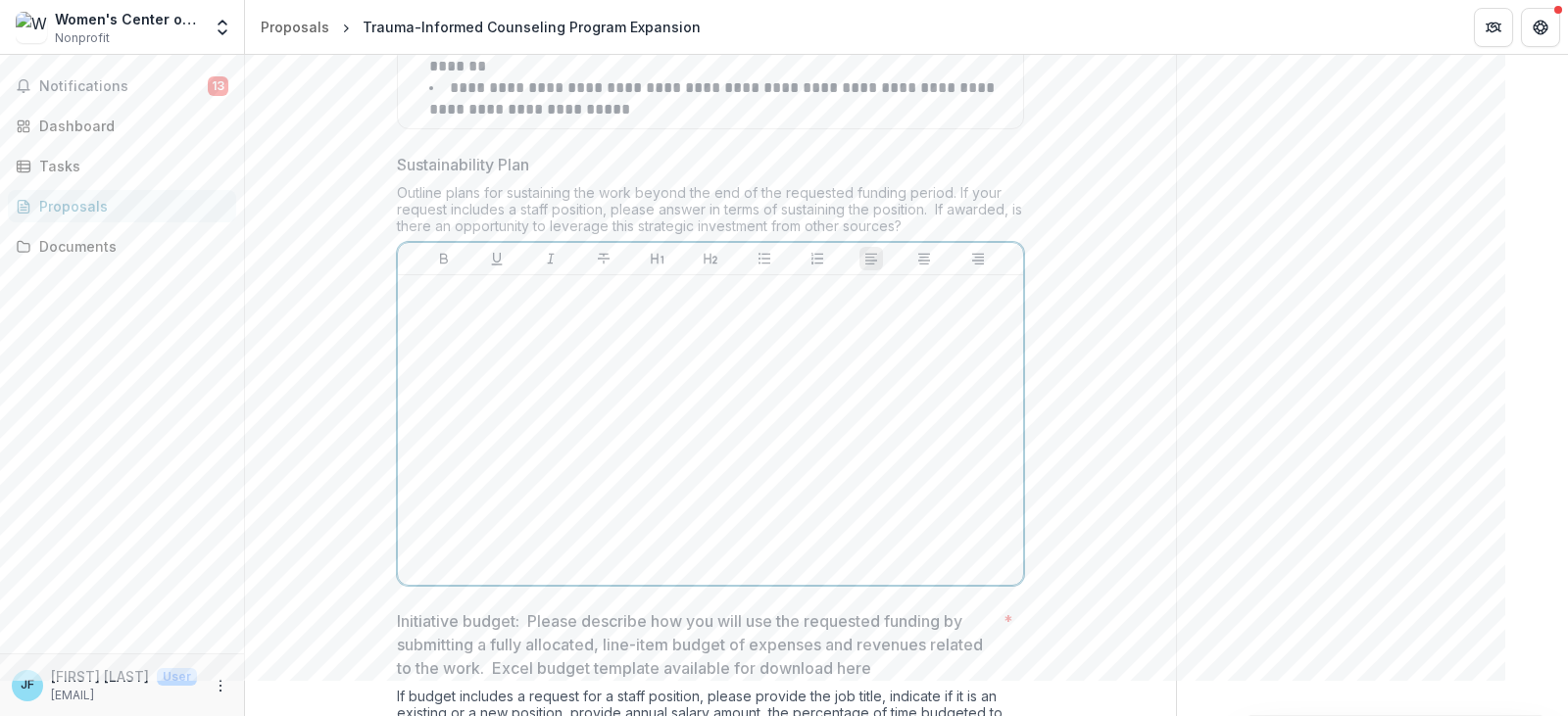 click at bounding box center (710, 294) 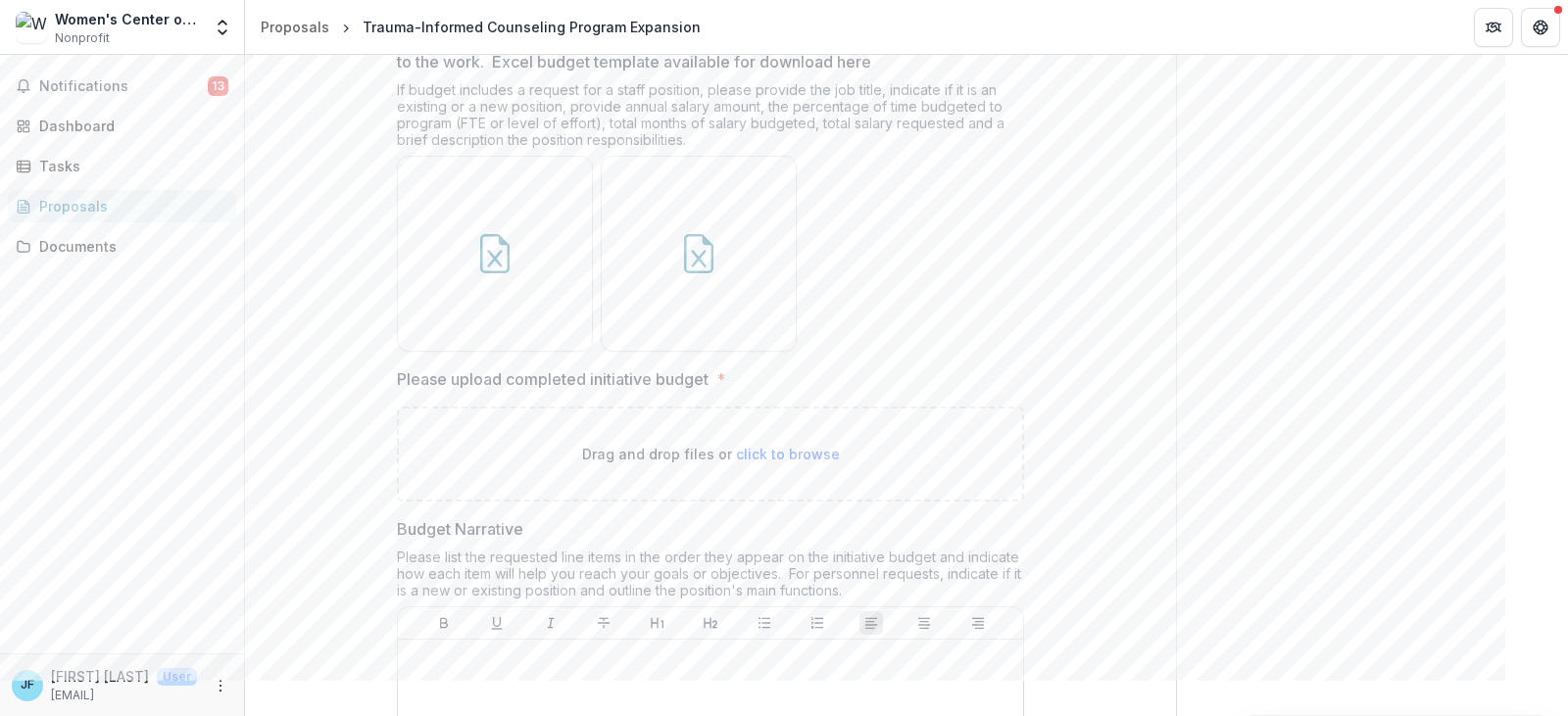 scroll, scrollTop: 15522, scrollLeft: 0, axis: vertical 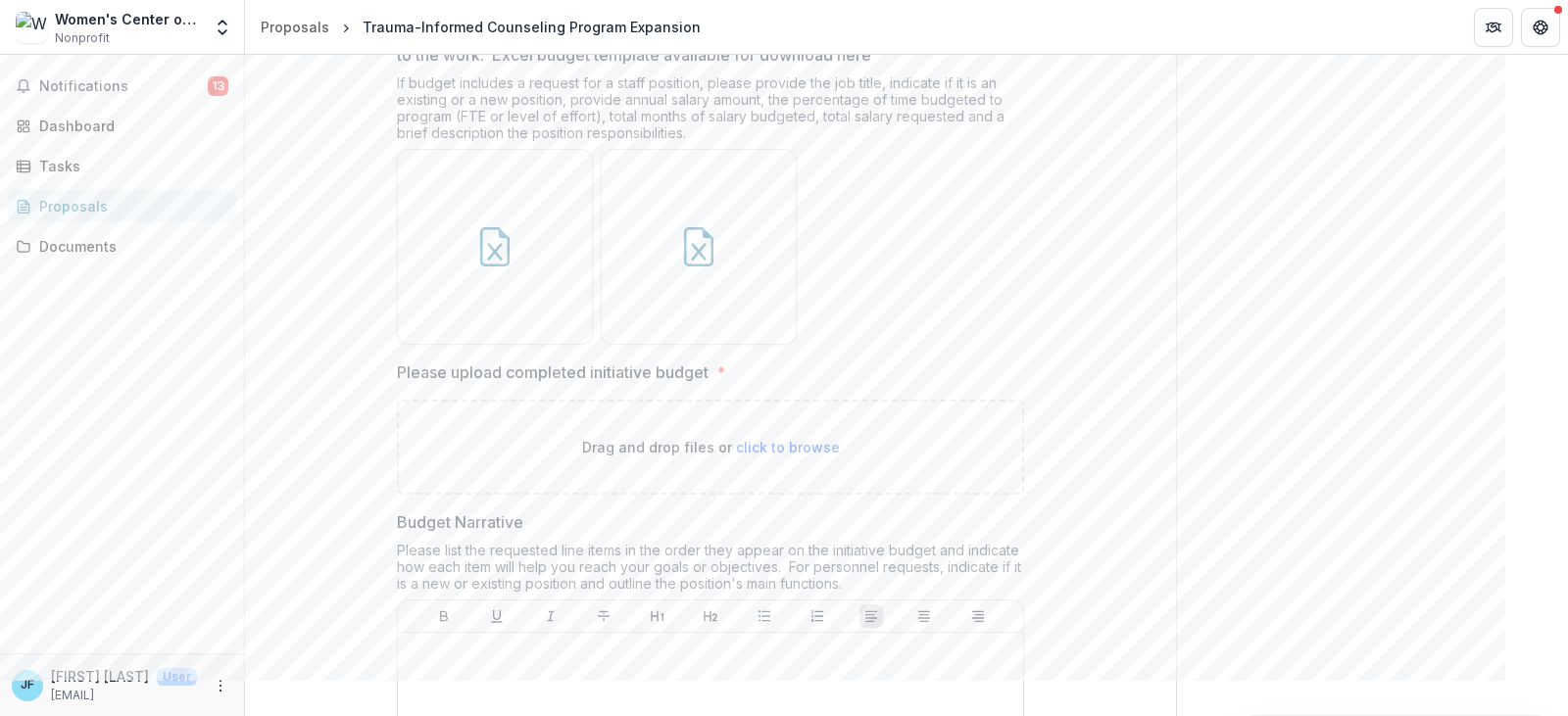 click on "click to browse" at bounding box center [788, 447] 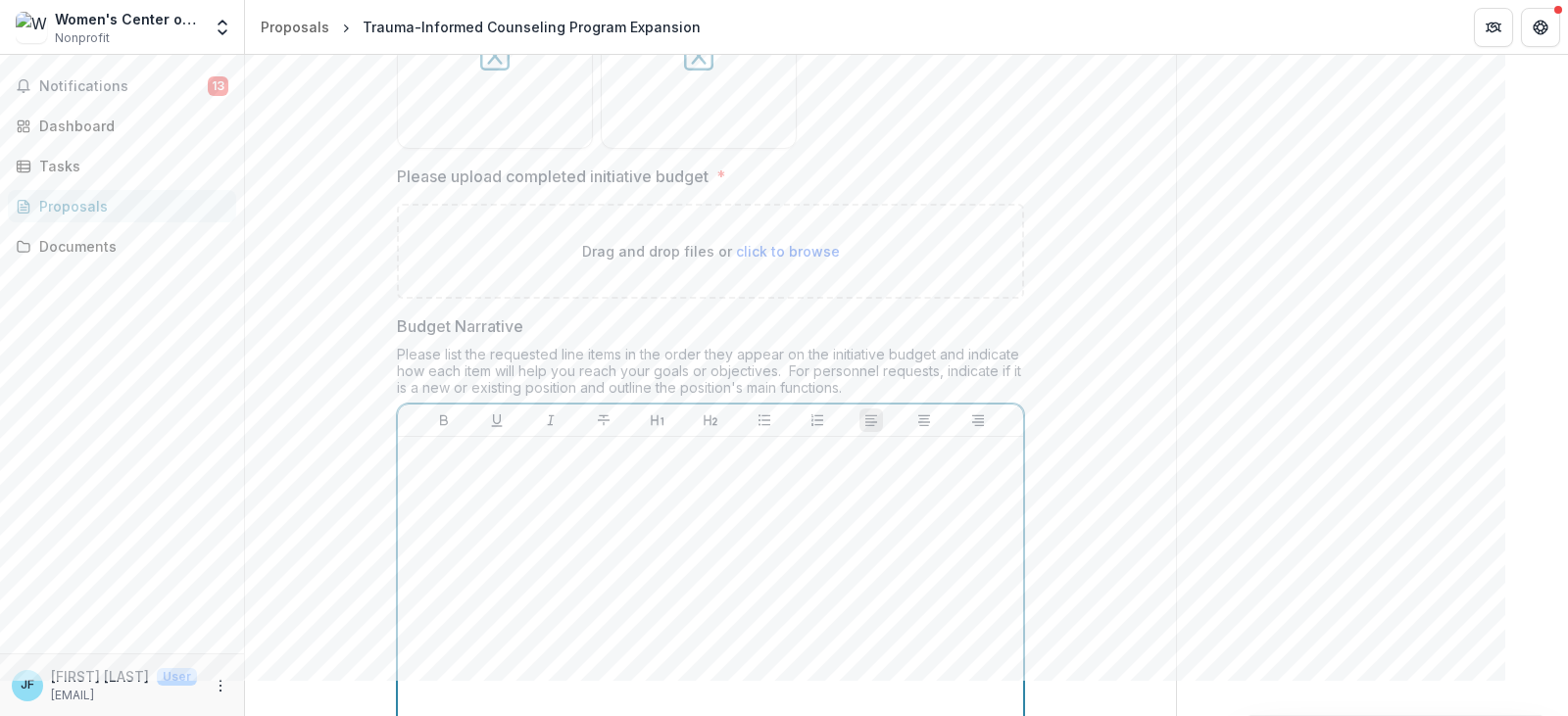 click at bounding box center (710, 455) 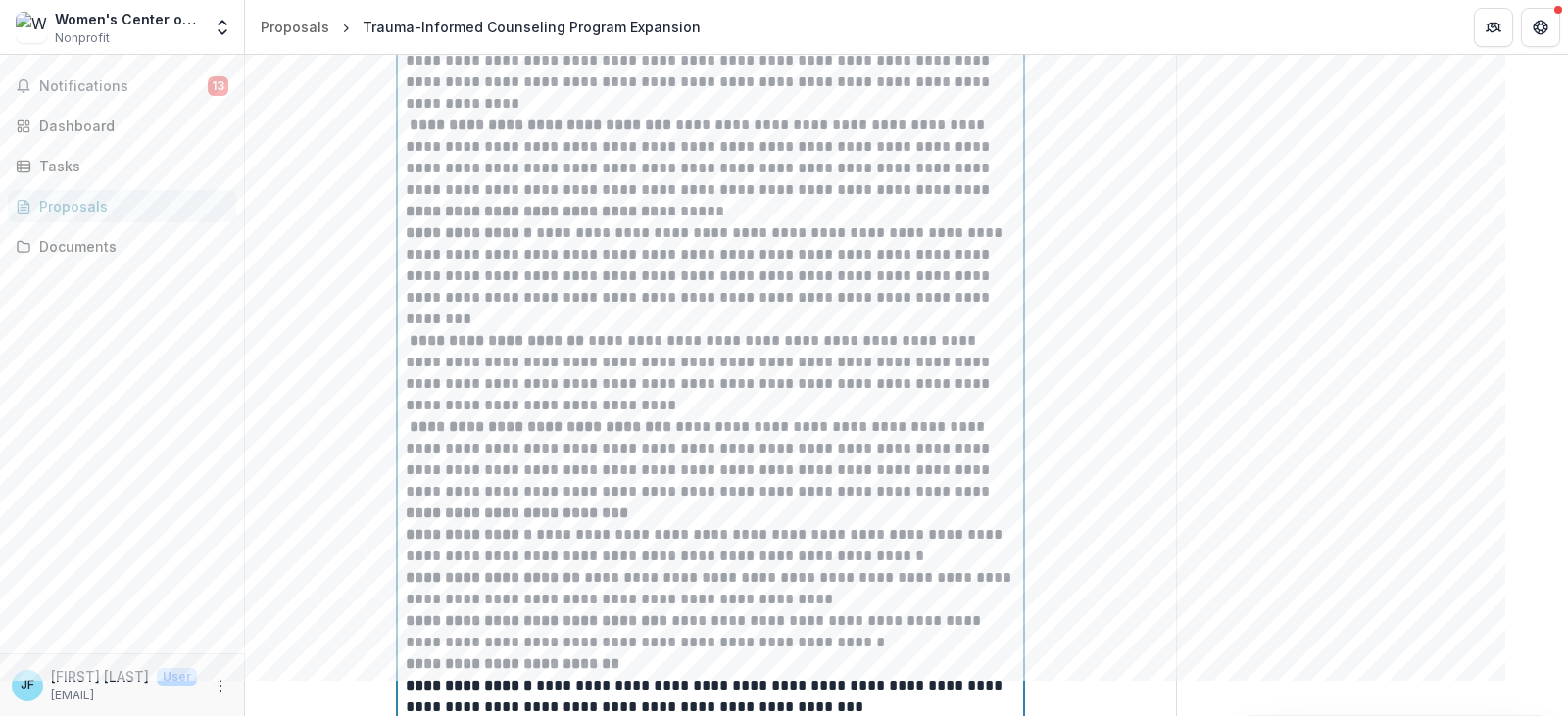 scroll, scrollTop: 16301, scrollLeft: 0, axis: vertical 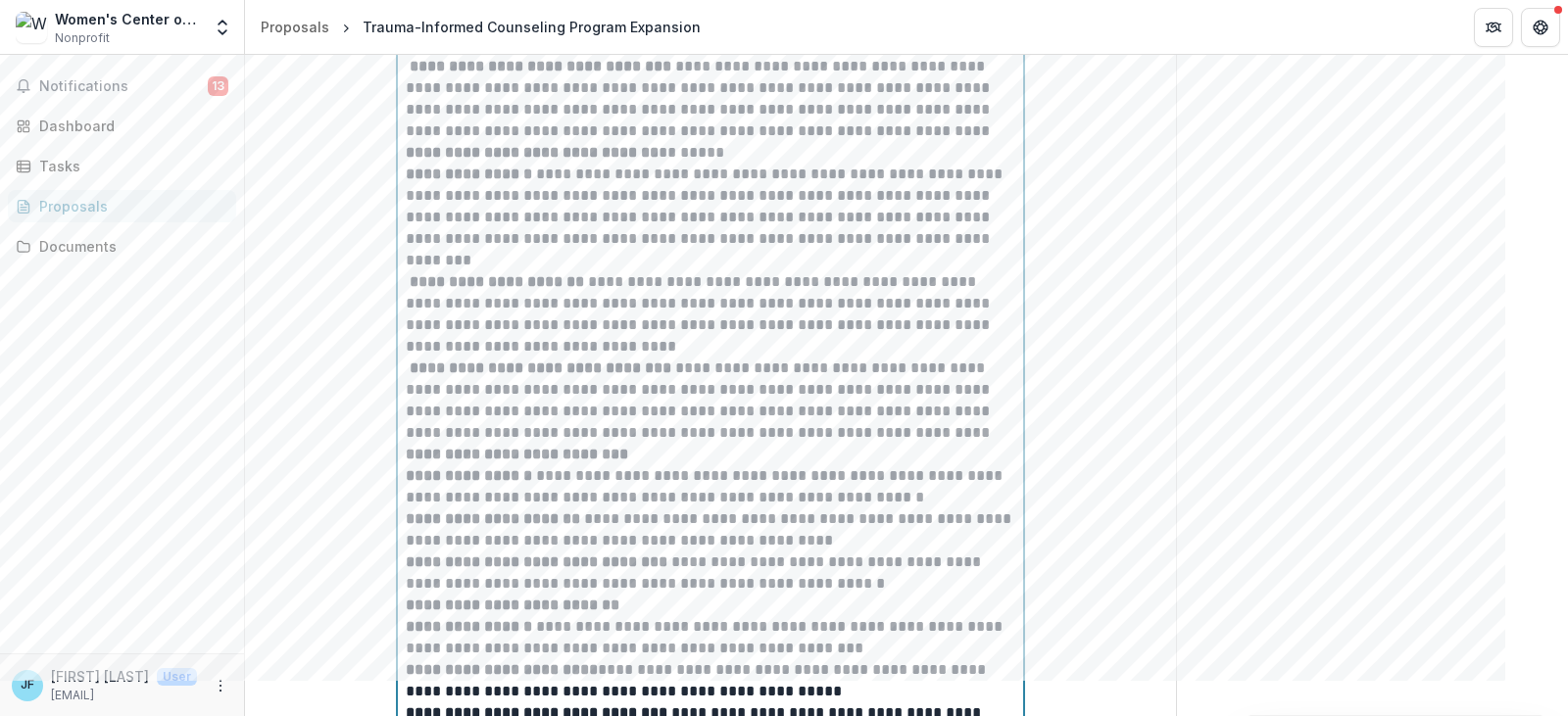 click on "**********" at bounding box center (710, 304) 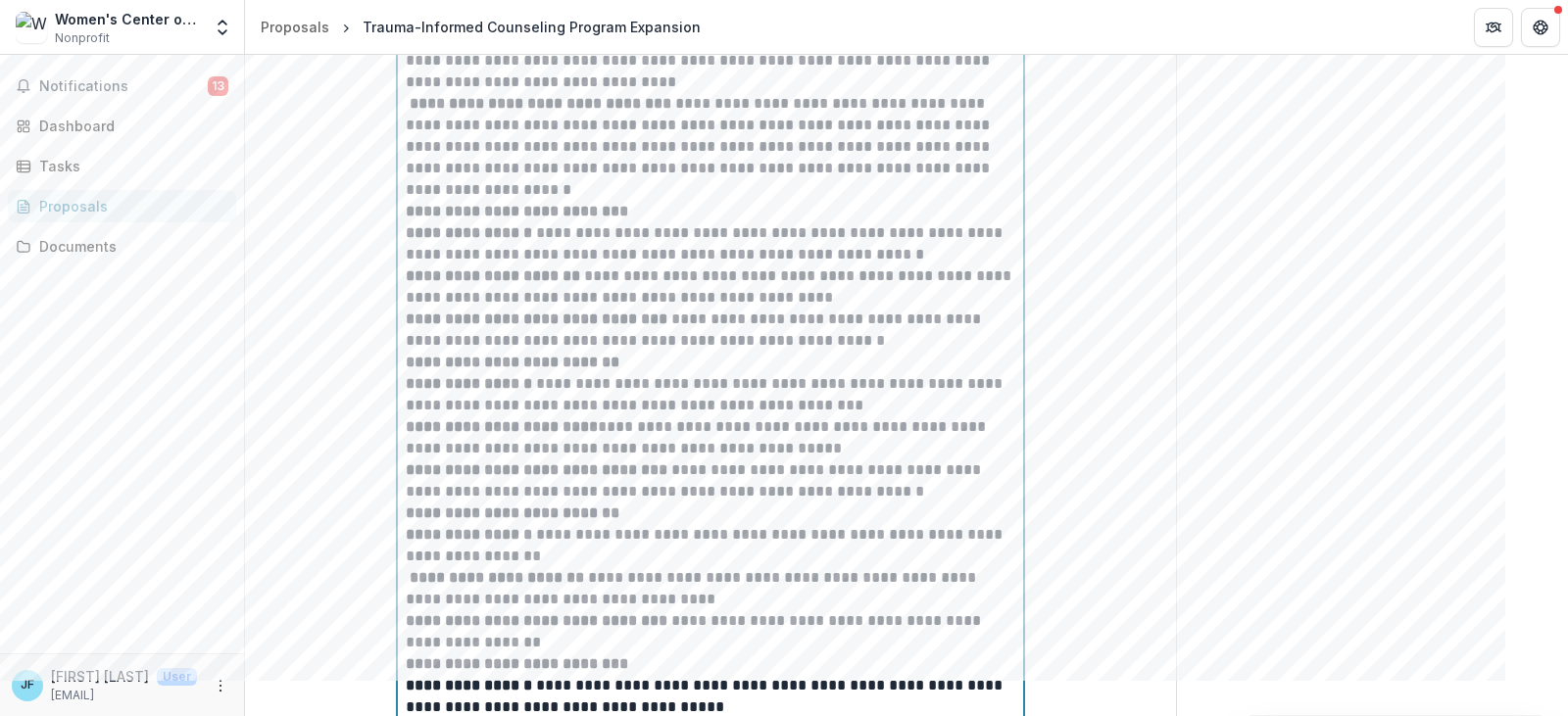 scroll, scrollTop: 16594, scrollLeft: 0, axis: vertical 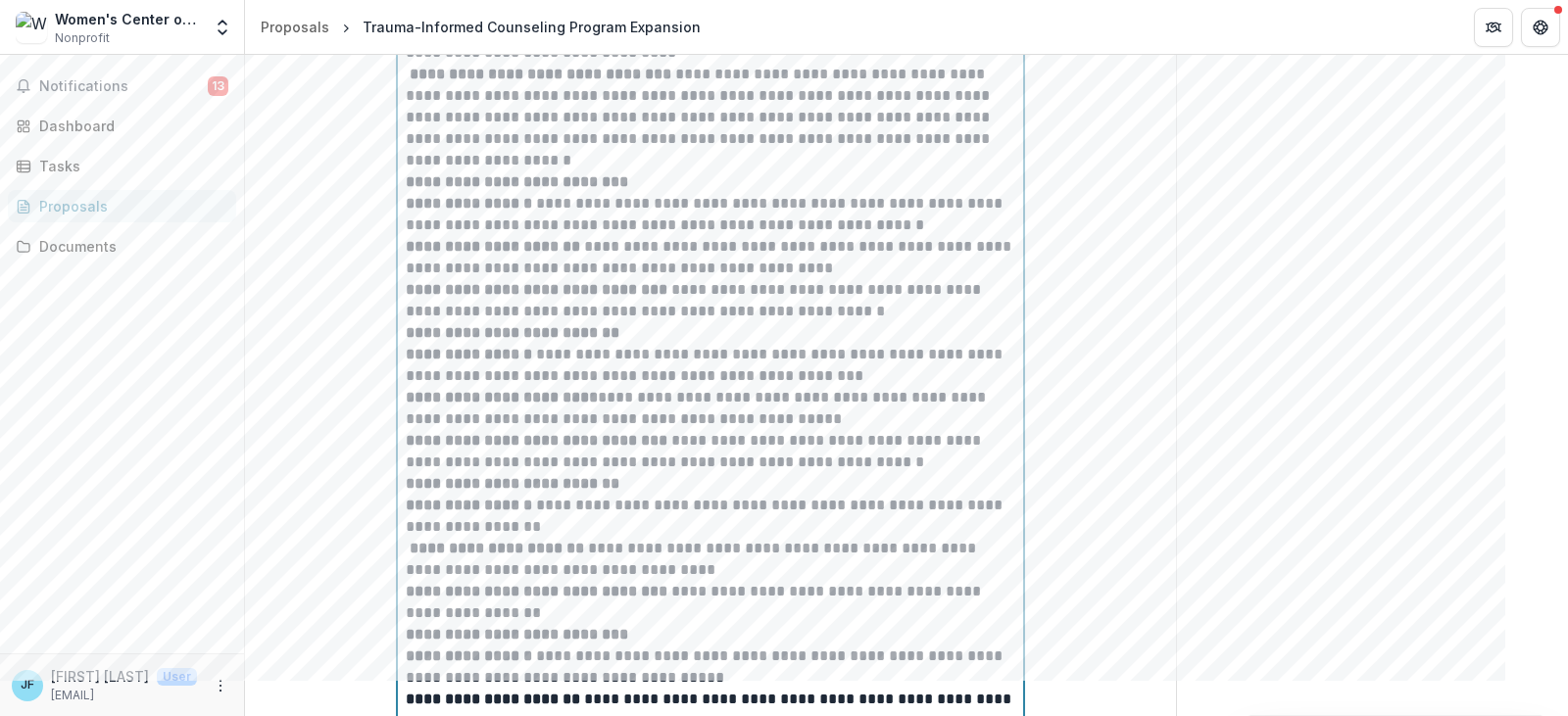 click on "**********" at bounding box center [710, 258] 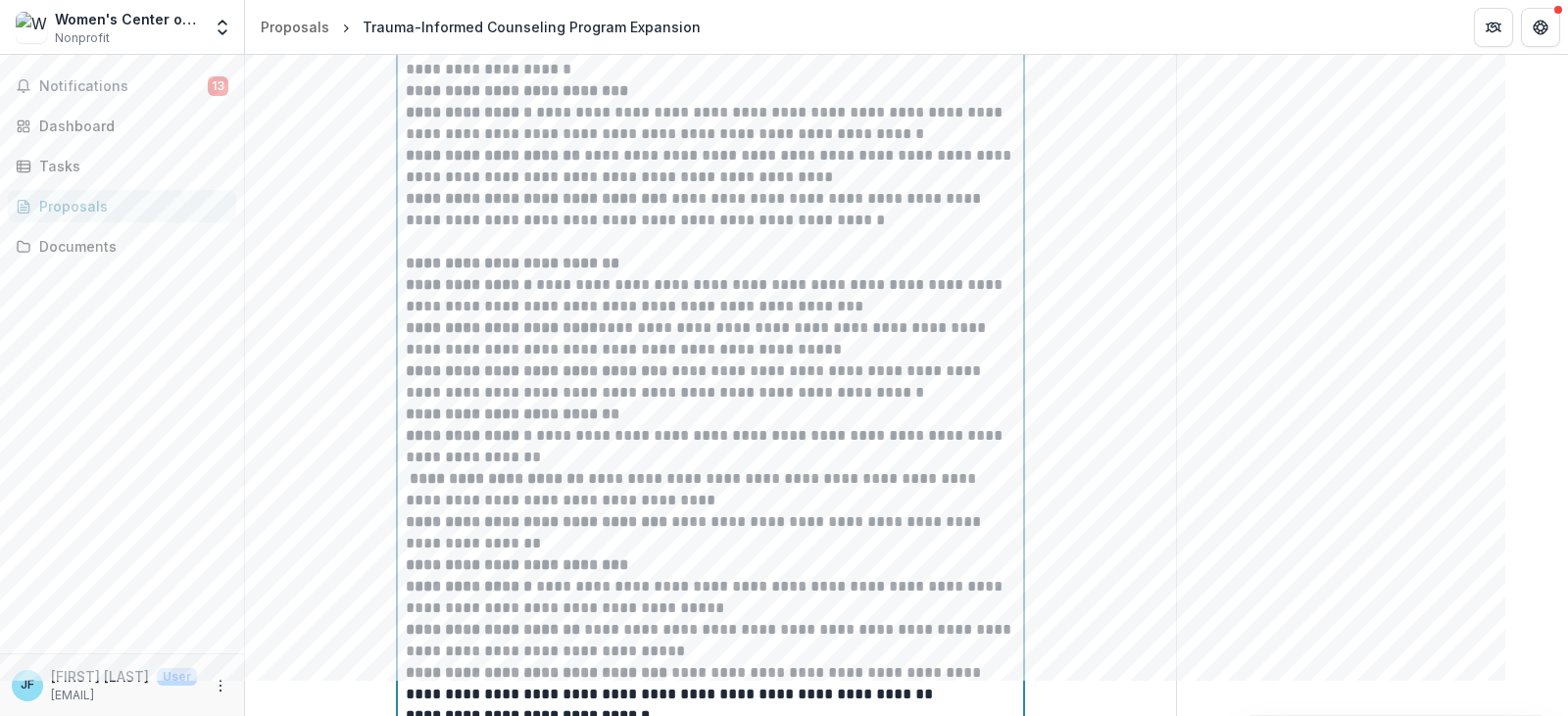 scroll, scrollTop: 16790, scrollLeft: 0, axis: vertical 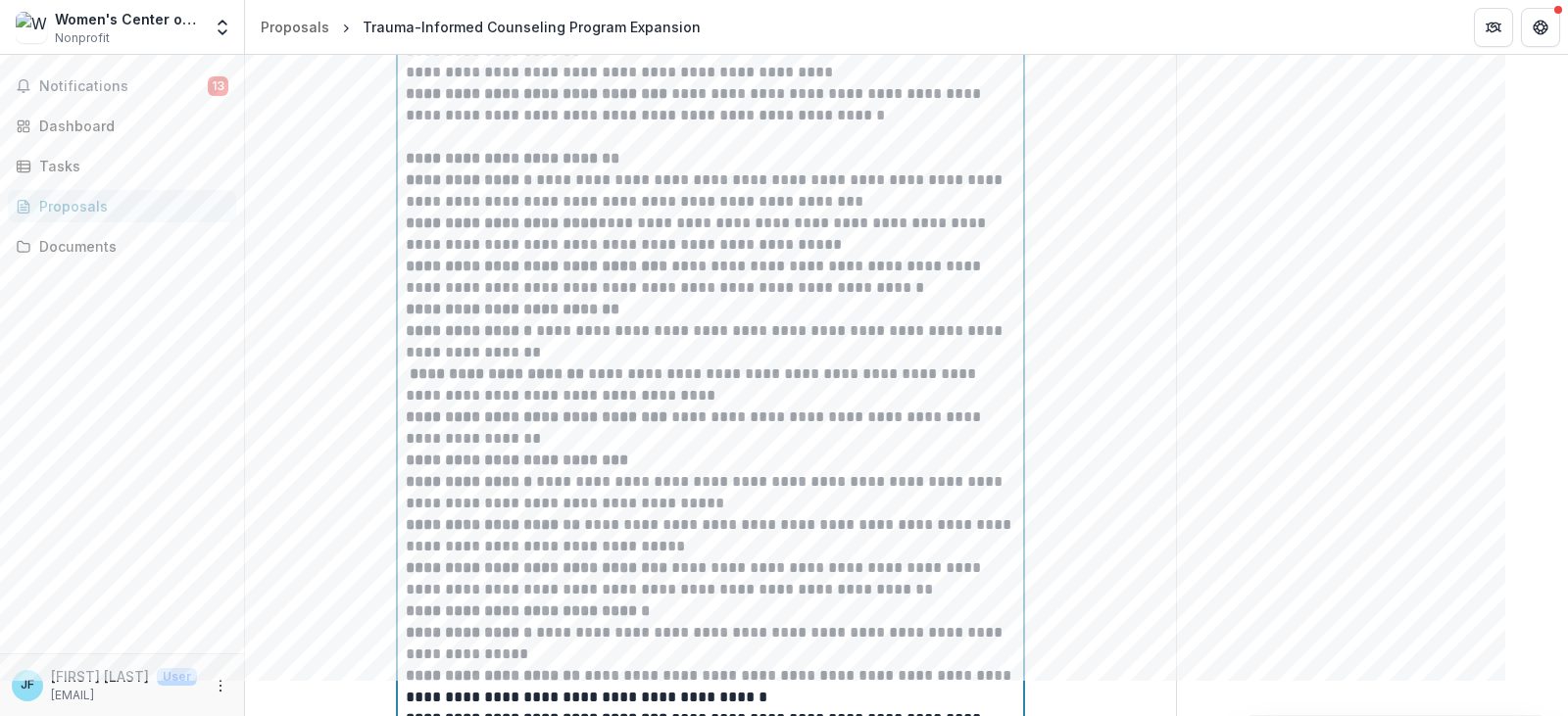 click on "**********" at bounding box center [710, 234] 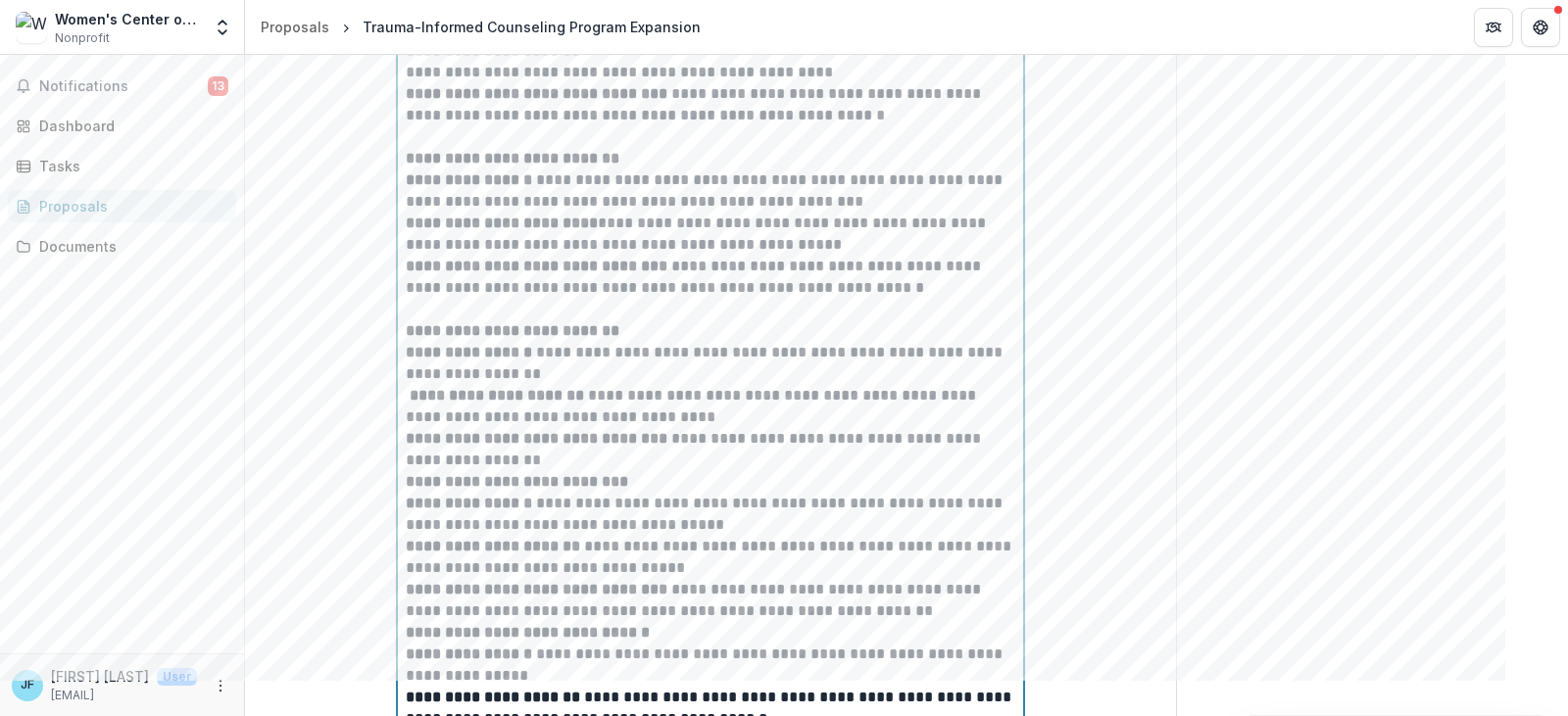 click on "**********" at bounding box center [710, 406] 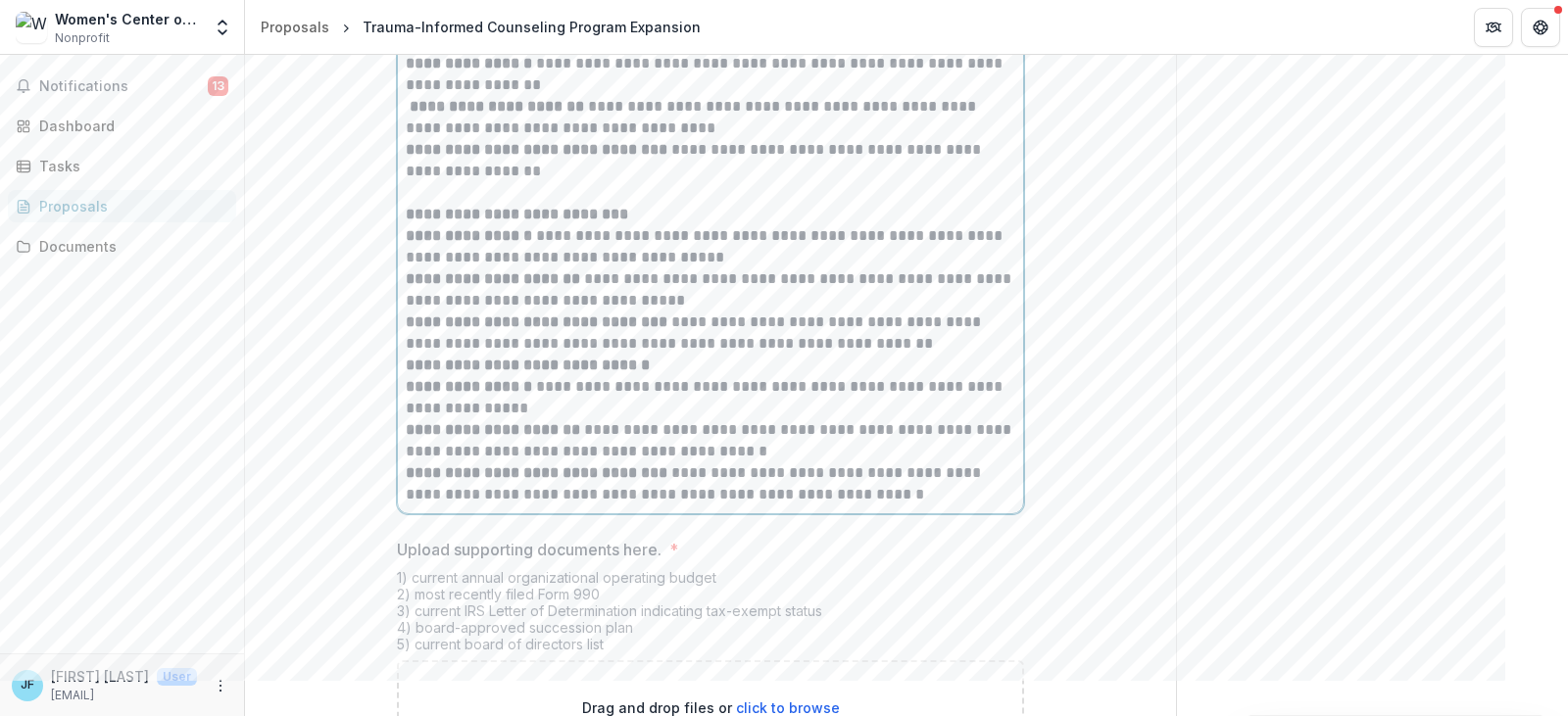scroll, scrollTop: 17084, scrollLeft: 0, axis: vertical 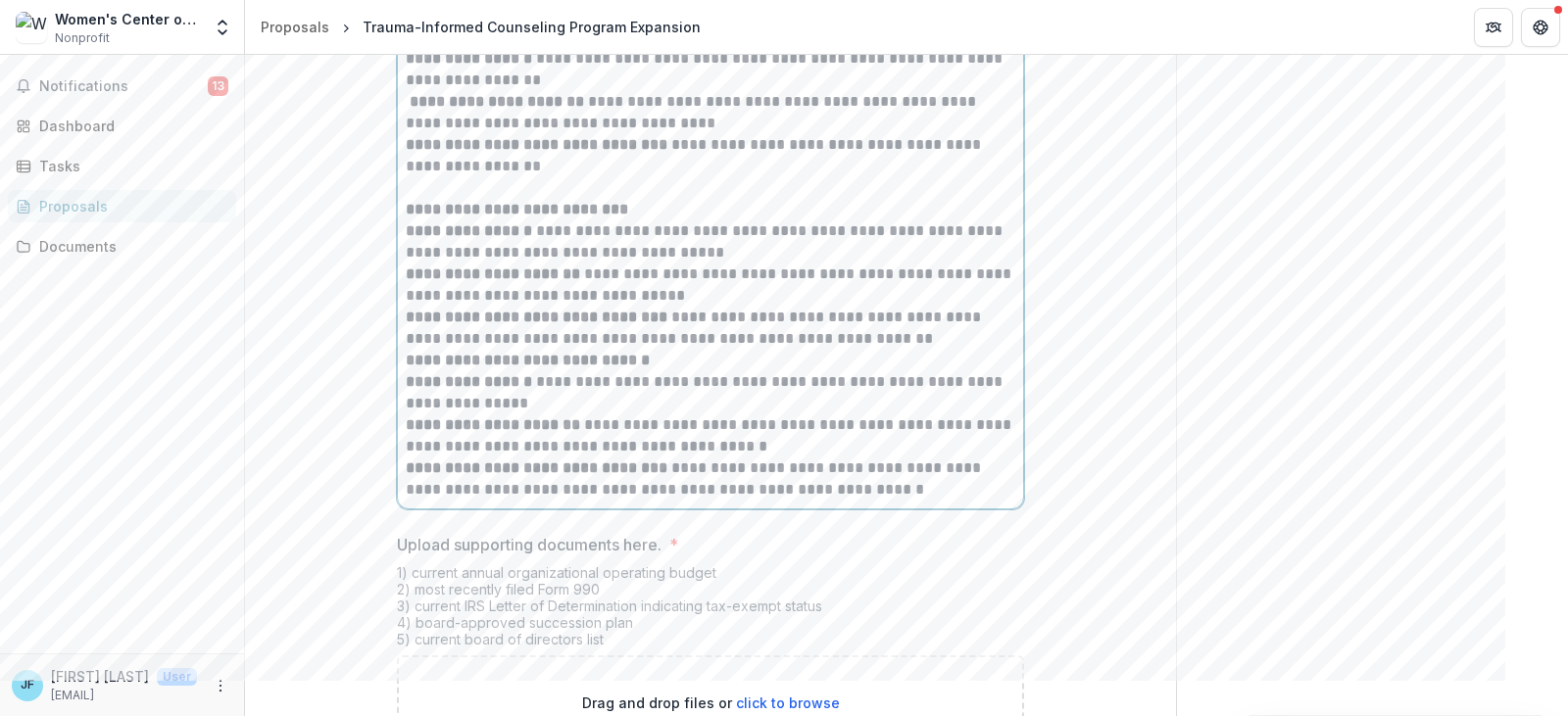 click on "**********" at bounding box center [710, 113] 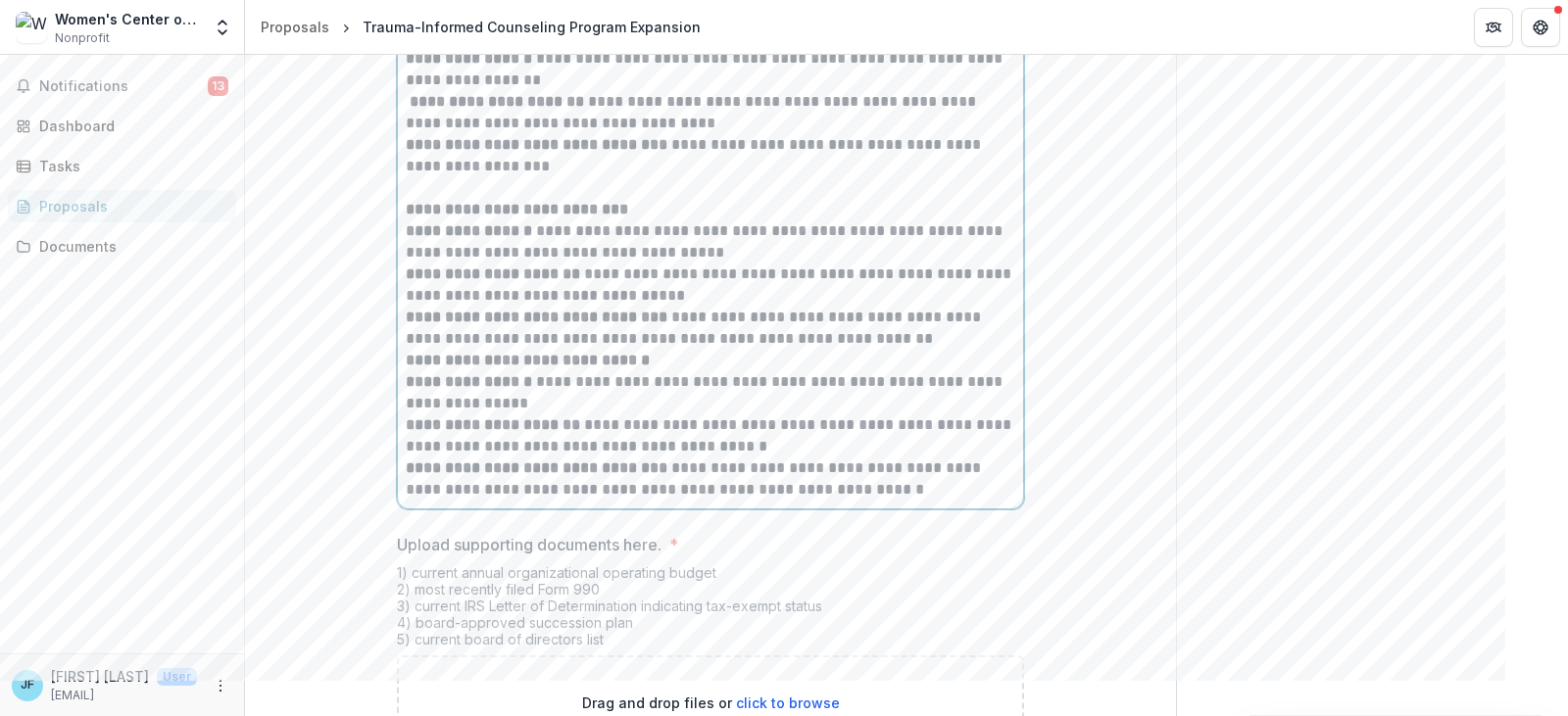 click on "**********" at bounding box center (710, 285) 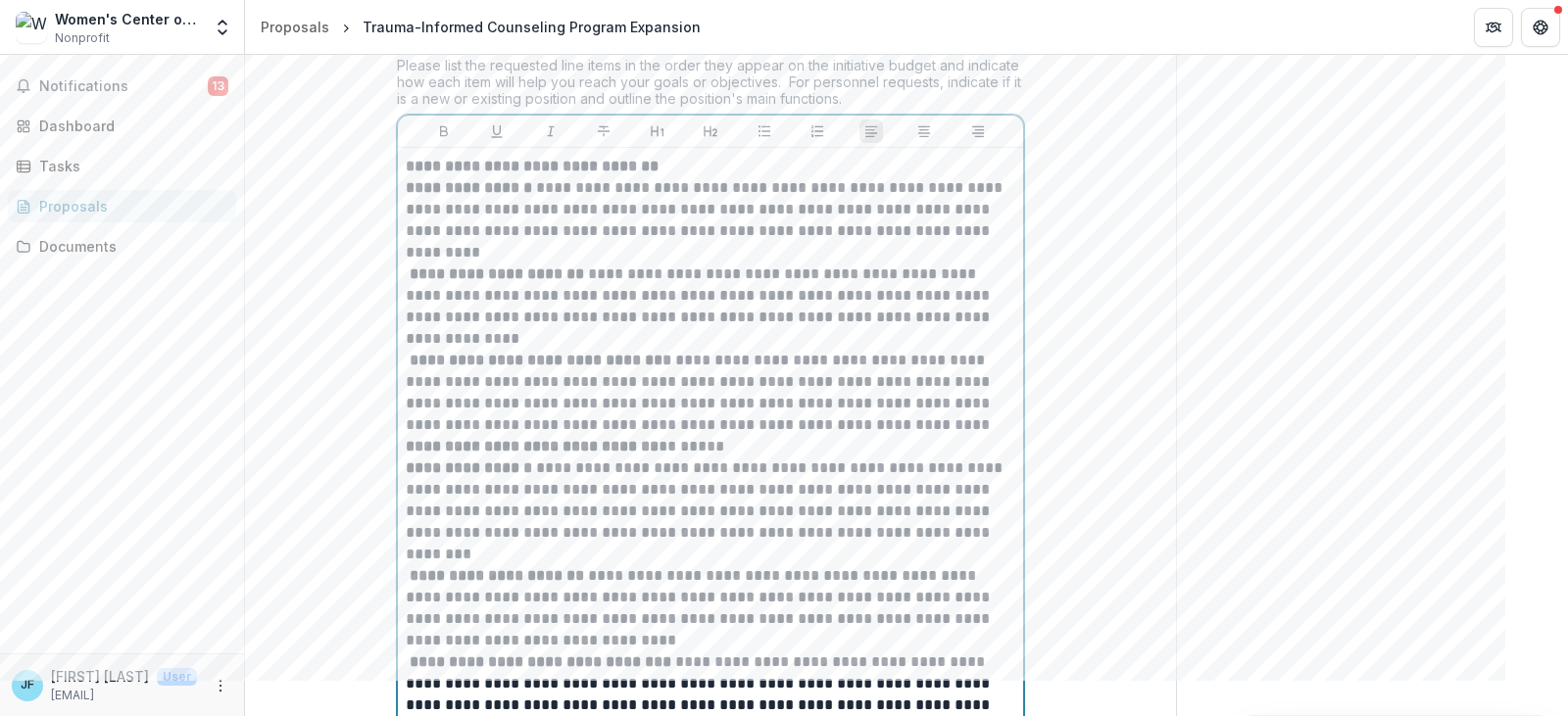 scroll, scrollTop: 15909, scrollLeft: 0, axis: vertical 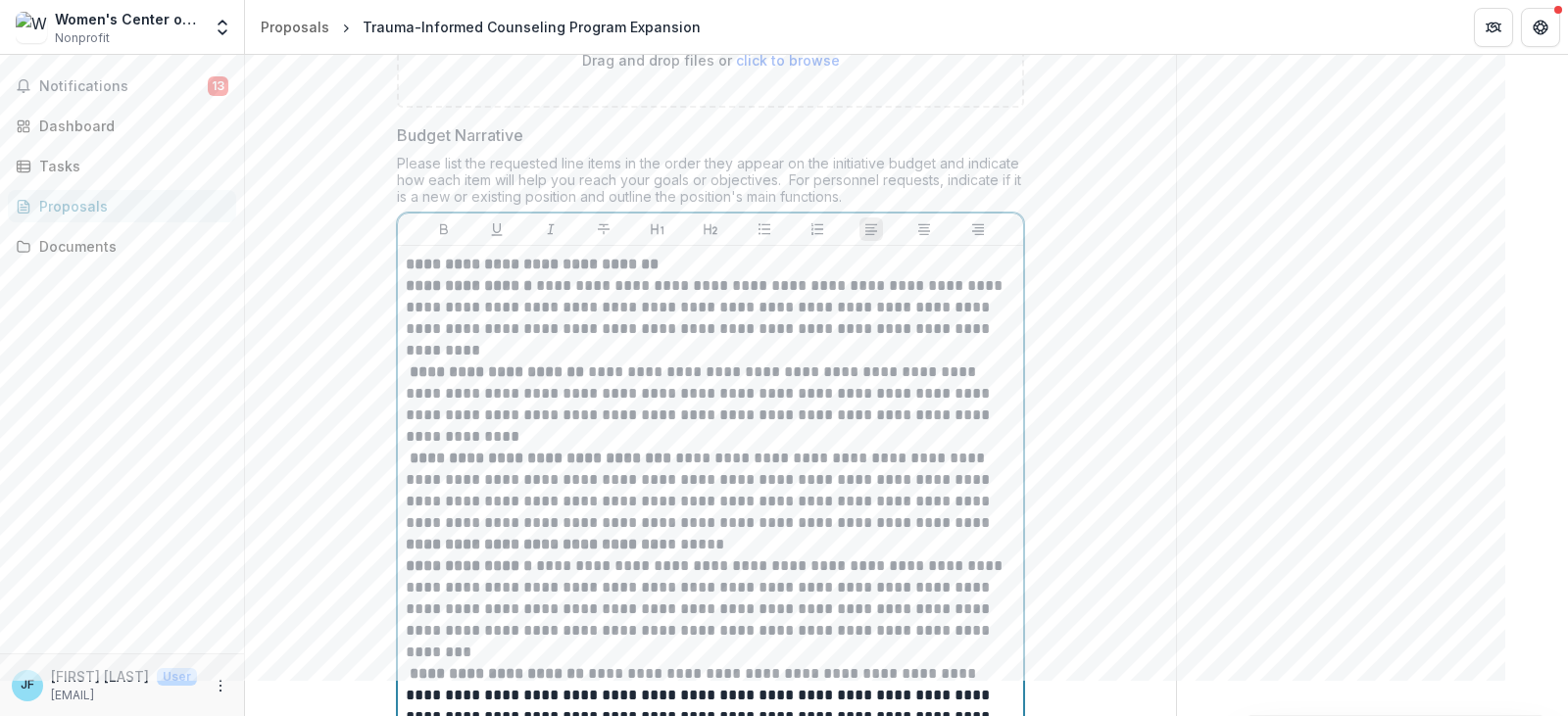 click on "**********" at bounding box center (710, 264) 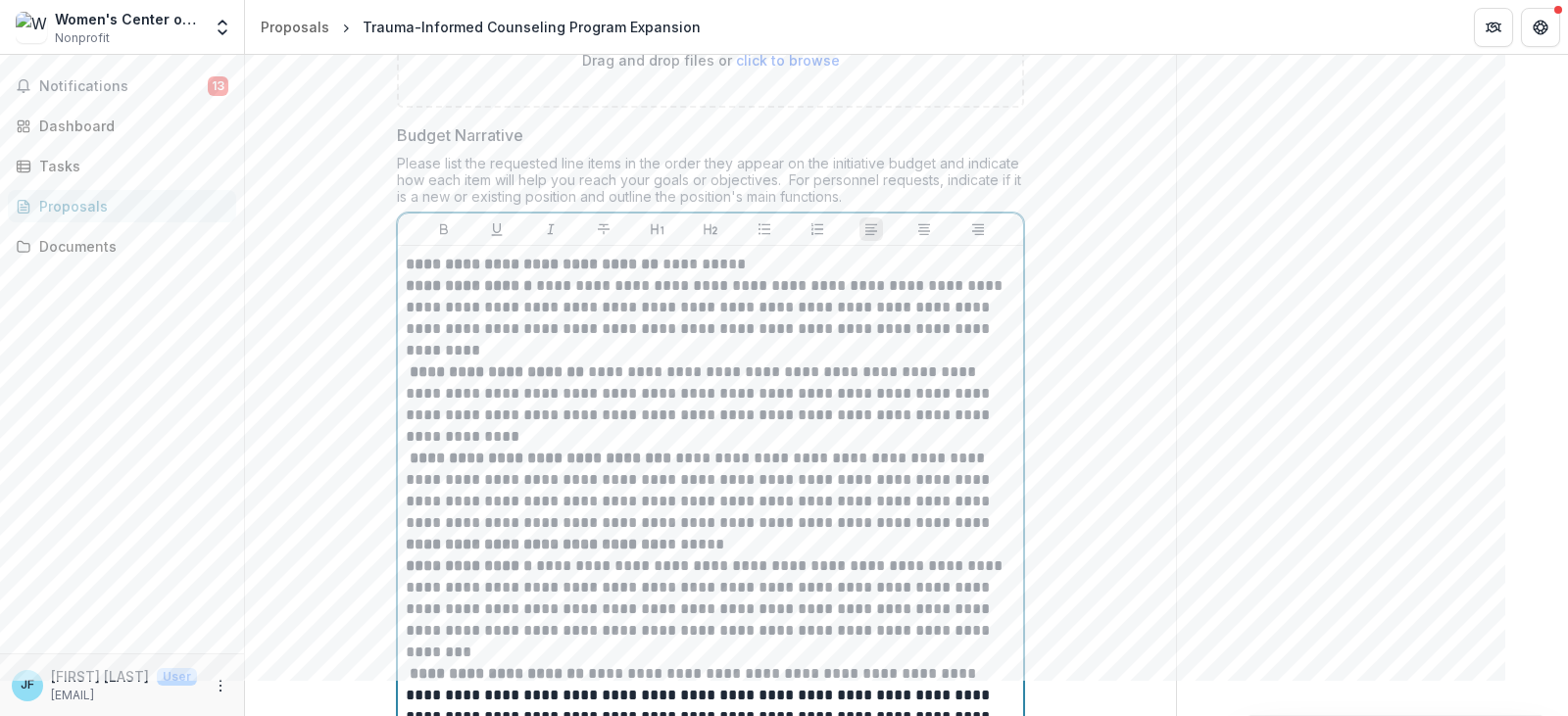 click on "**********" at bounding box center (710, 545) 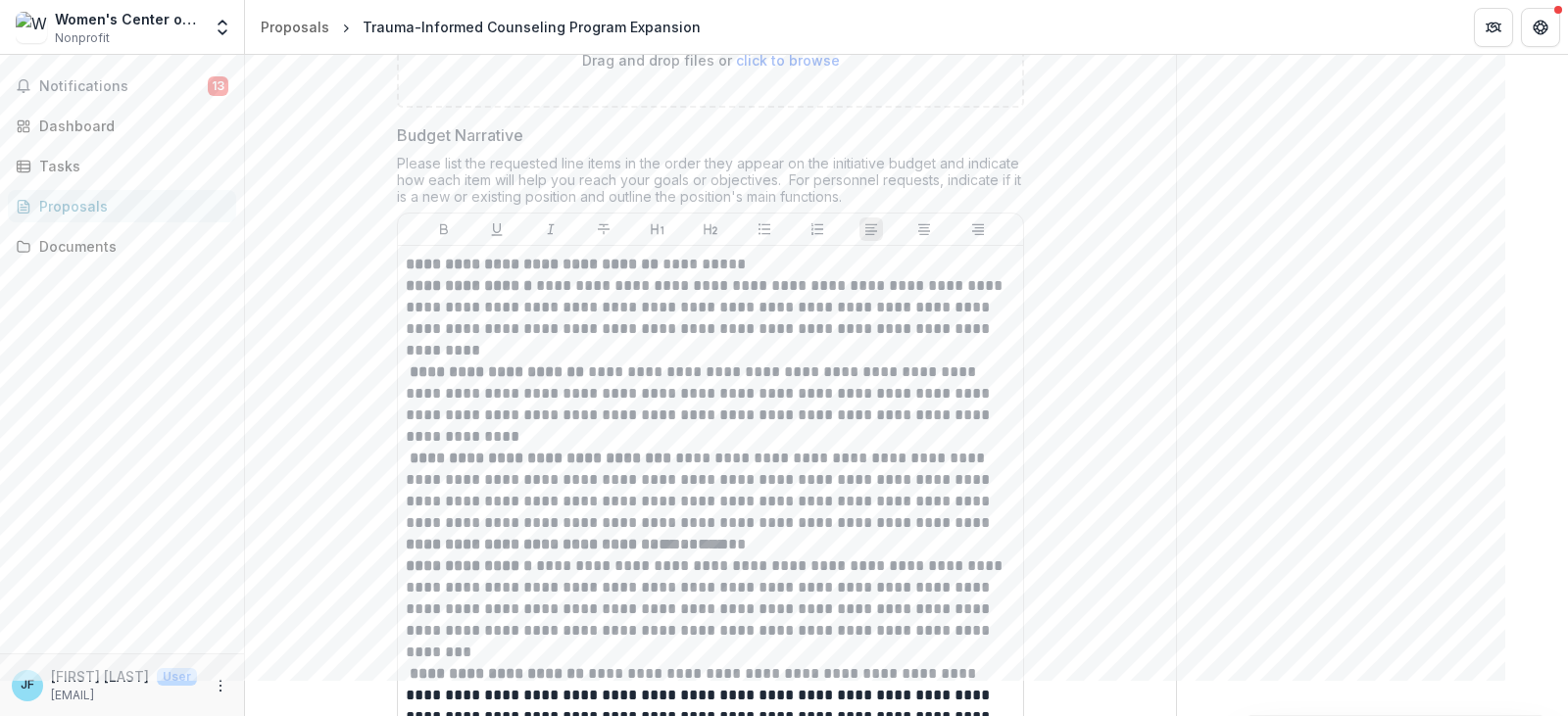 click on "**********" at bounding box center (710, -6185) 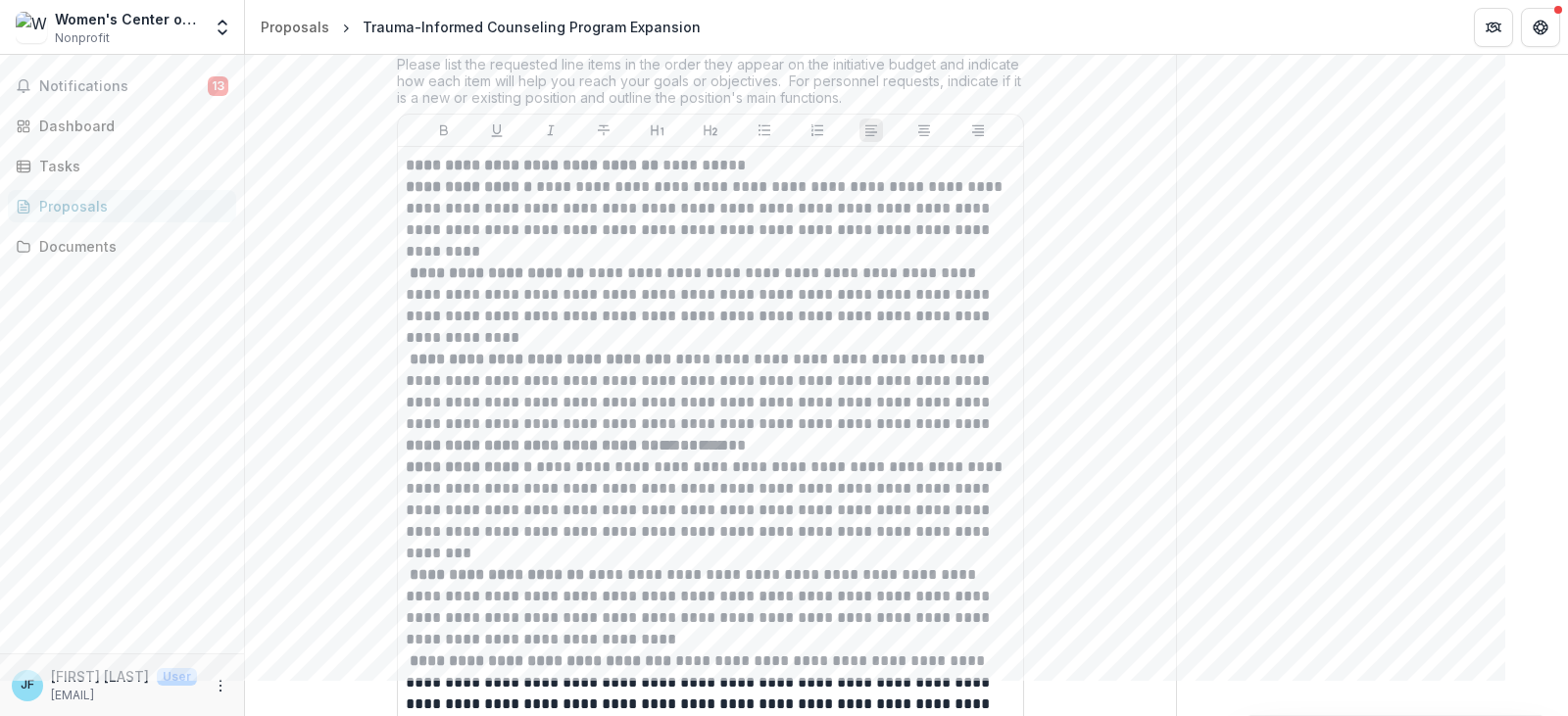 scroll, scrollTop: 16007, scrollLeft: 0, axis: vertical 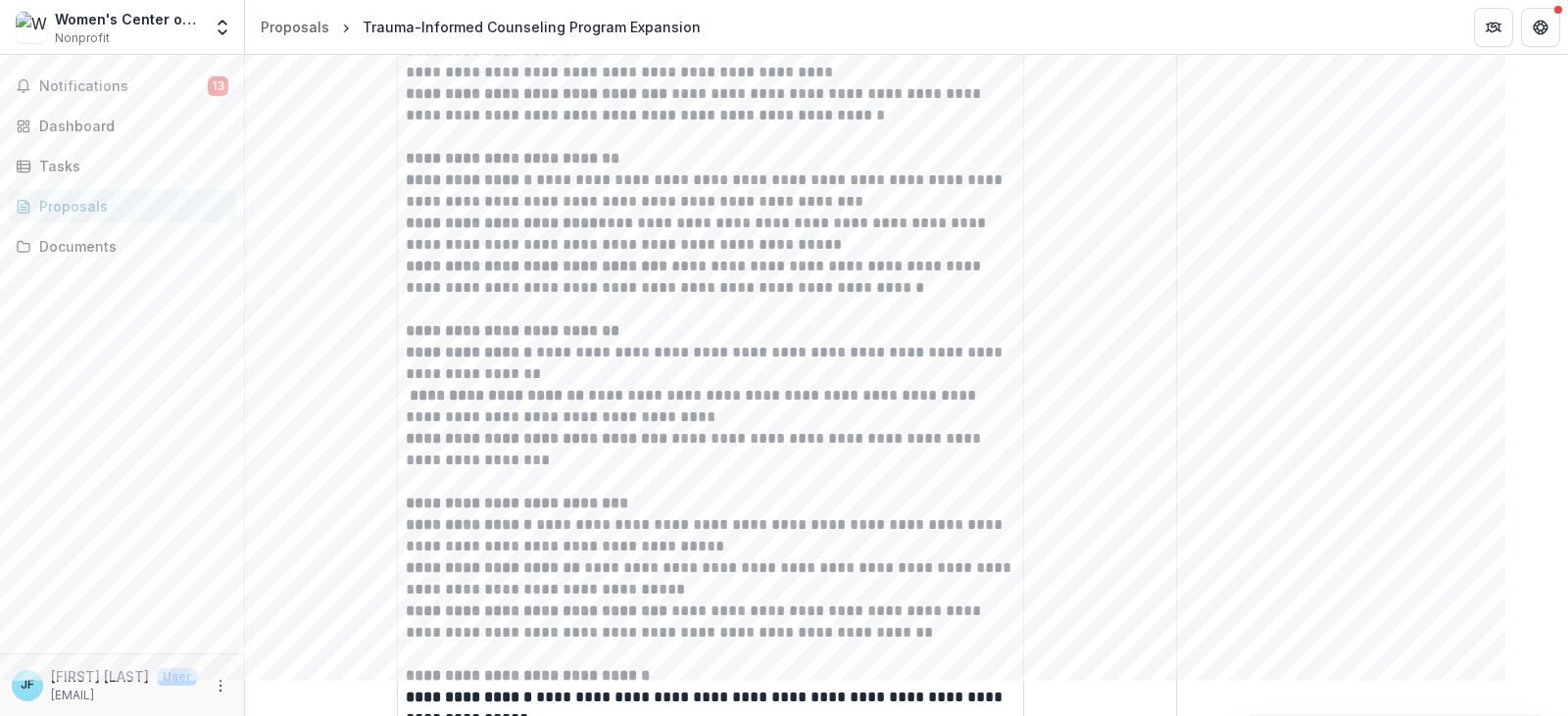 click on "**********" at bounding box center (1372, -7285) 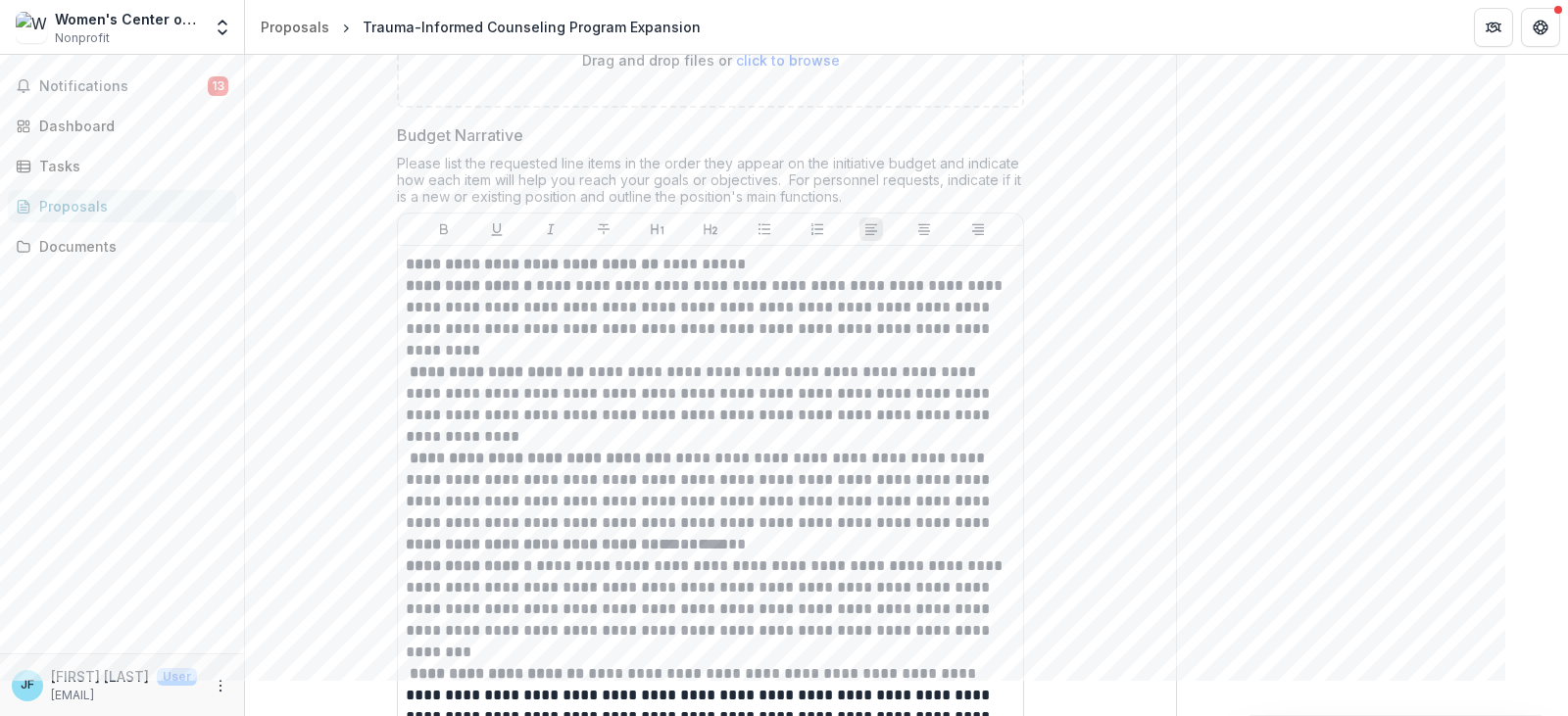 scroll, scrollTop: 15517, scrollLeft: 0, axis: vertical 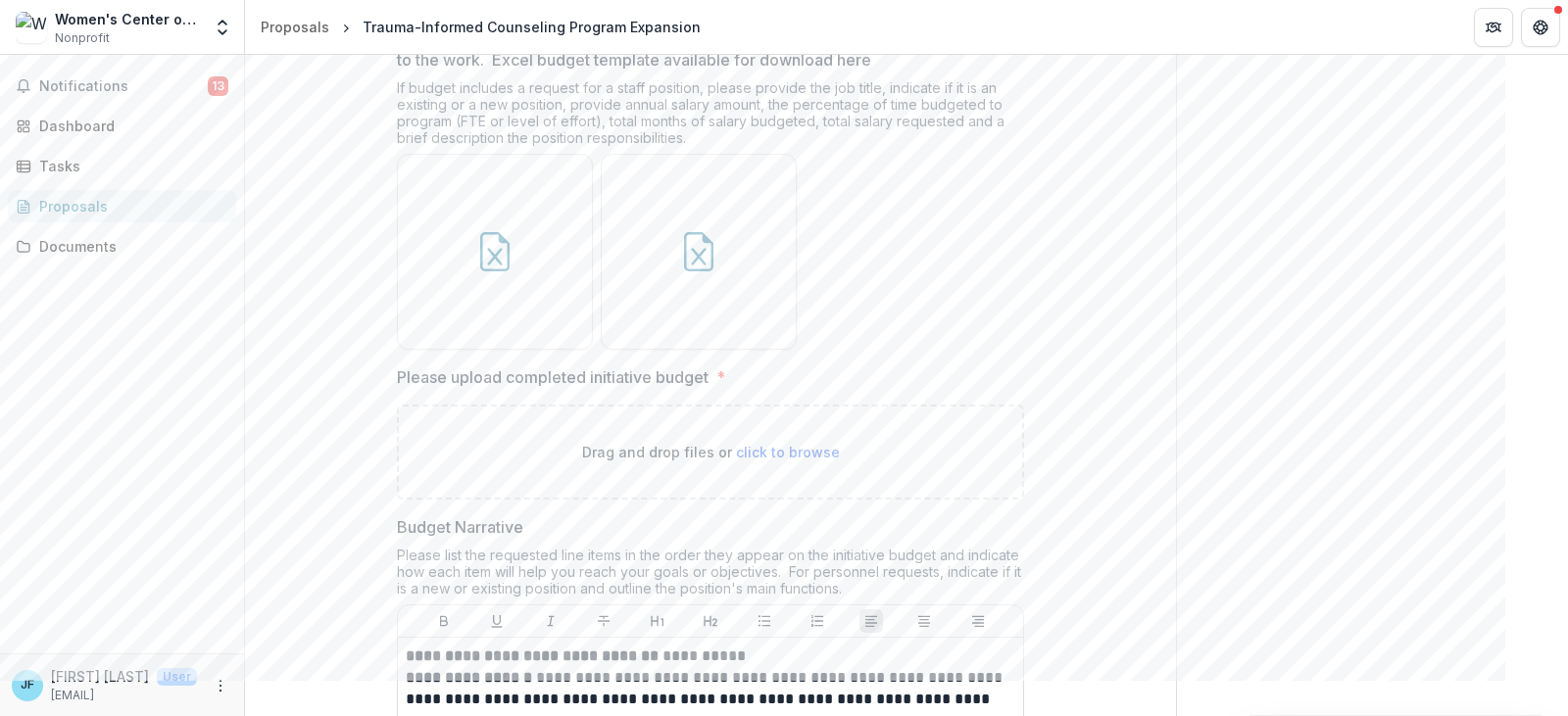 click on "Drag and drop files or   click to browse" at bounding box center [710, 452] 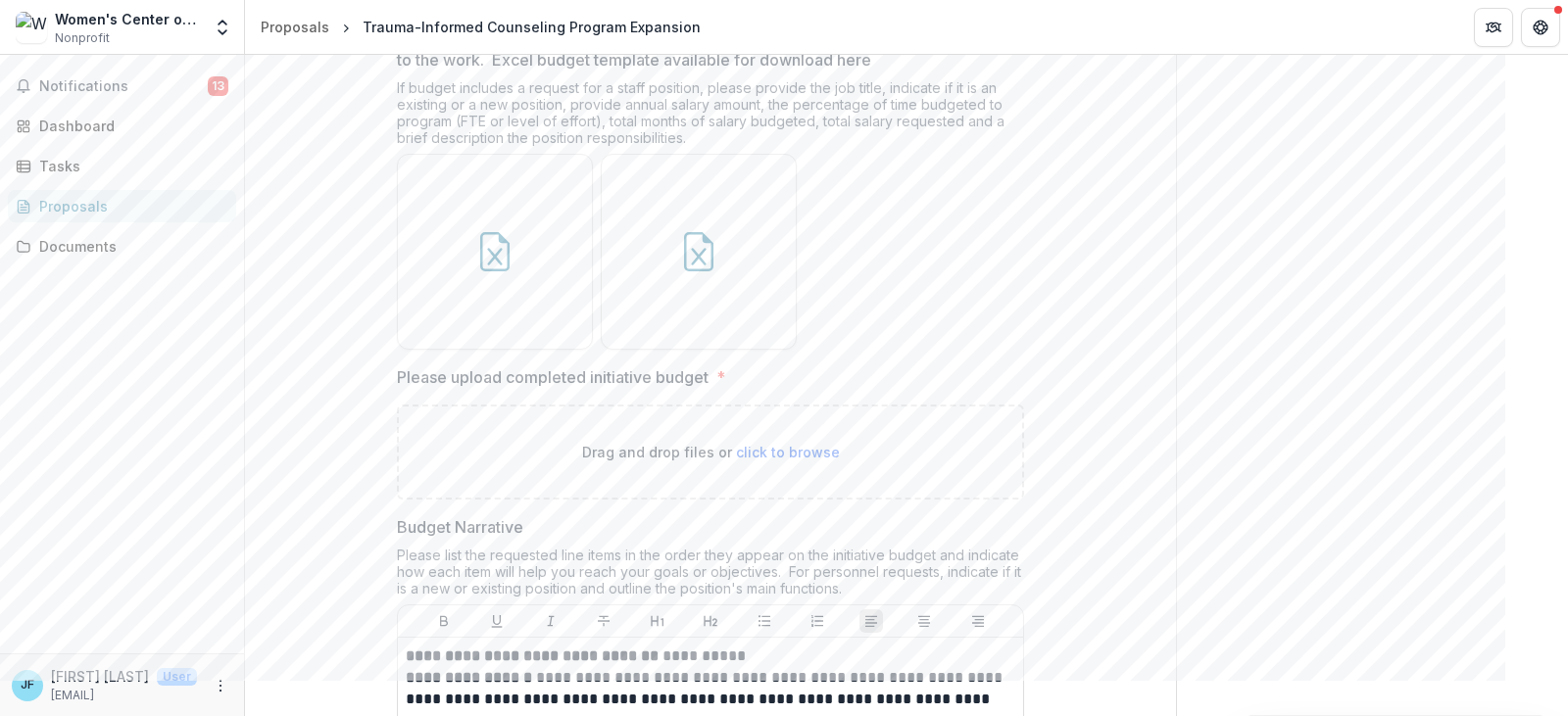 type on "**********" 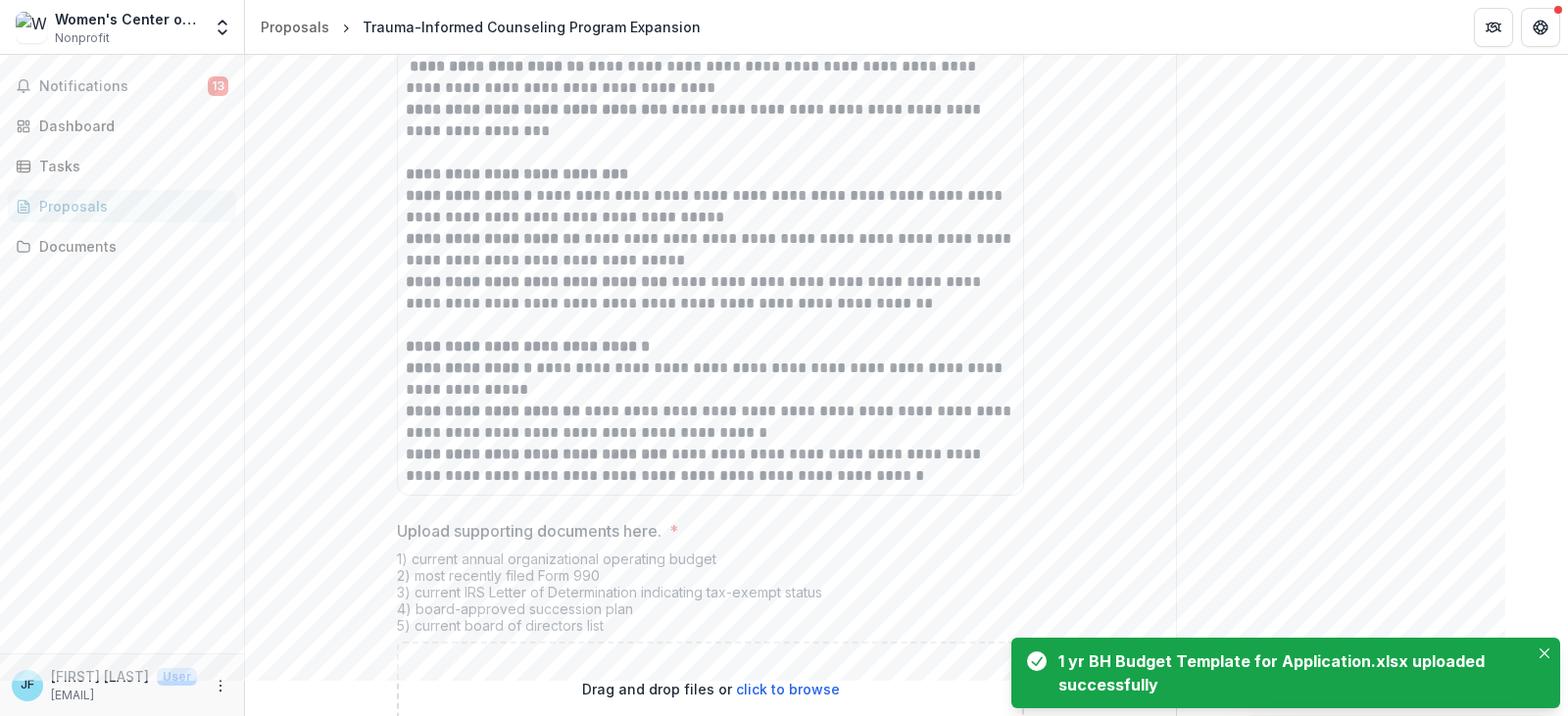 scroll, scrollTop: 17574, scrollLeft: 0, axis: vertical 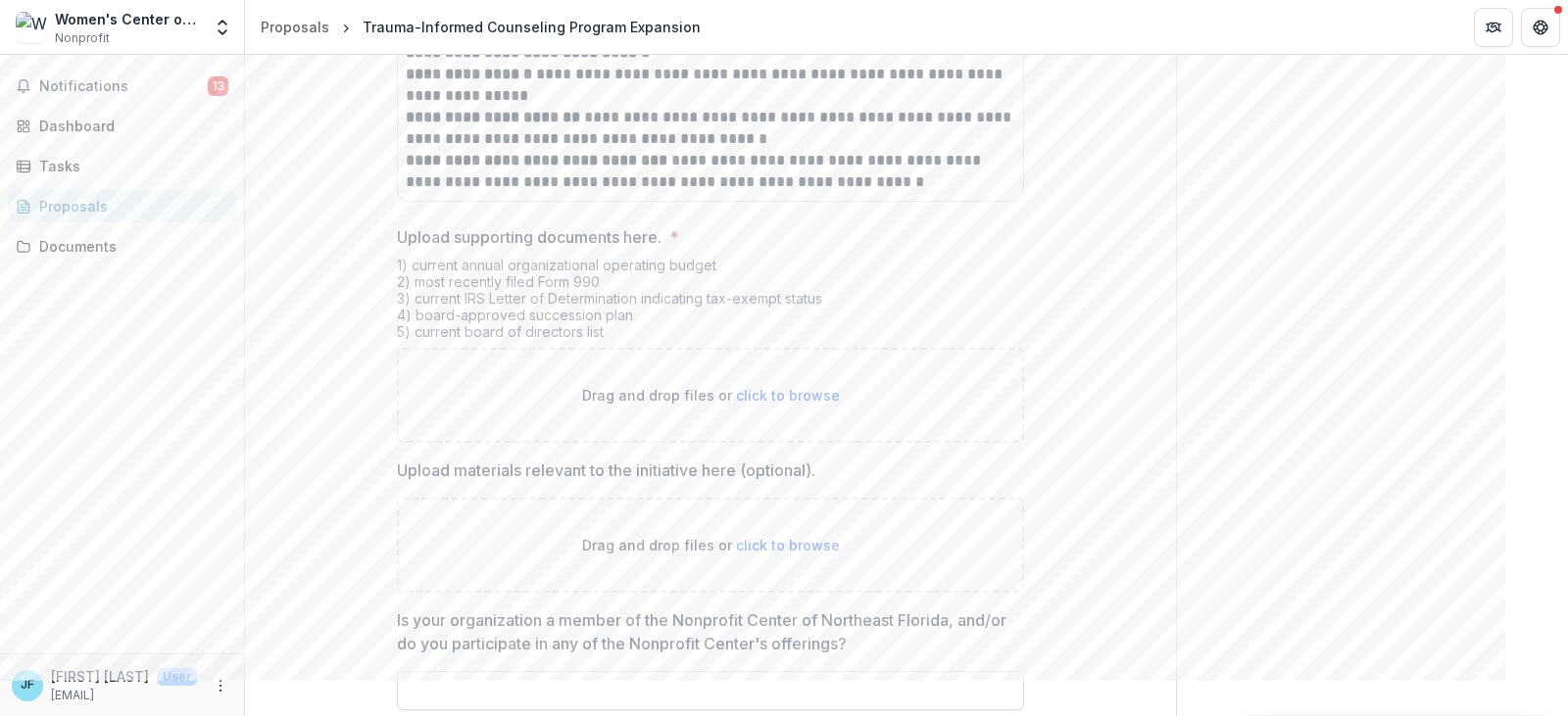 click on "click to browse" at bounding box center [788, 395] 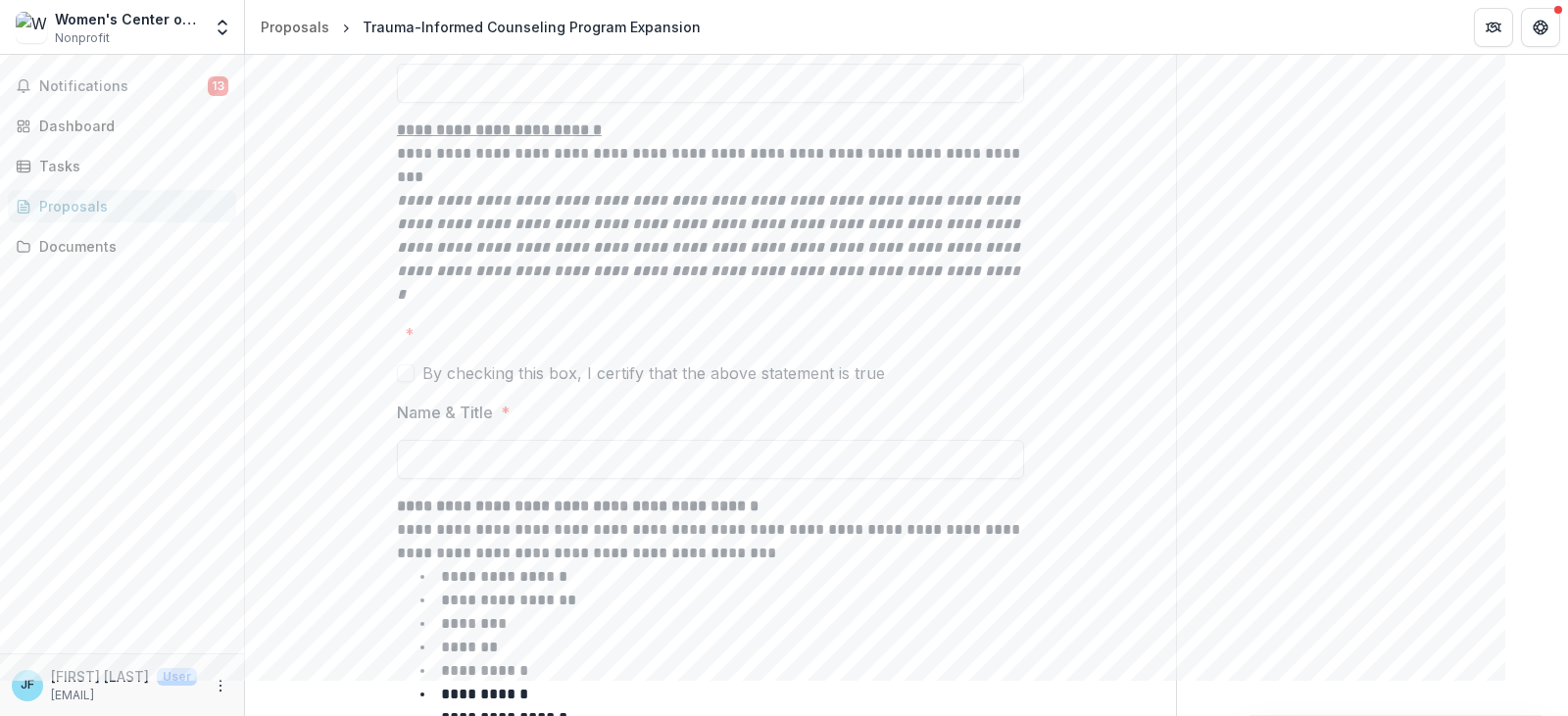 scroll, scrollTop: 18357, scrollLeft: 0, axis: vertical 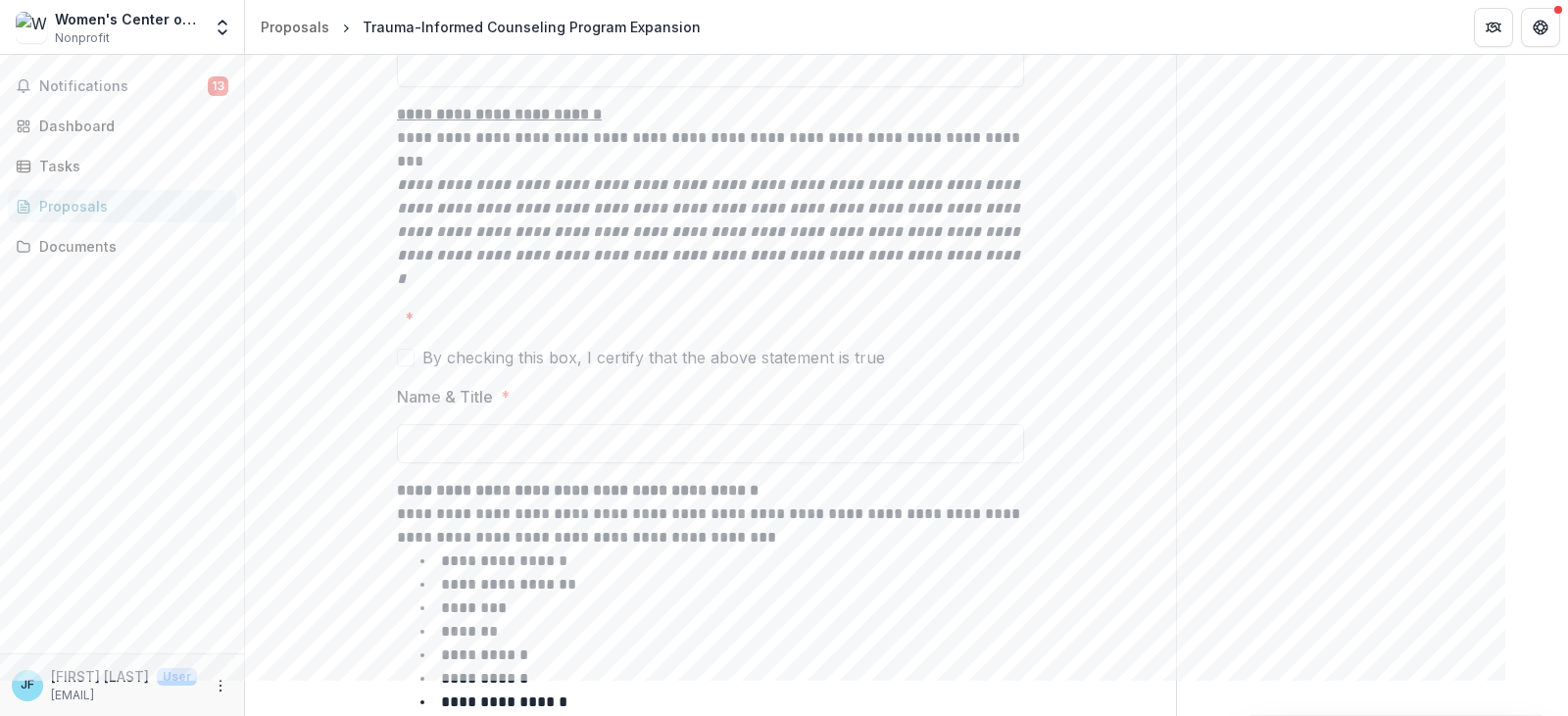 click at bounding box center (406, 358) 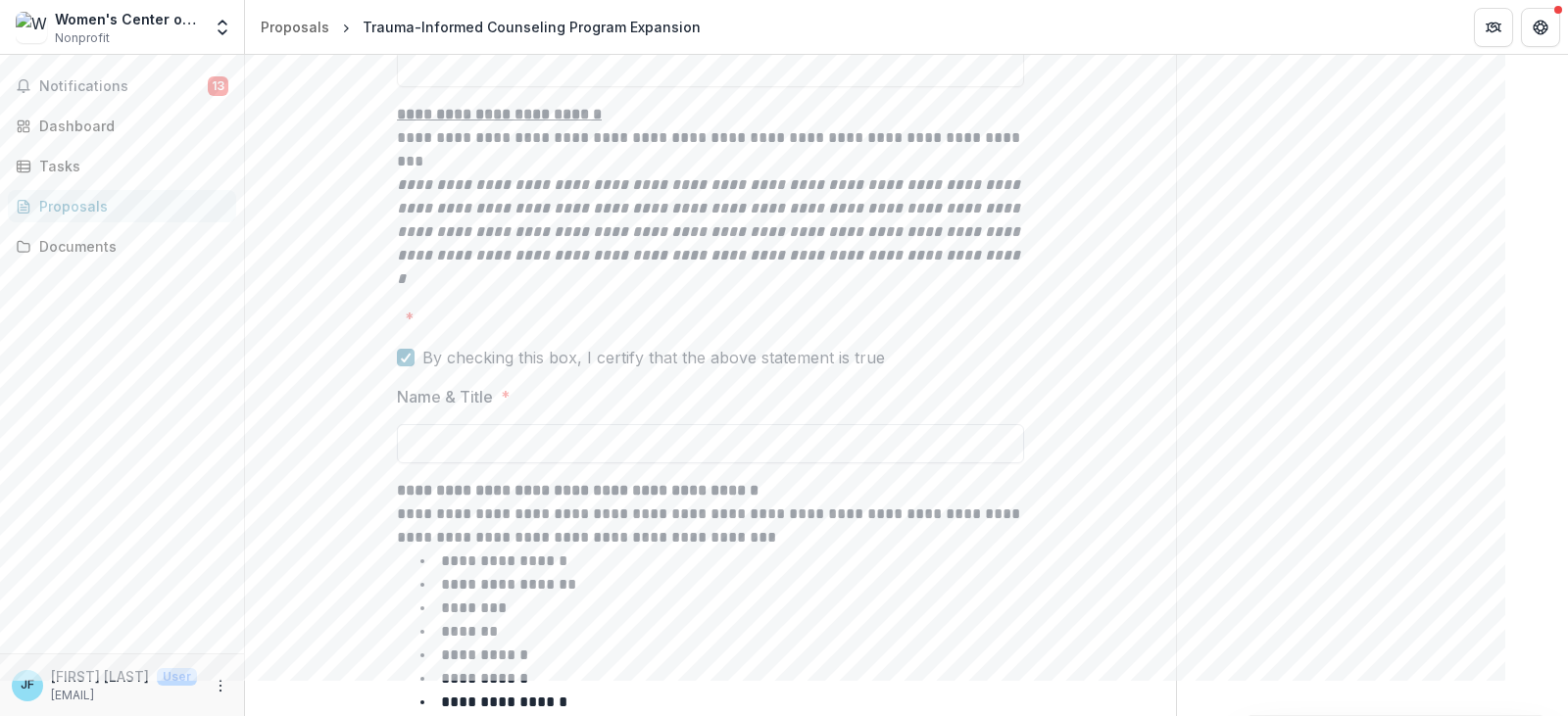 click on "Name & Title *" at bounding box center (710, 444) 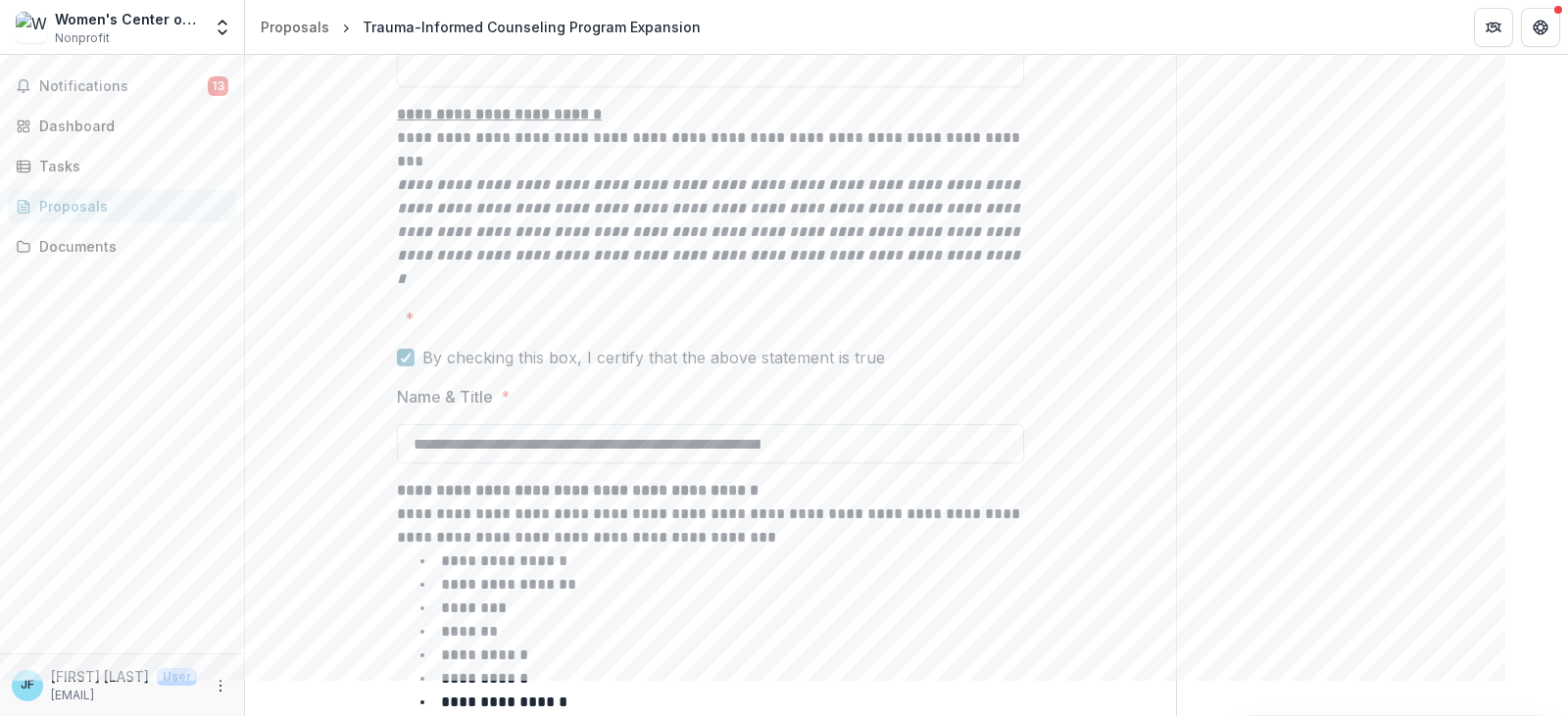 click on "**********" at bounding box center [710, 444] 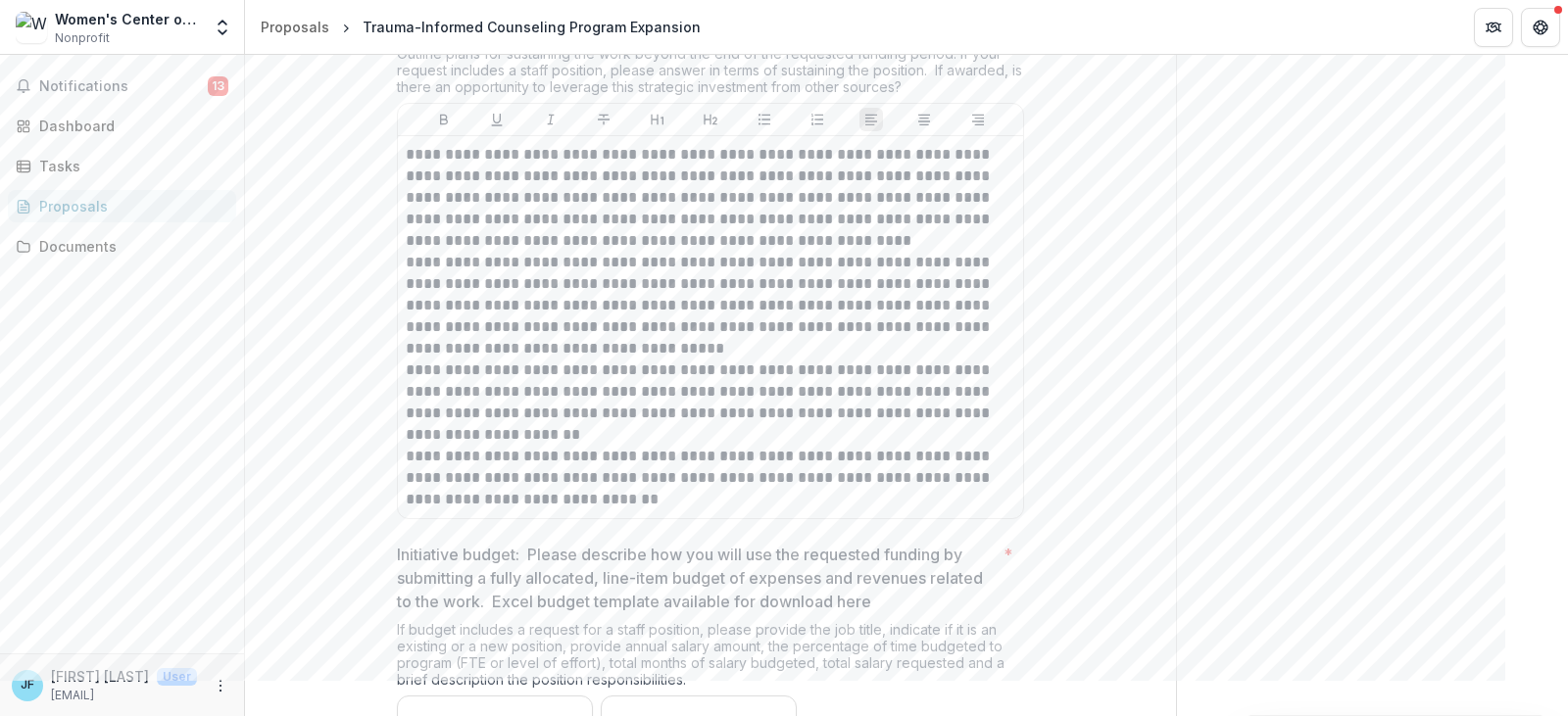 scroll, scrollTop: 14986, scrollLeft: 0, axis: vertical 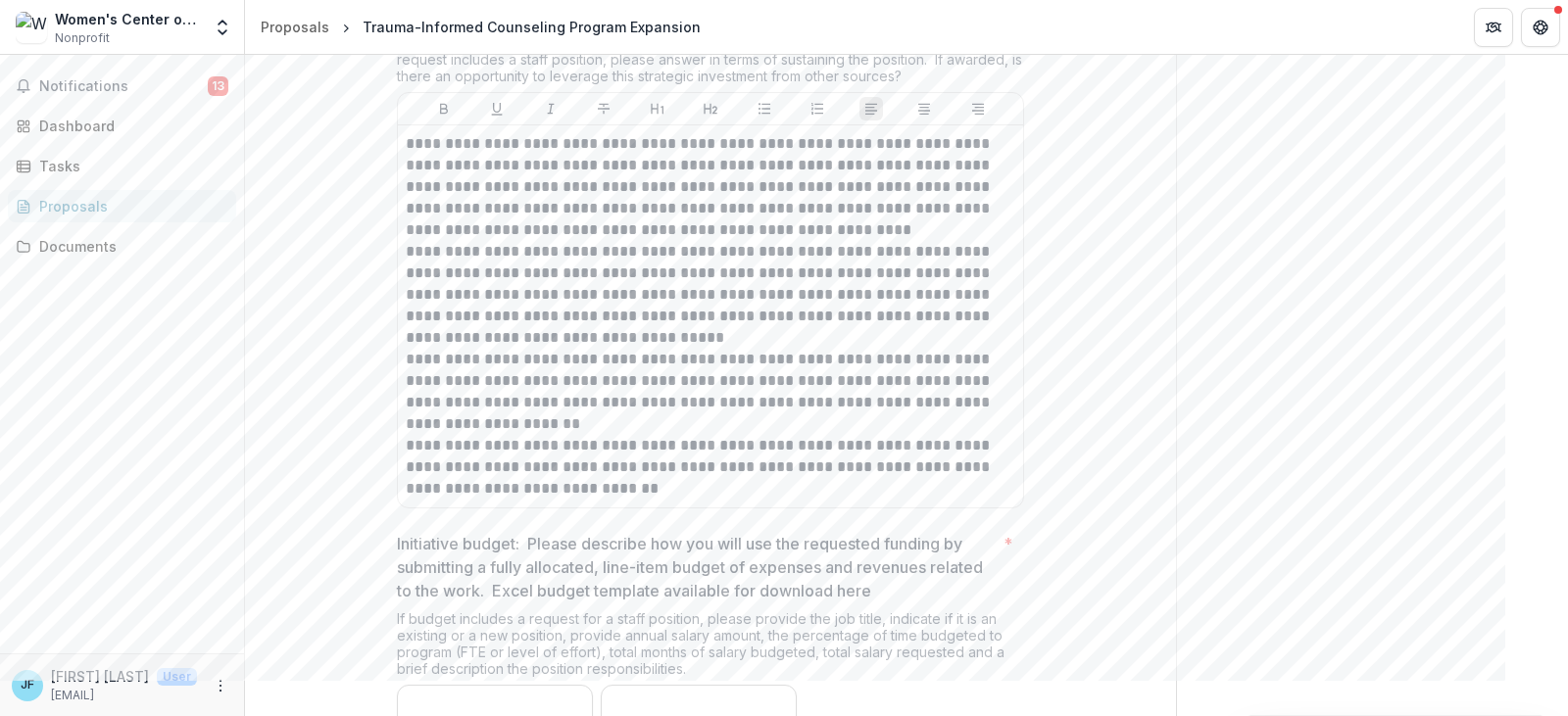 type on "**********" 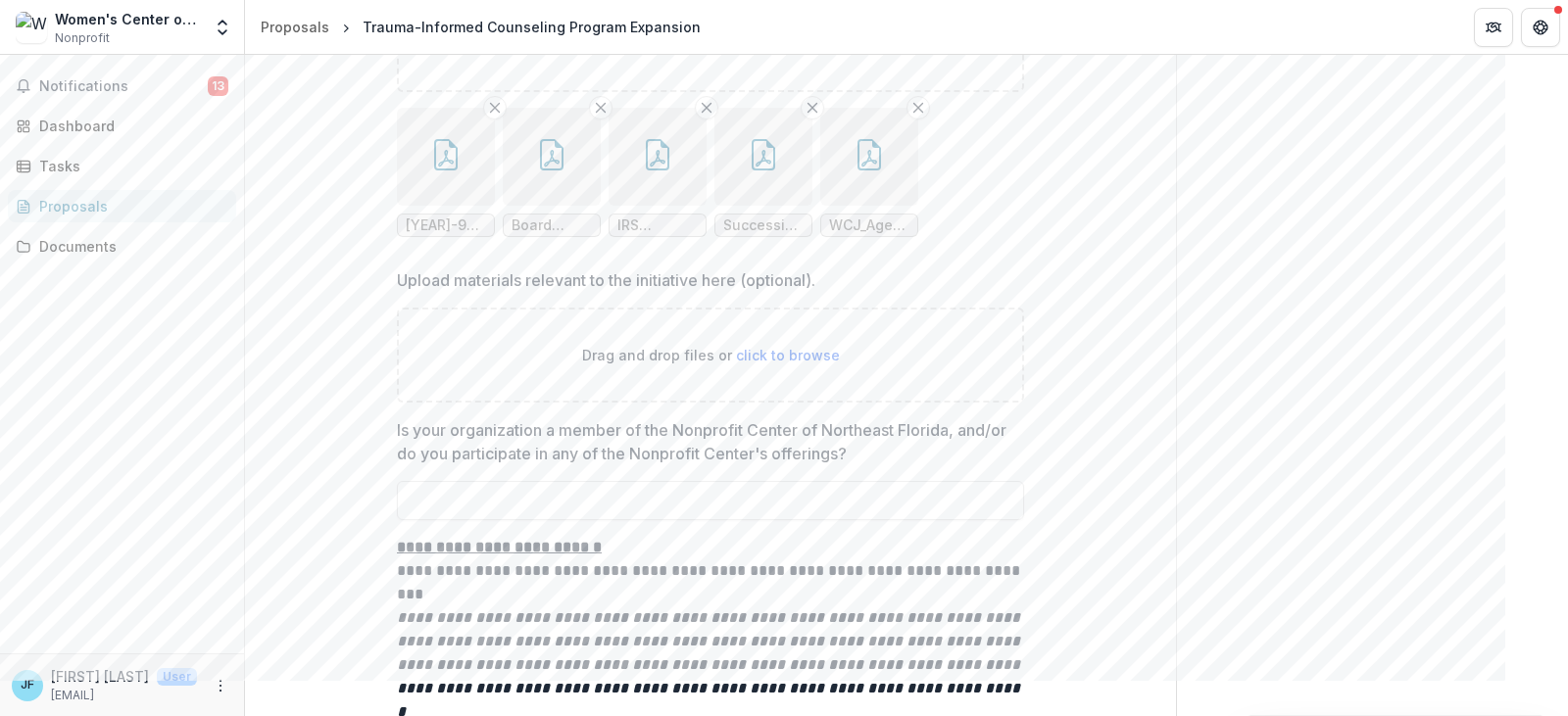scroll, scrollTop: 18120, scrollLeft: 0, axis: vertical 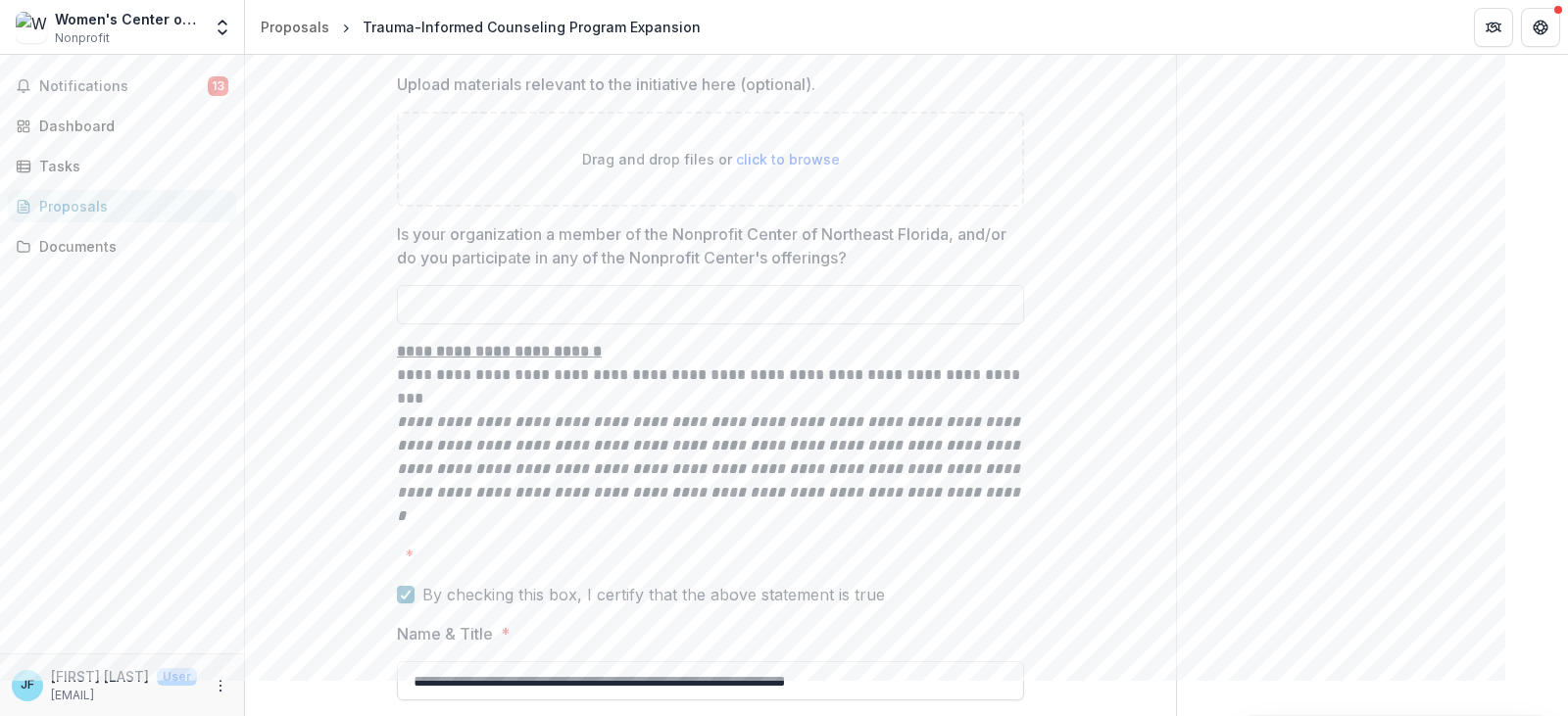 click on "Is your organization a member of the Nonprofit Center of Northeast Florida, and/or do you participate in any of the Nonprofit Center's offerings?" at bounding box center [710, 305] 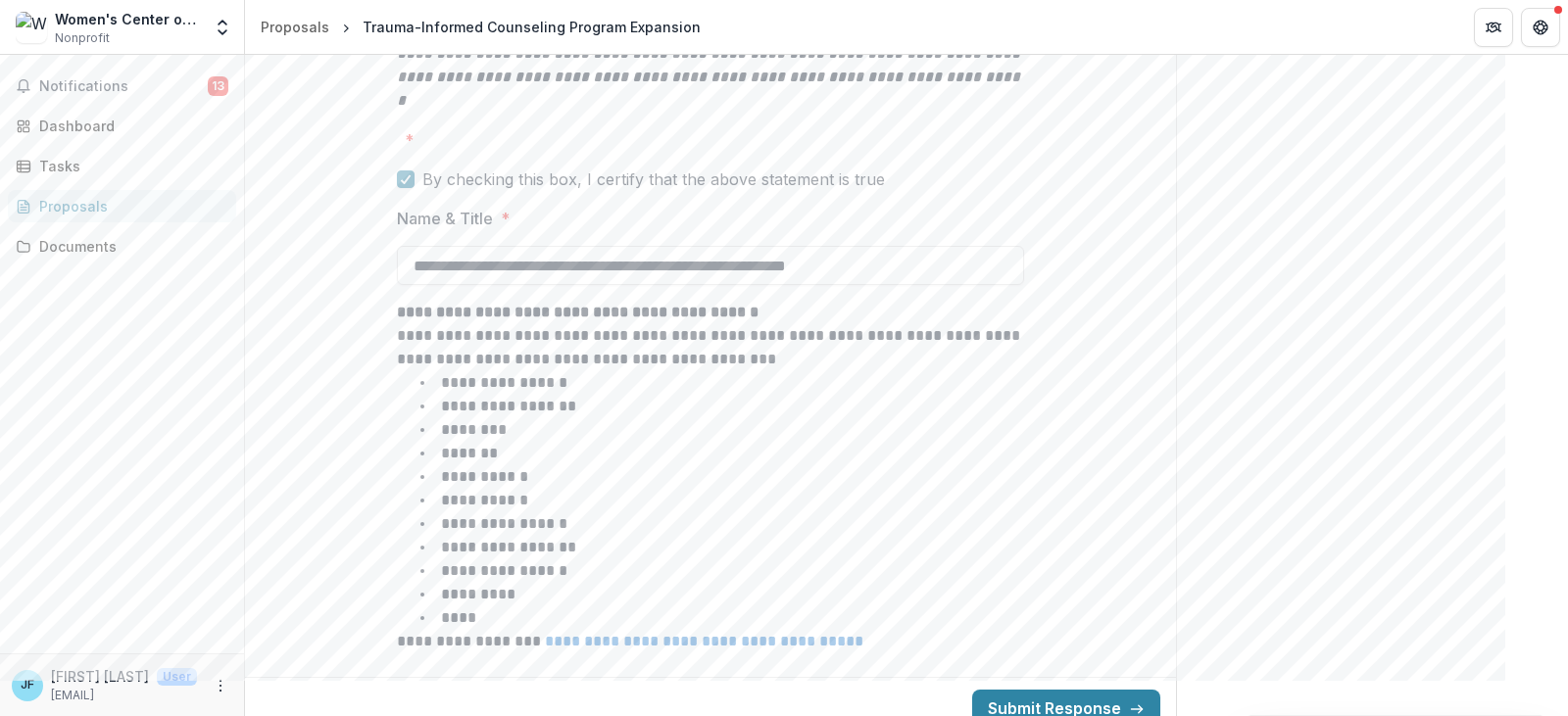 scroll, scrollTop: 18541, scrollLeft: 0, axis: vertical 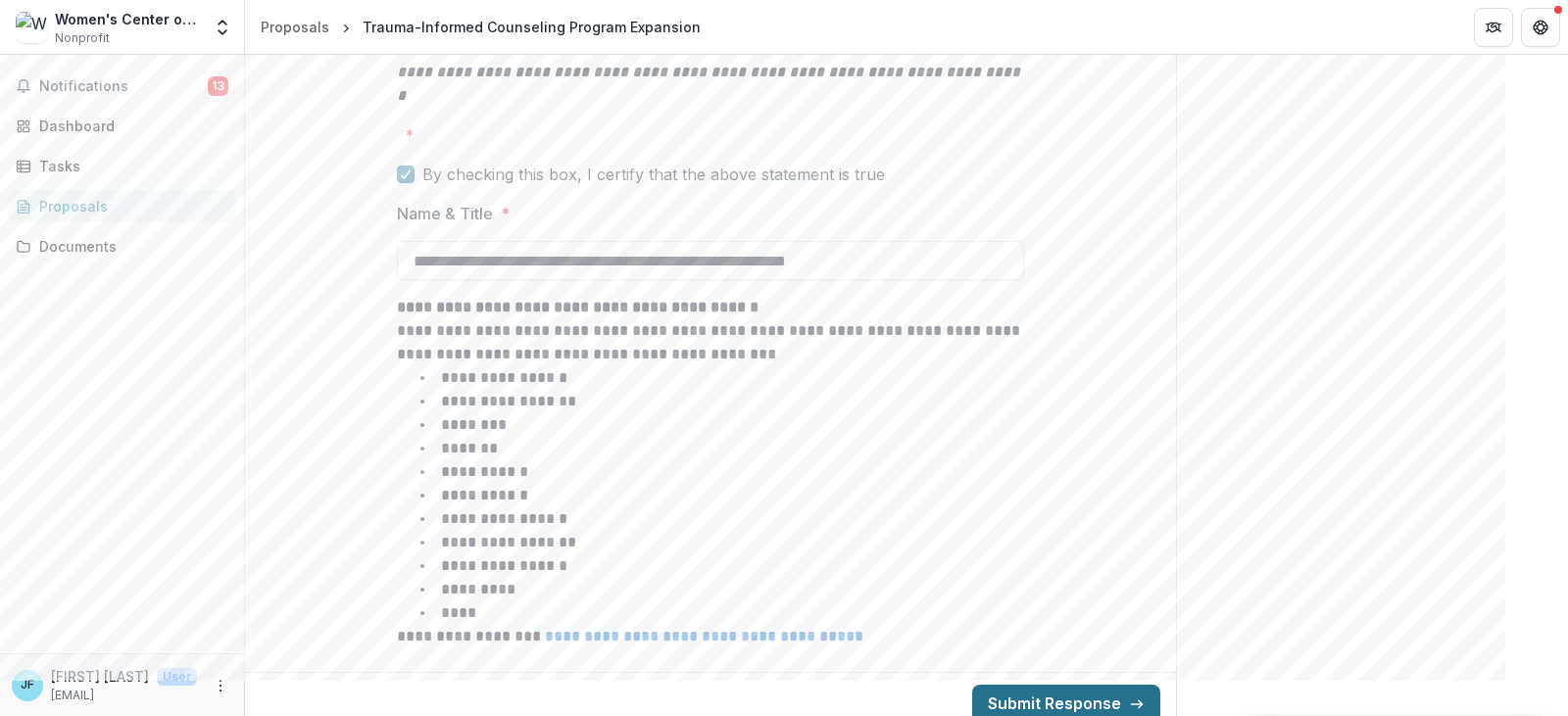 type on "***" 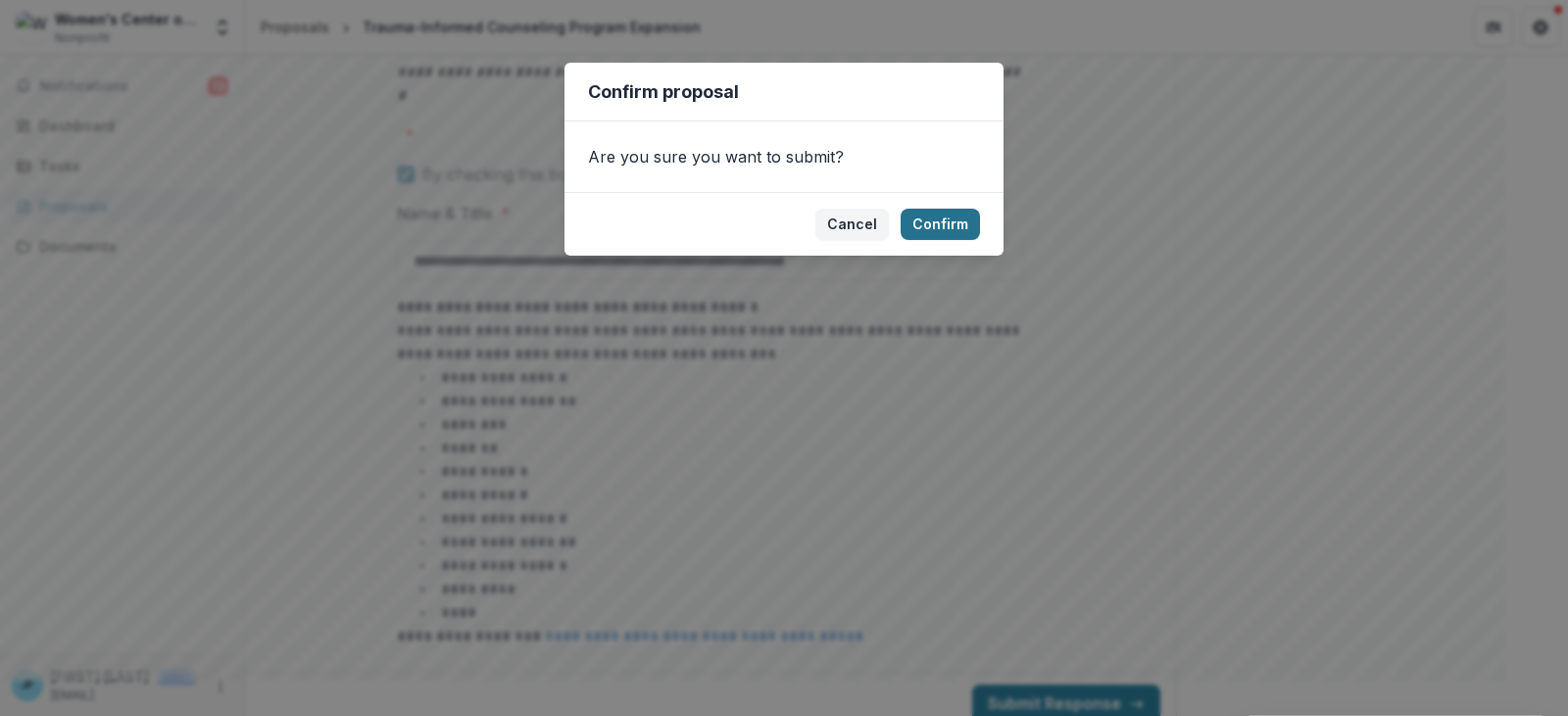 click on "Confirm" at bounding box center [940, 224] 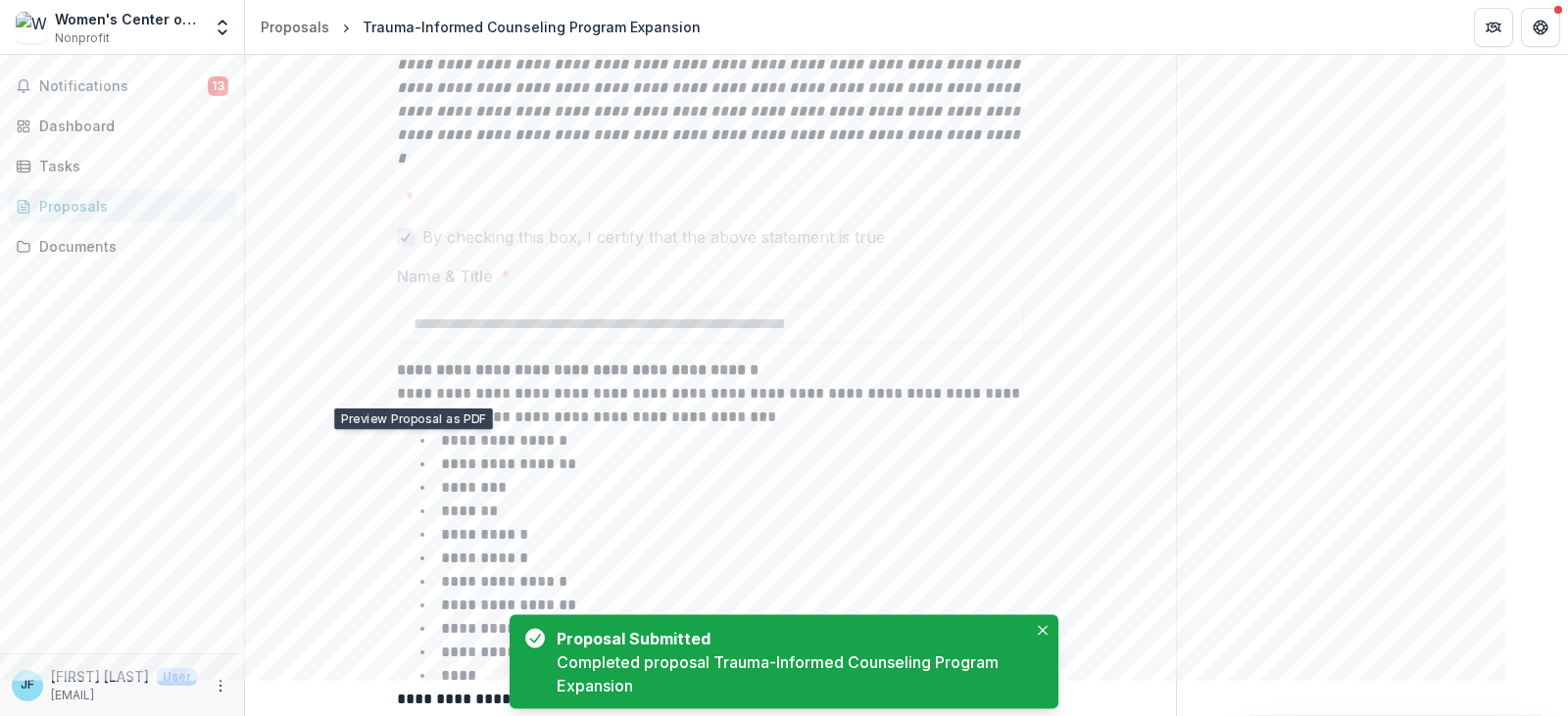 scroll, scrollTop: 218, scrollLeft: 0, axis: vertical 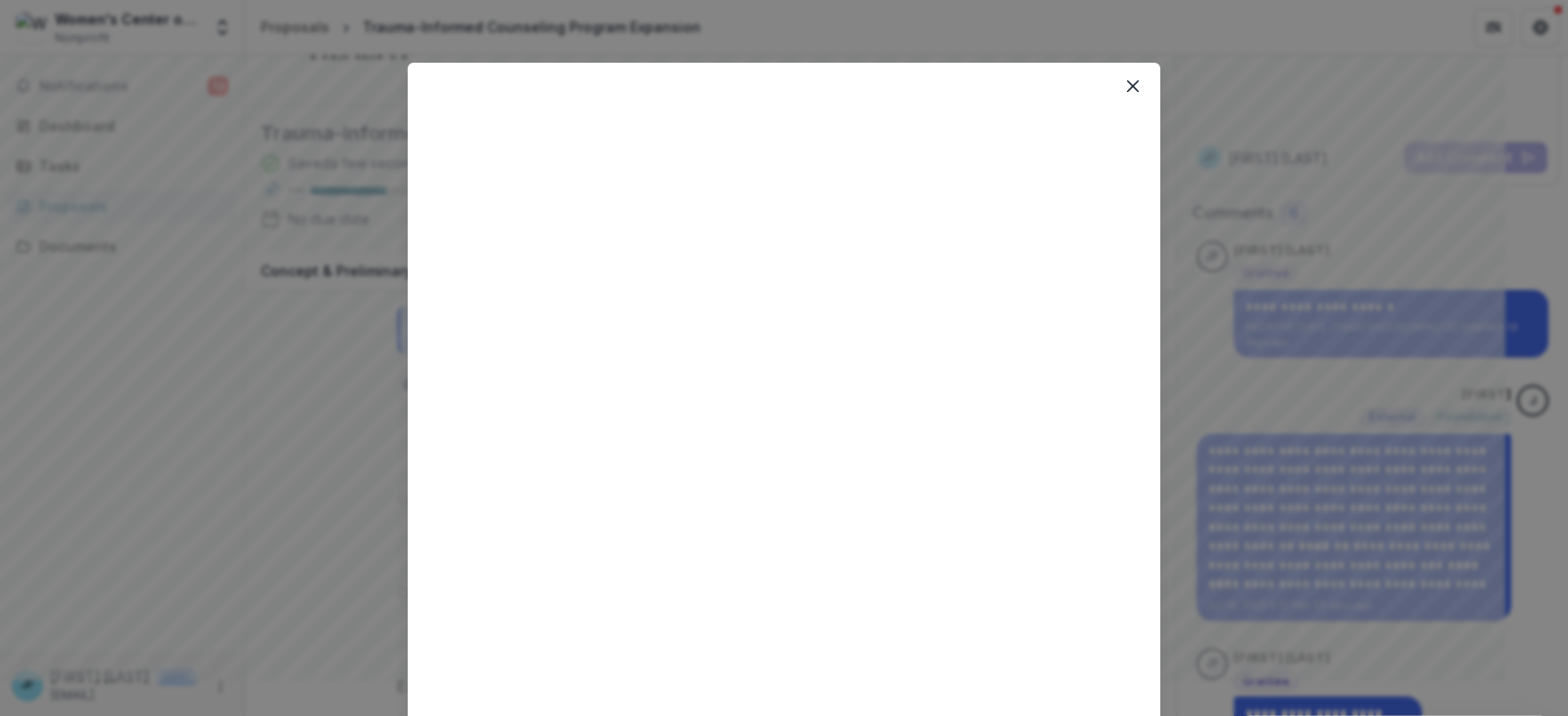 click at bounding box center [1133, 86] 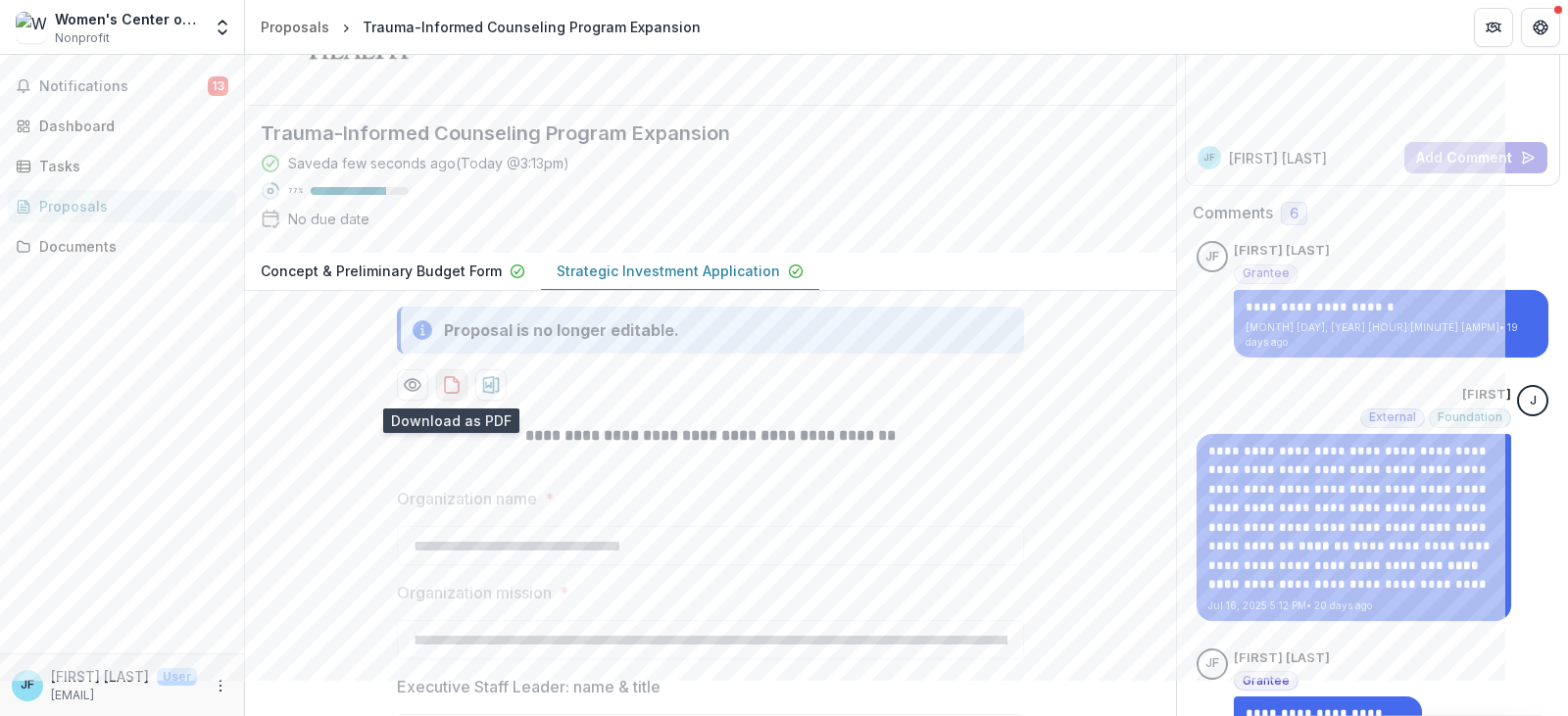 click 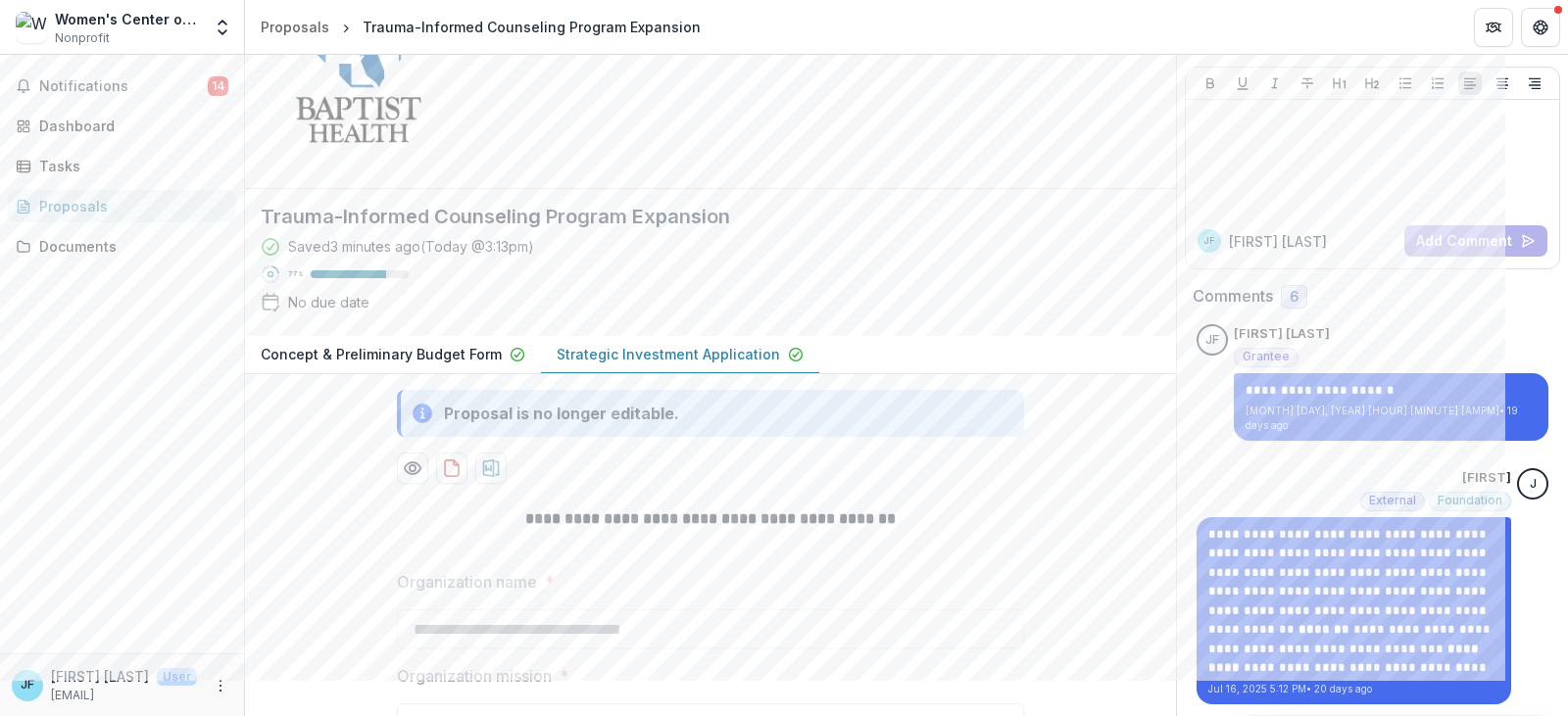 scroll, scrollTop: 0, scrollLeft: 0, axis: both 